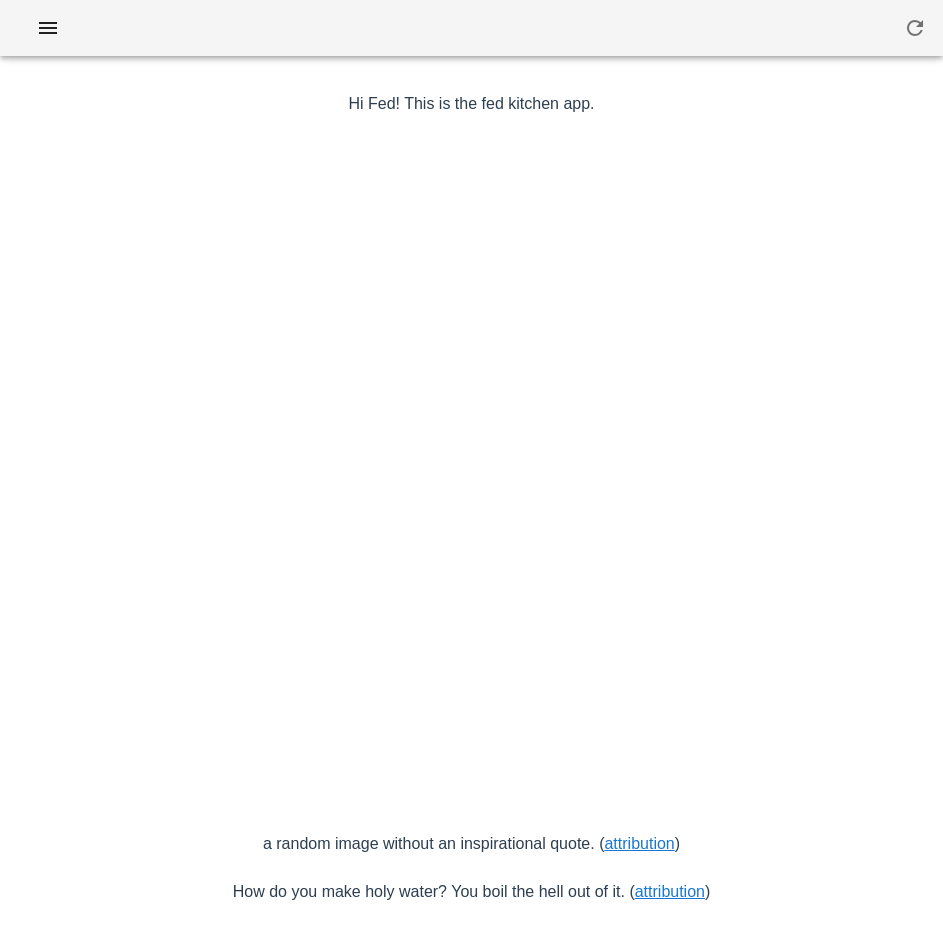 scroll, scrollTop: 0, scrollLeft: 0, axis: both 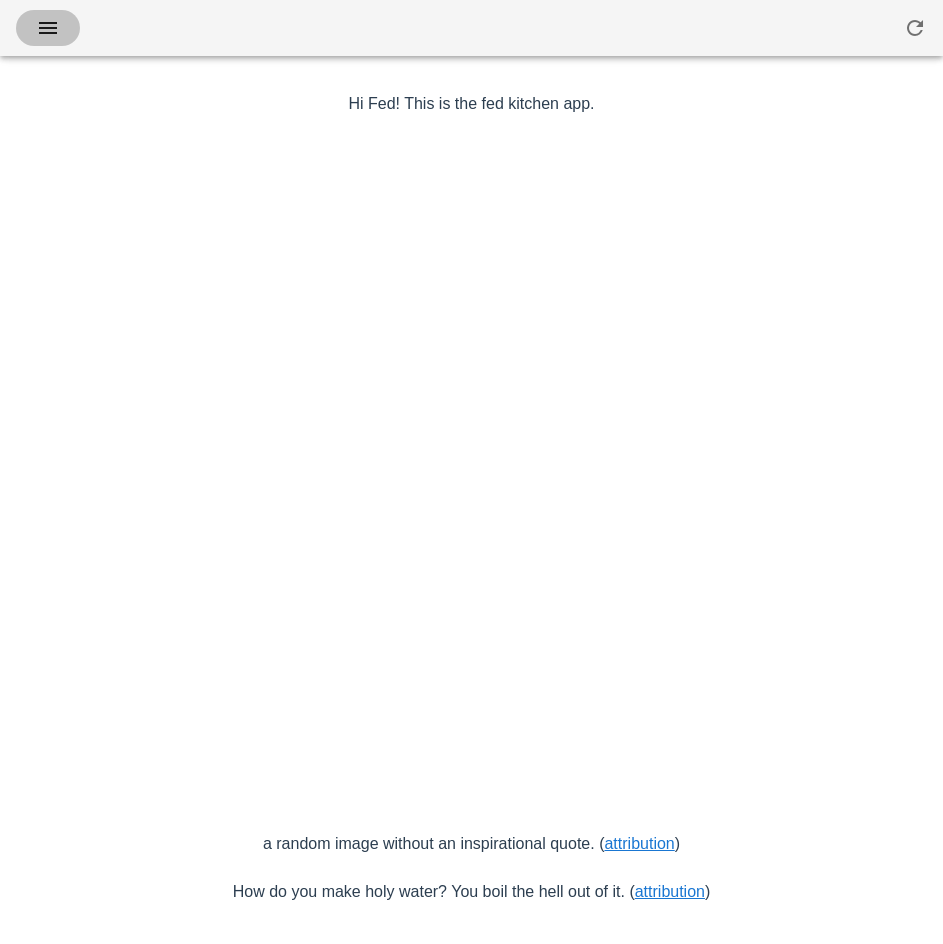 click at bounding box center (48, 28) 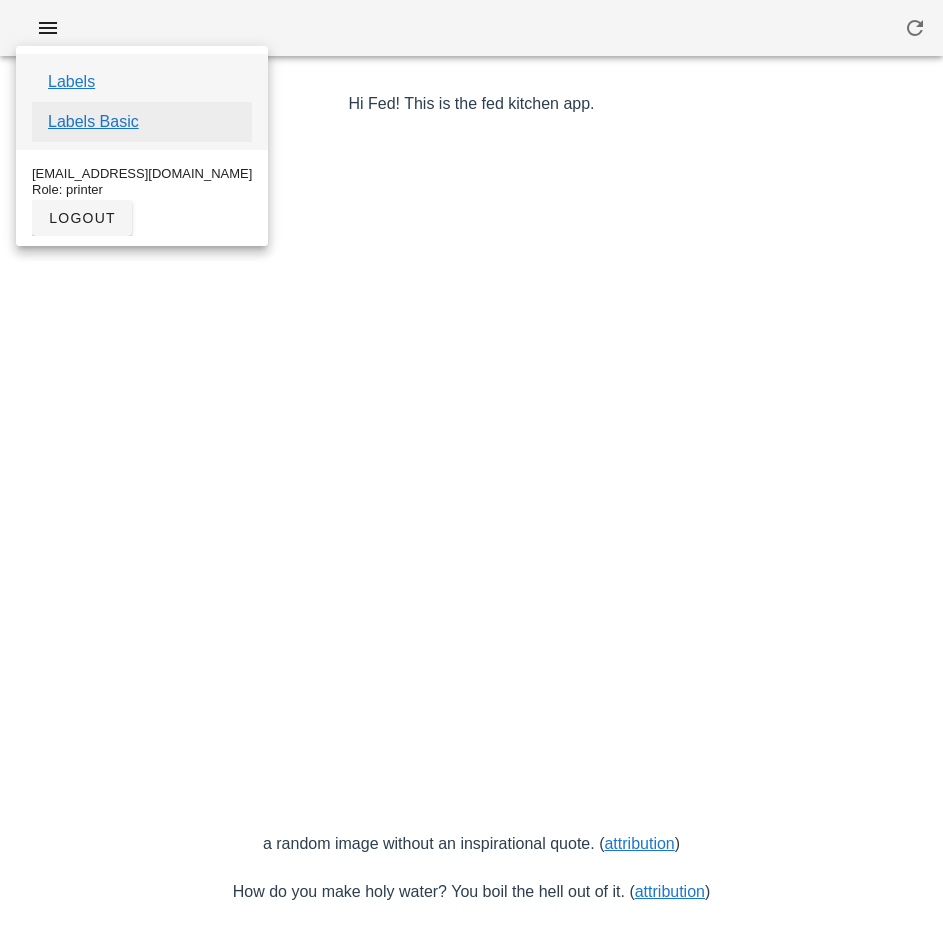 click on "Labels Basic" at bounding box center [93, 122] 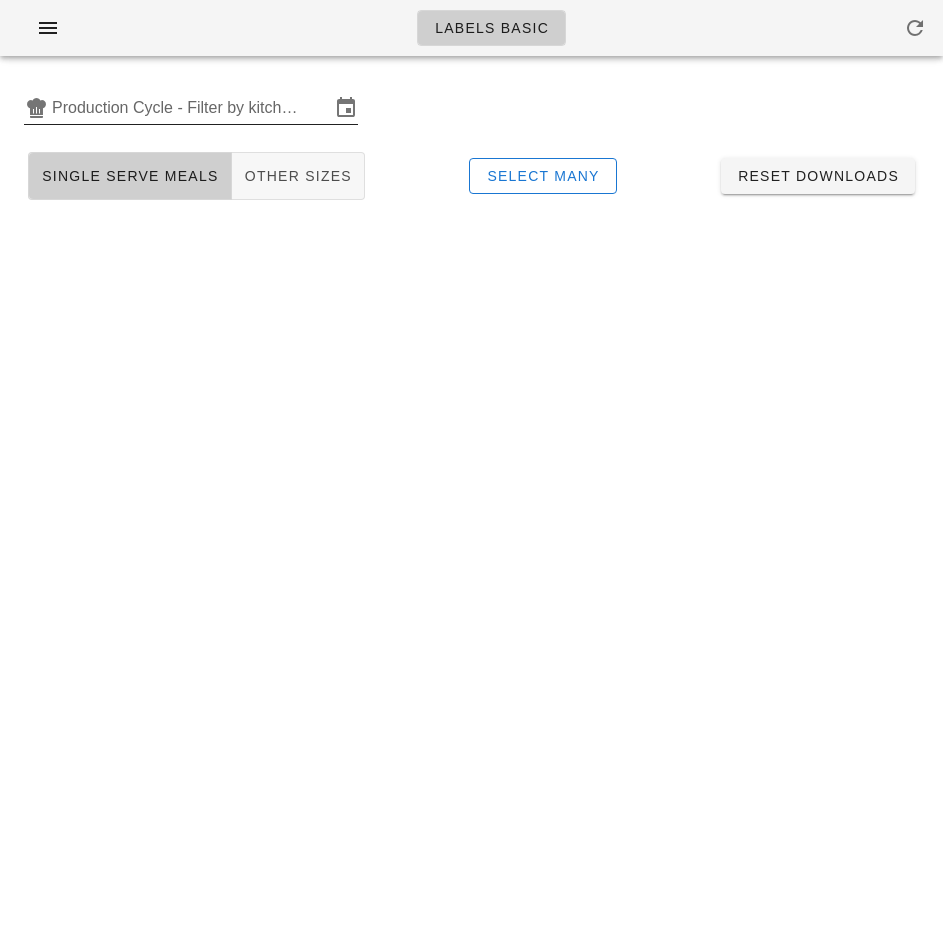 click on "Production Cycle - Filter by kitchen production schedules" at bounding box center (191, 108) 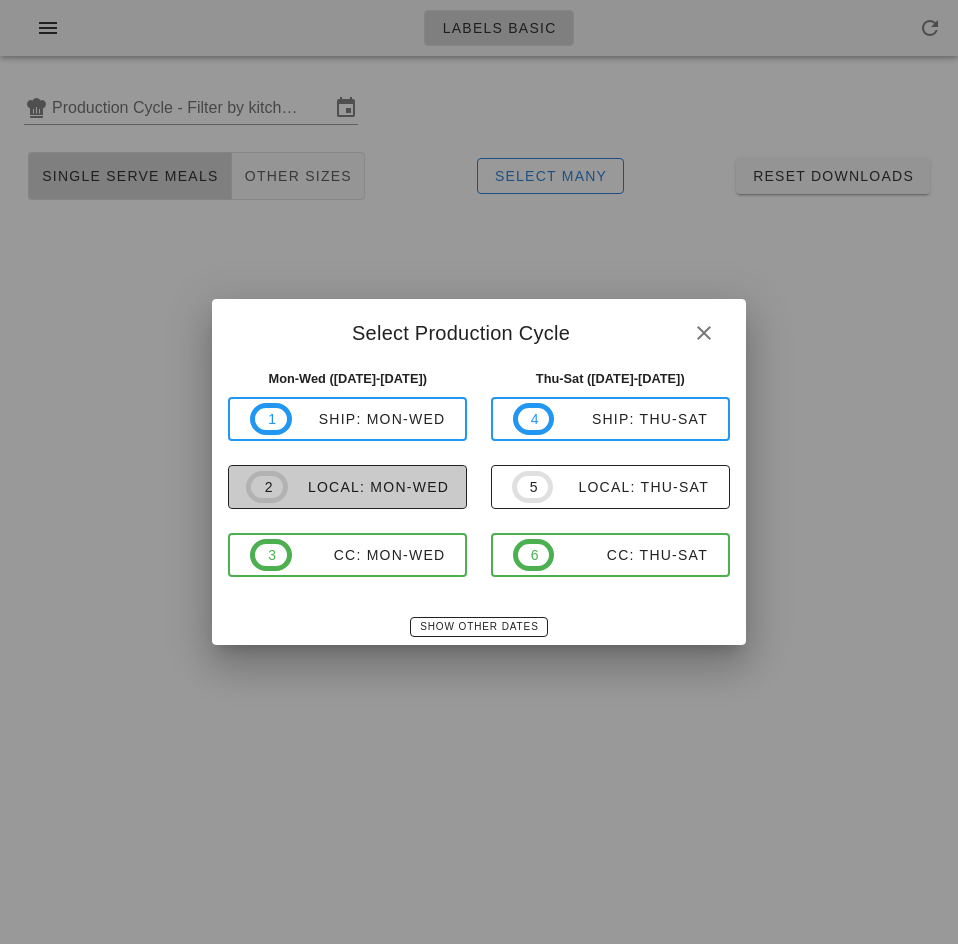 click on "local: Mon-Wed" at bounding box center [368, 487] 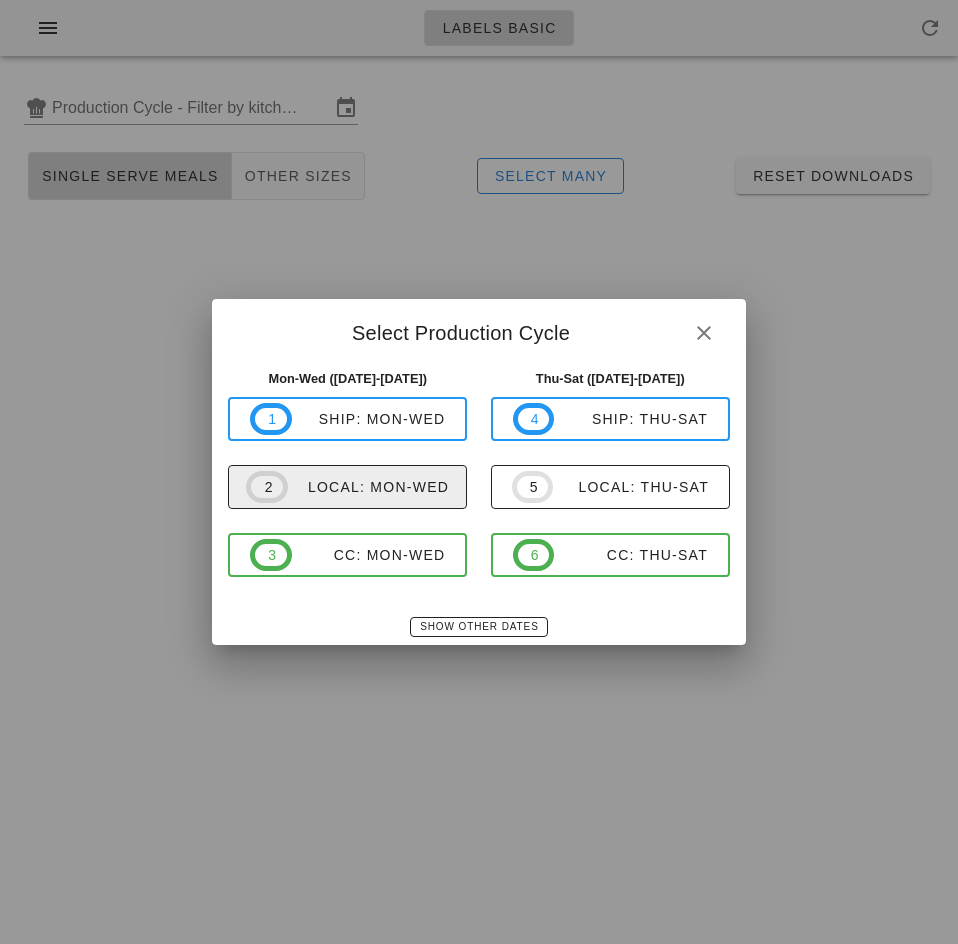 type on "local: Mon-Wed ([DATE]-[DATE])" 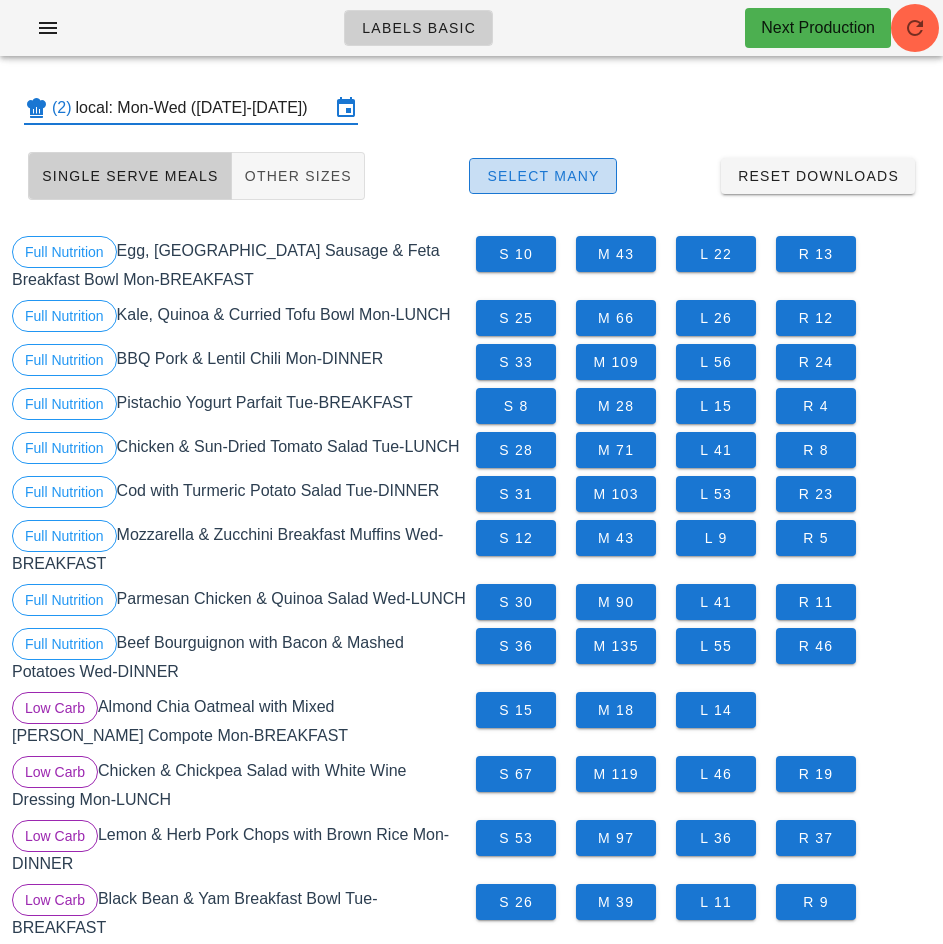 click on "Select Many" at bounding box center (543, 176) 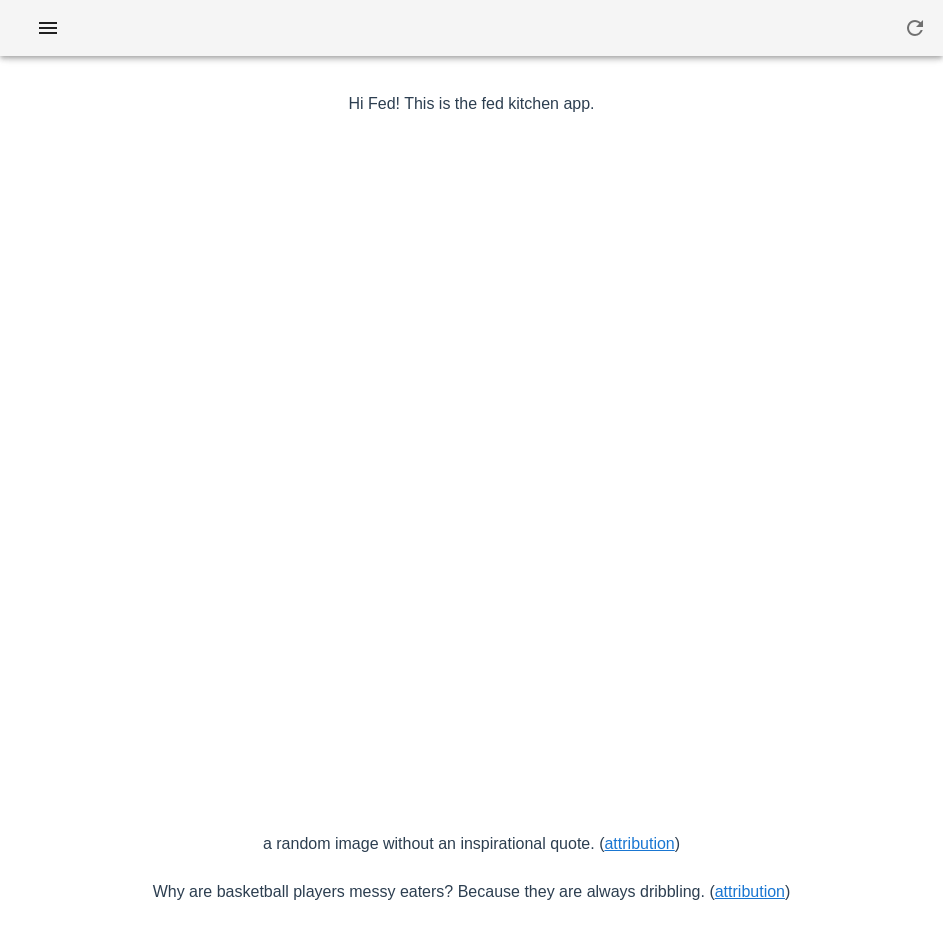 scroll, scrollTop: 0, scrollLeft: 0, axis: both 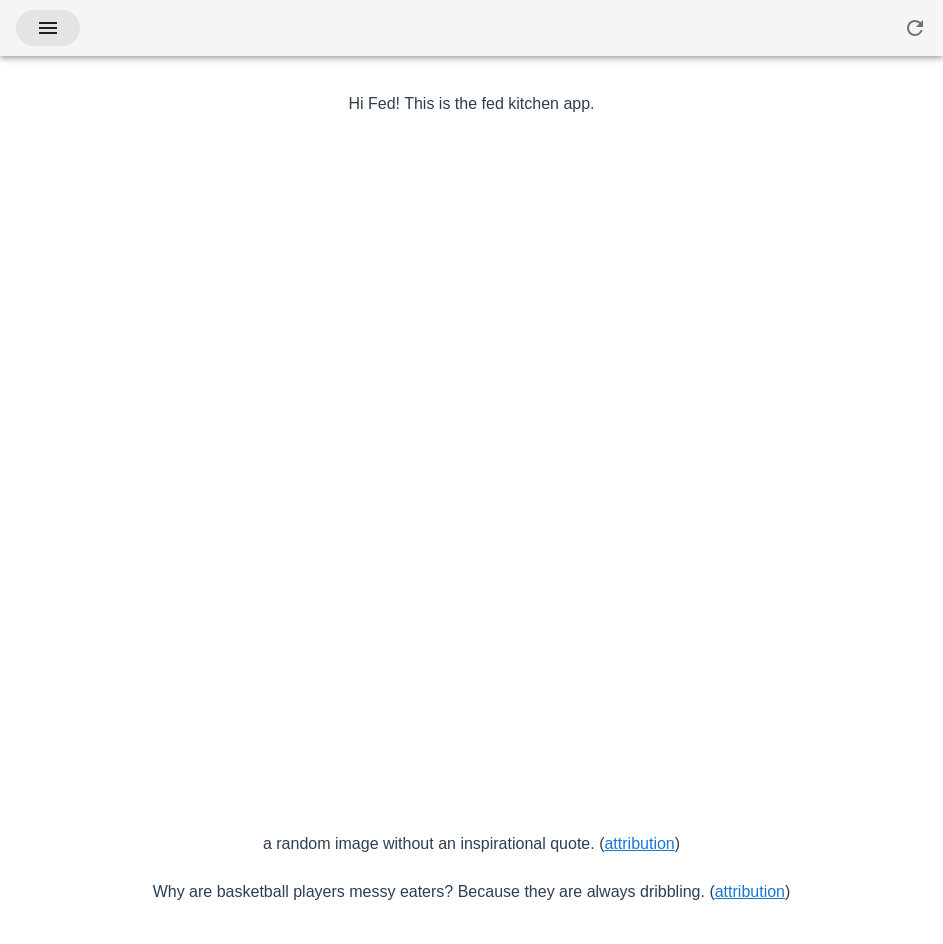 click at bounding box center (48, 28) 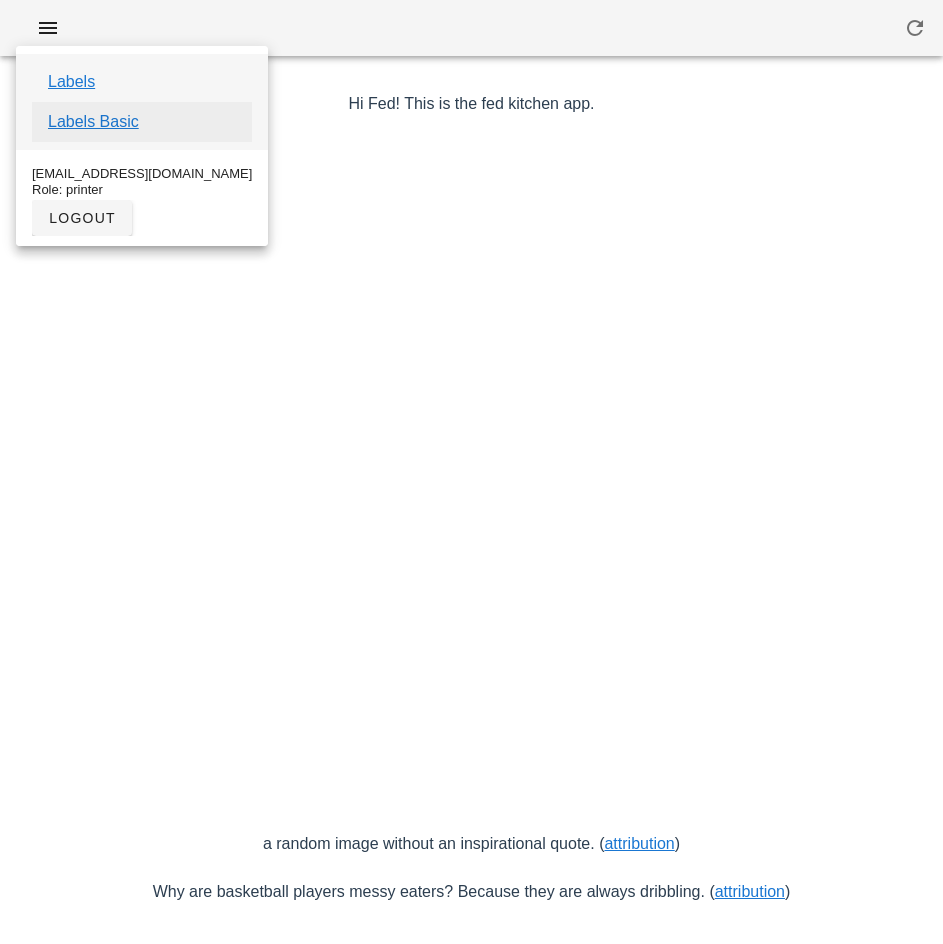 click on "Labels Basic" at bounding box center (93, 122) 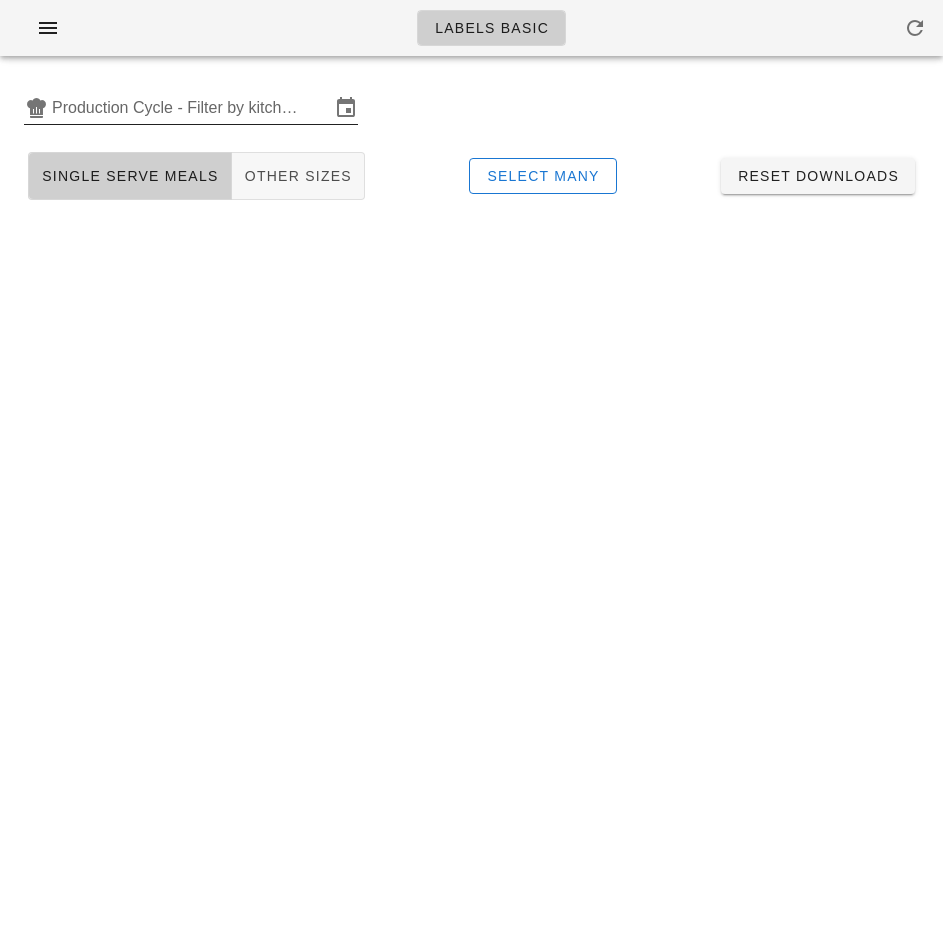 click on "Production Cycle - Filter by kitchen production schedules" at bounding box center (191, 108) 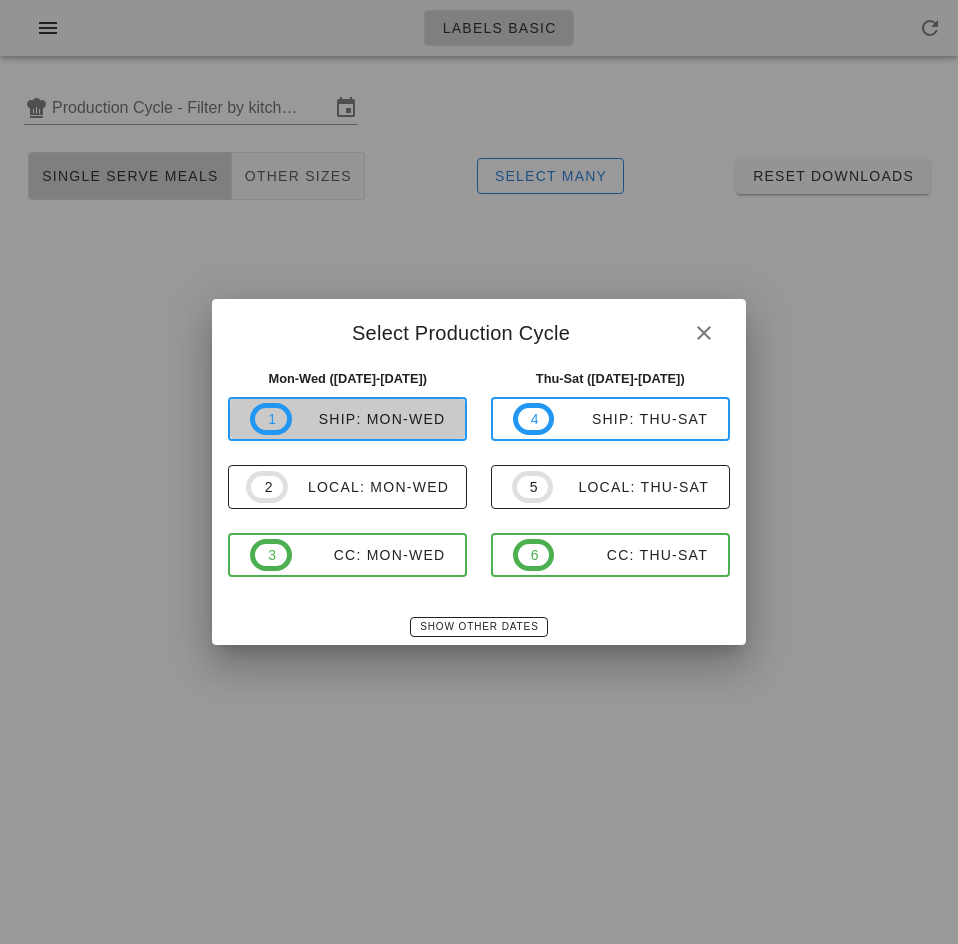 click on "ship: Mon-Wed" at bounding box center [369, 419] 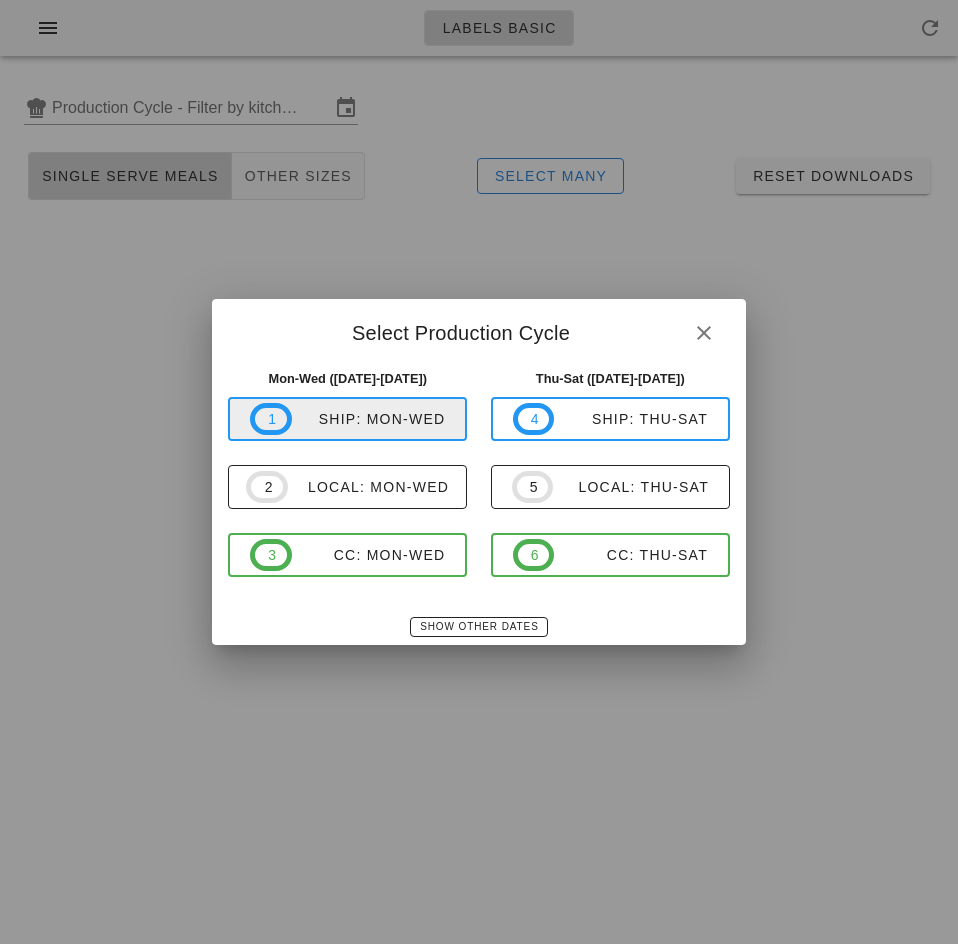 type on "ship: Mon-Wed (Jul 28-Jul 30)" 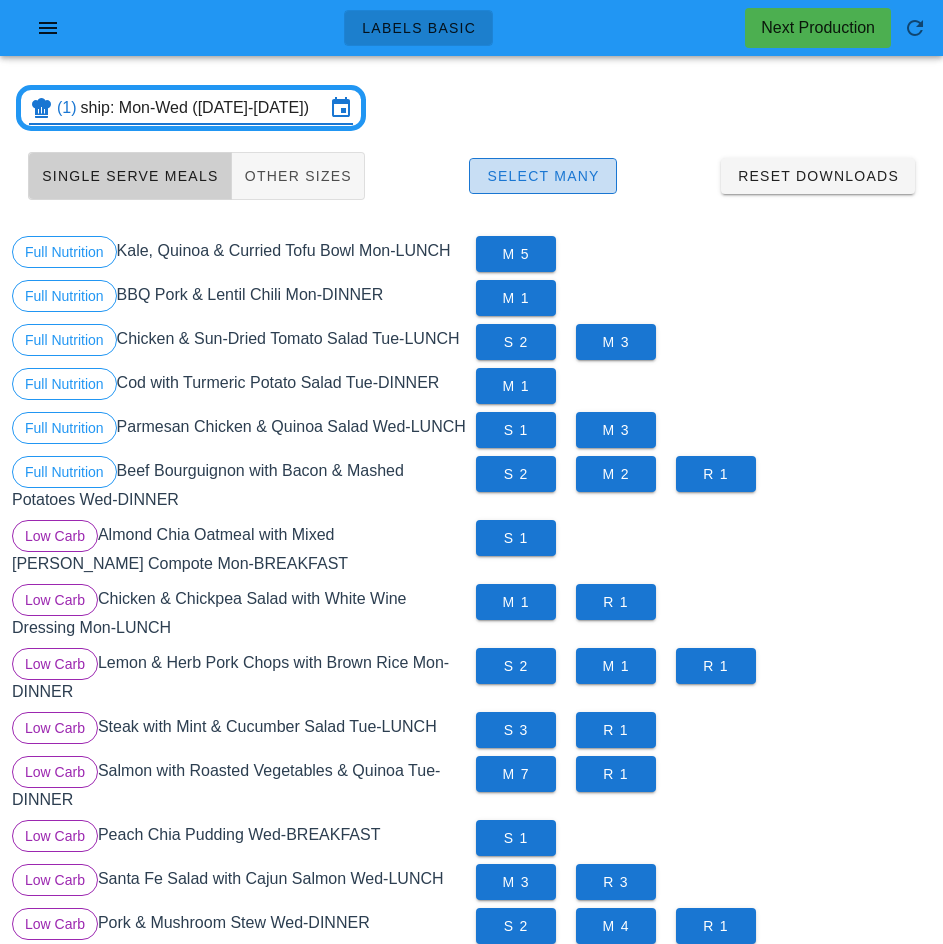 click on "Select Many" at bounding box center [543, 176] 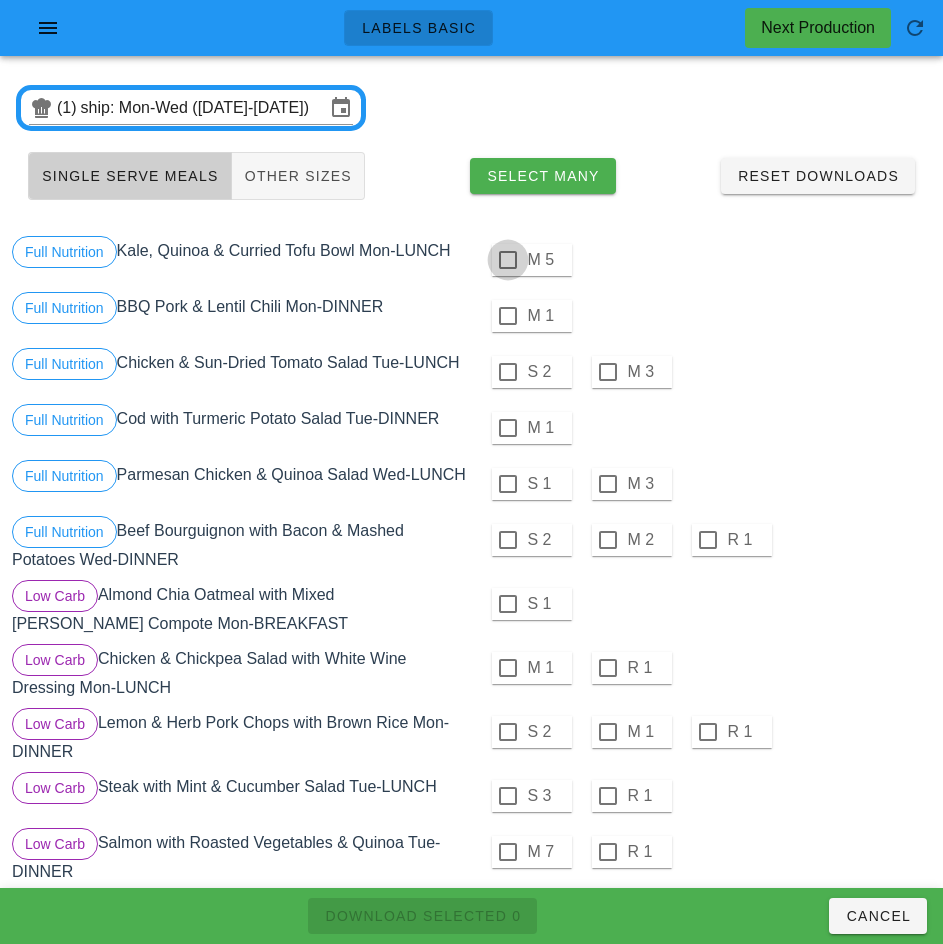 click at bounding box center [508, 260] 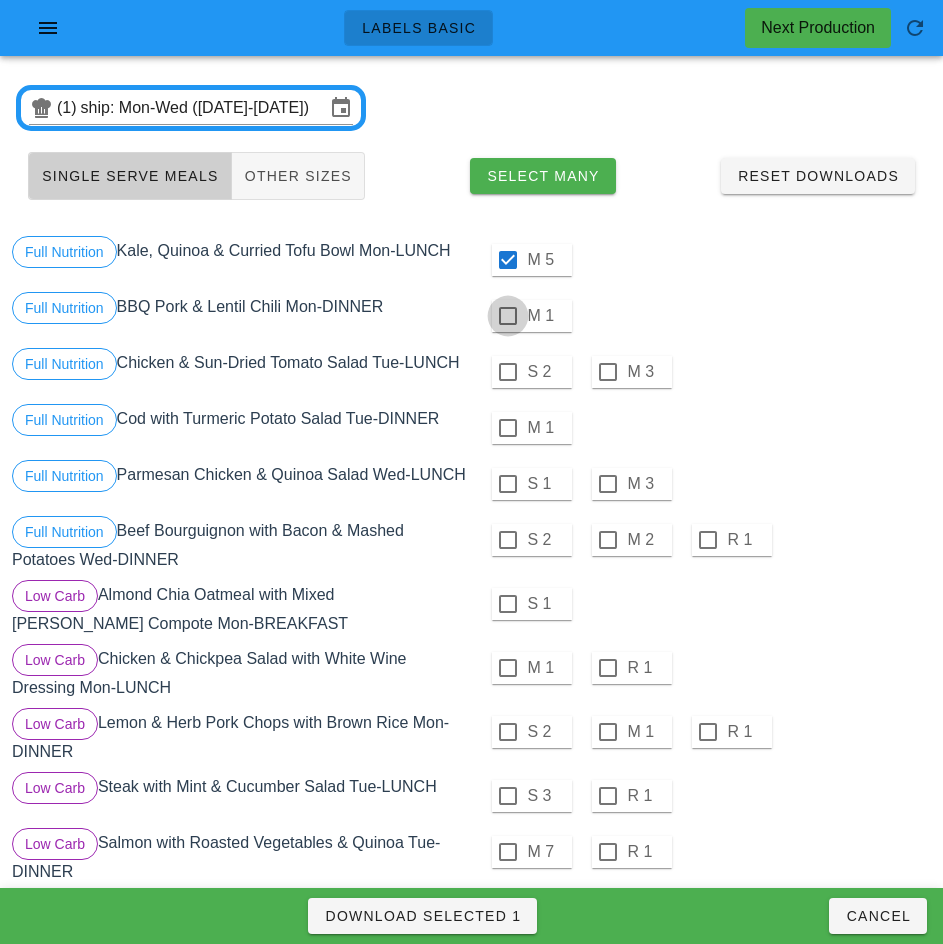 click at bounding box center (508, 316) 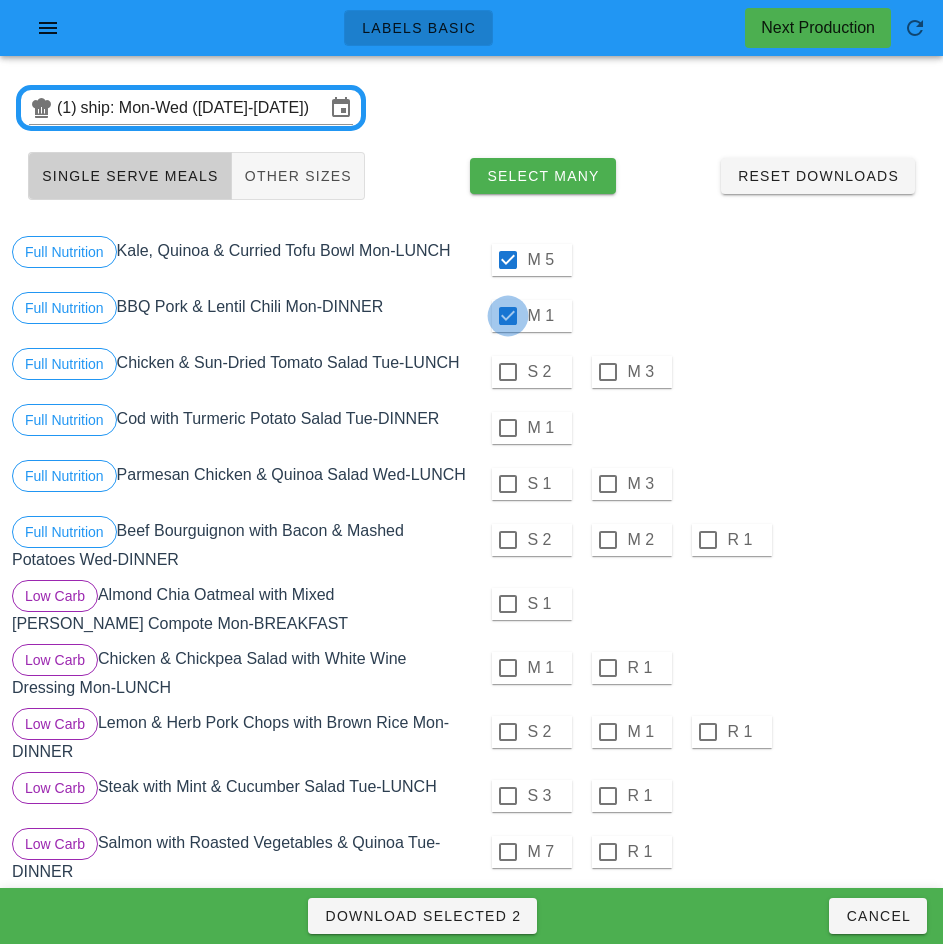 checkbox on "true" 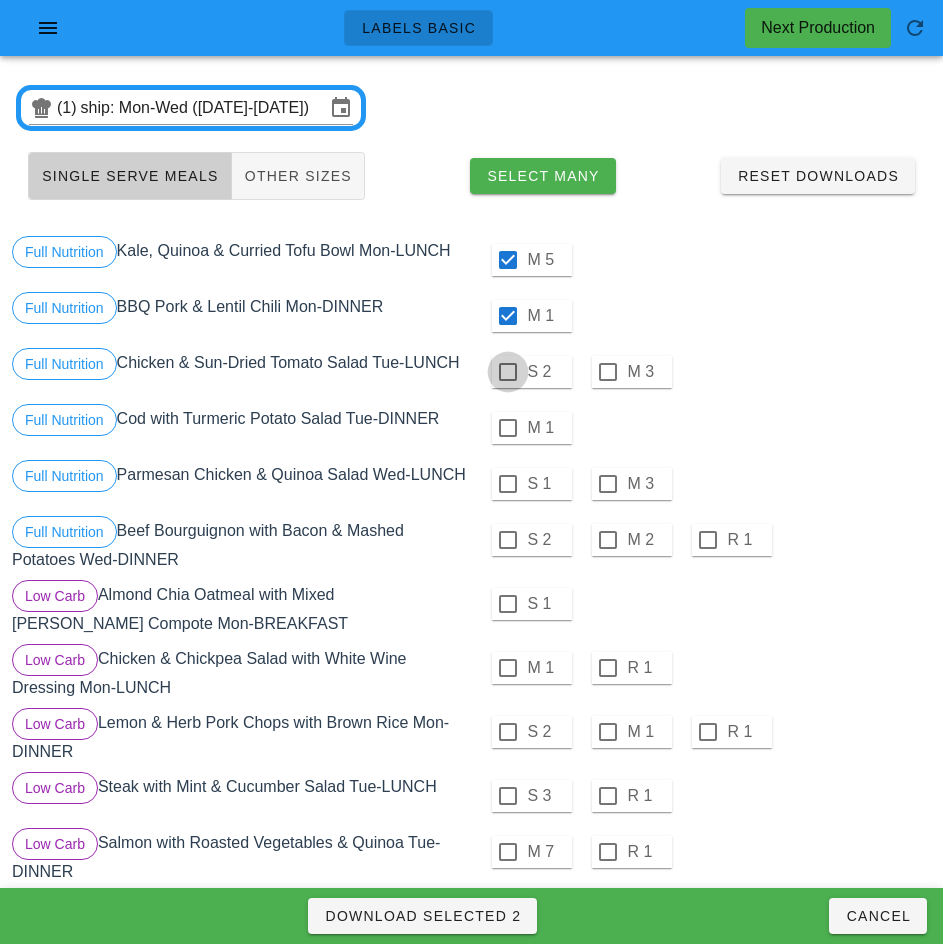 click at bounding box center (508, 372) 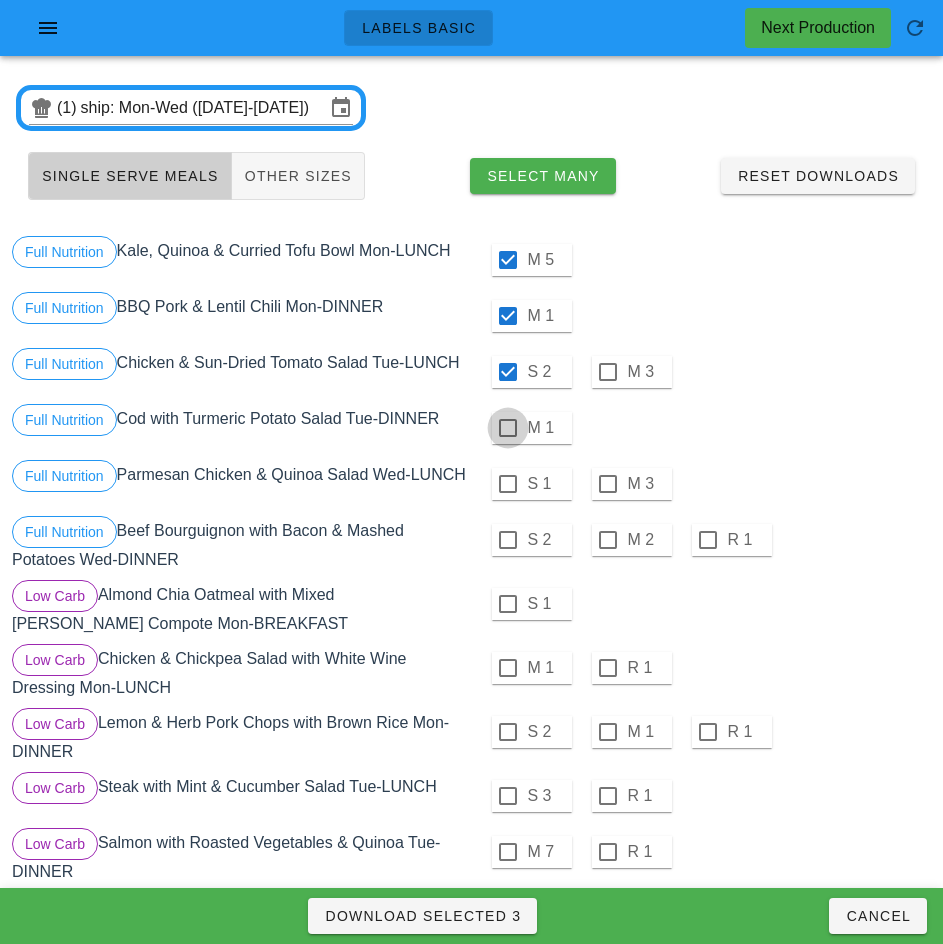 click at bounding box center (508, 428) 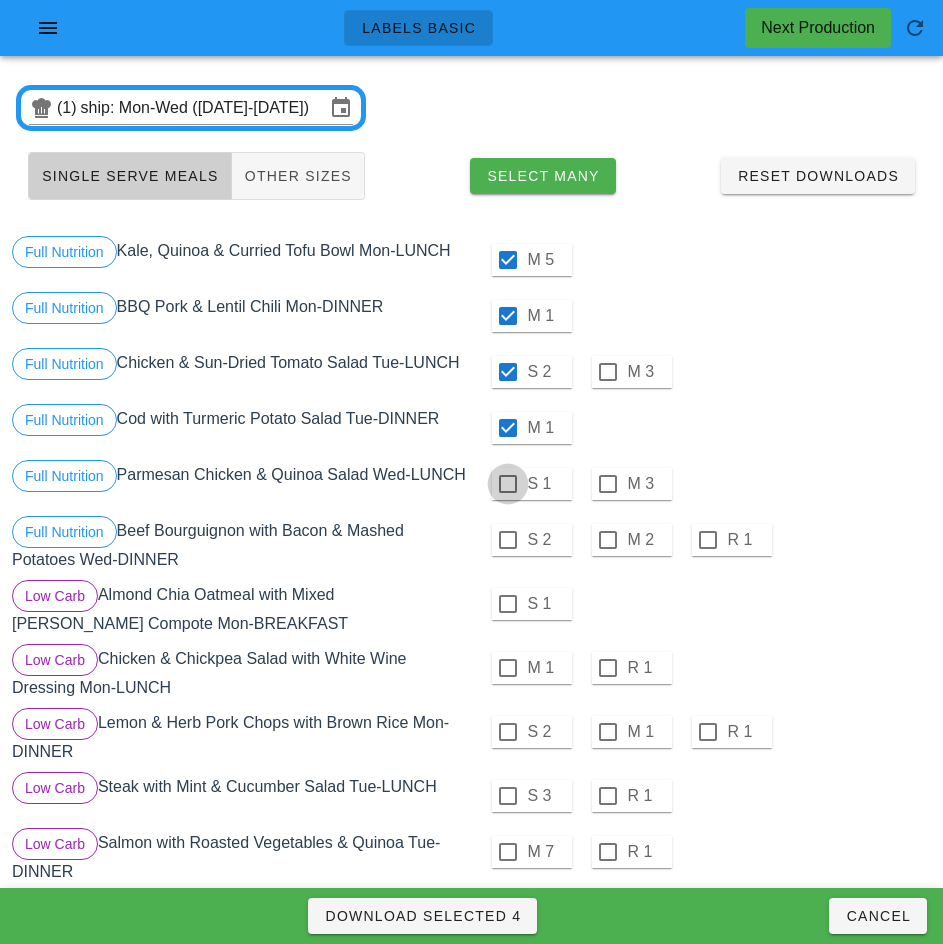 click at bounding box center [508, 484] 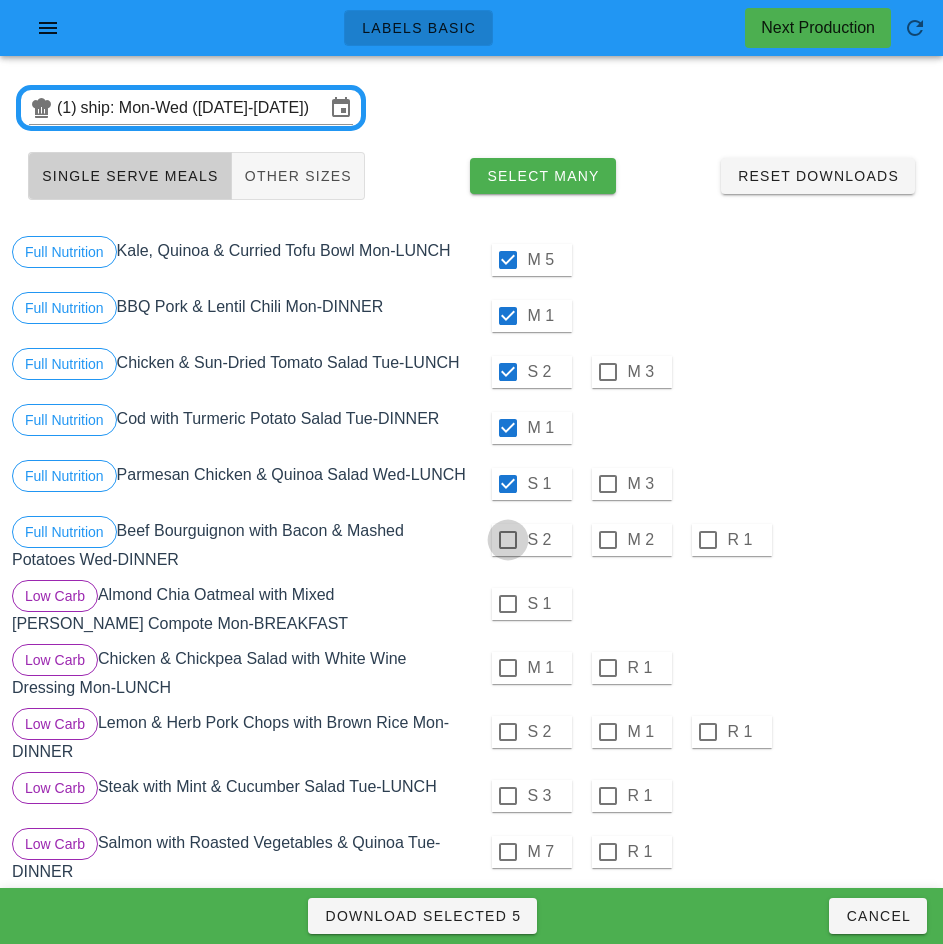 click at bounding box center [508, 540] 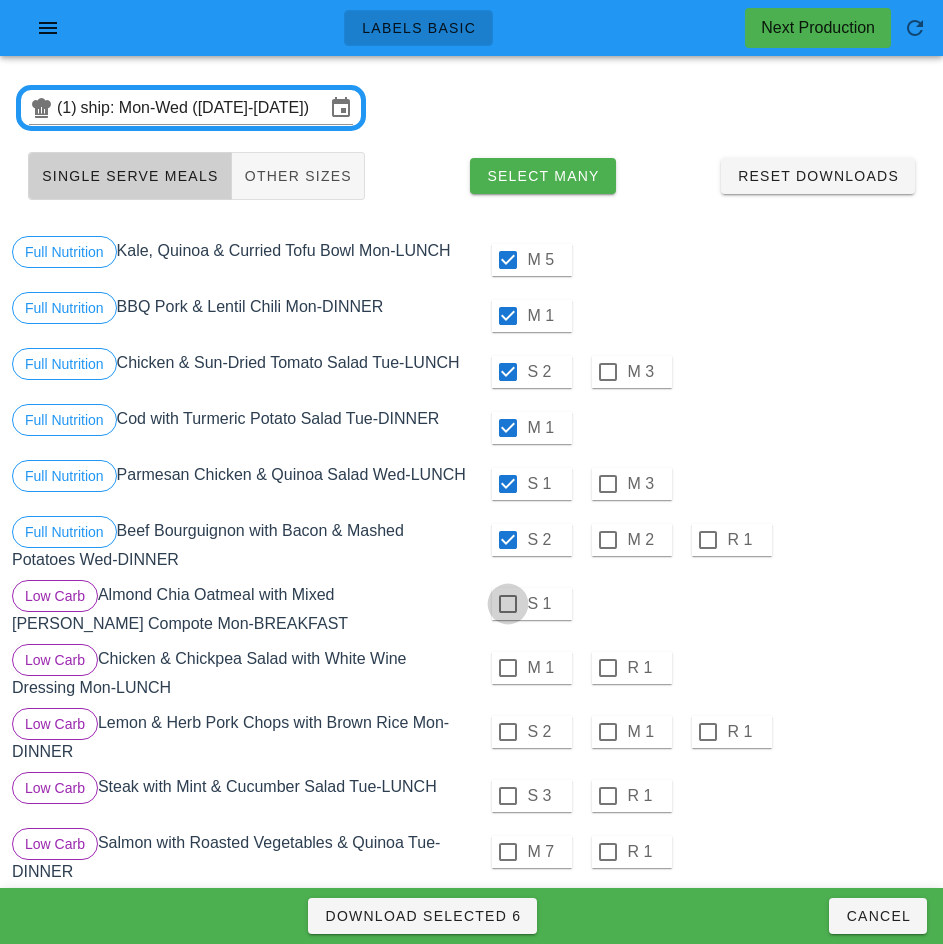 click at bounding box center [508, 604] 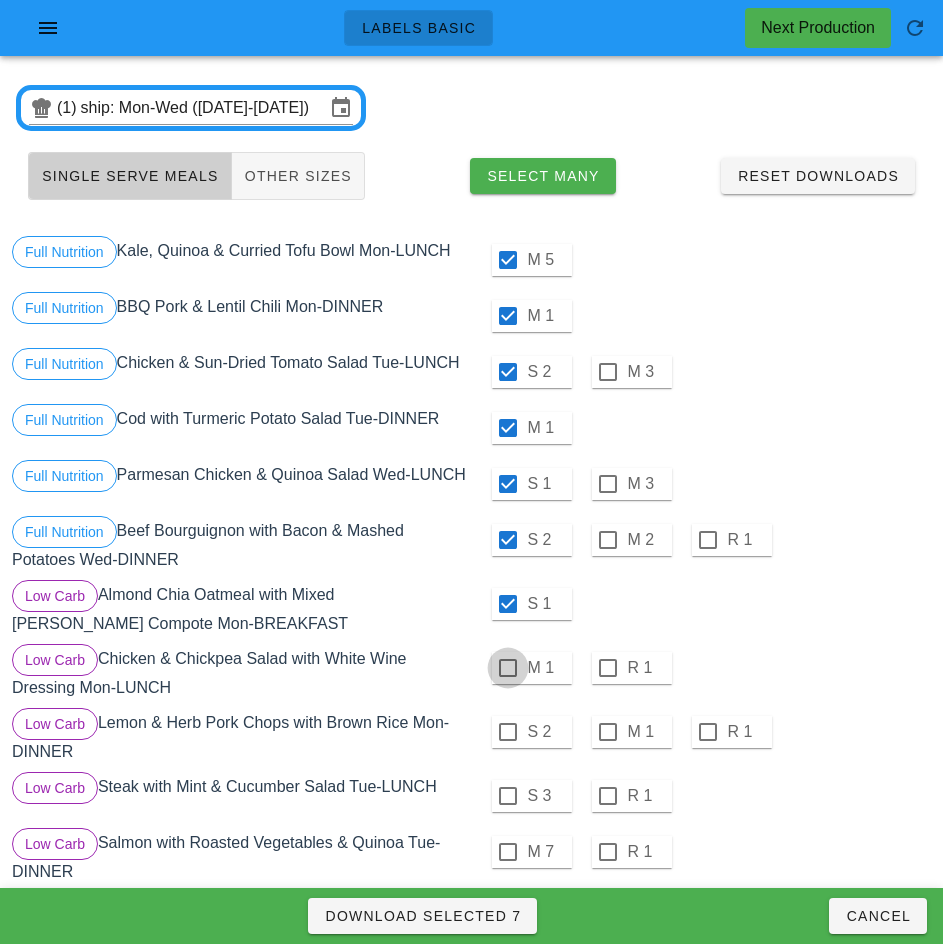 click at bounding box center [508, 668] 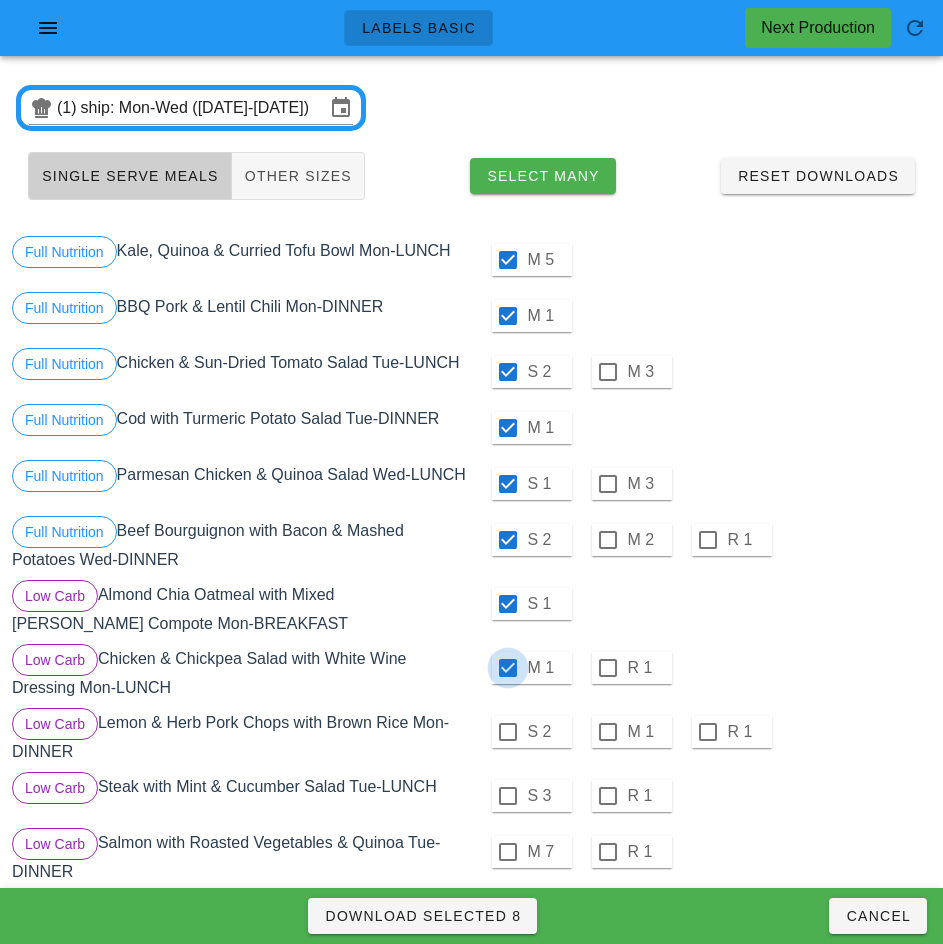 click at bounding box center (508, 732) 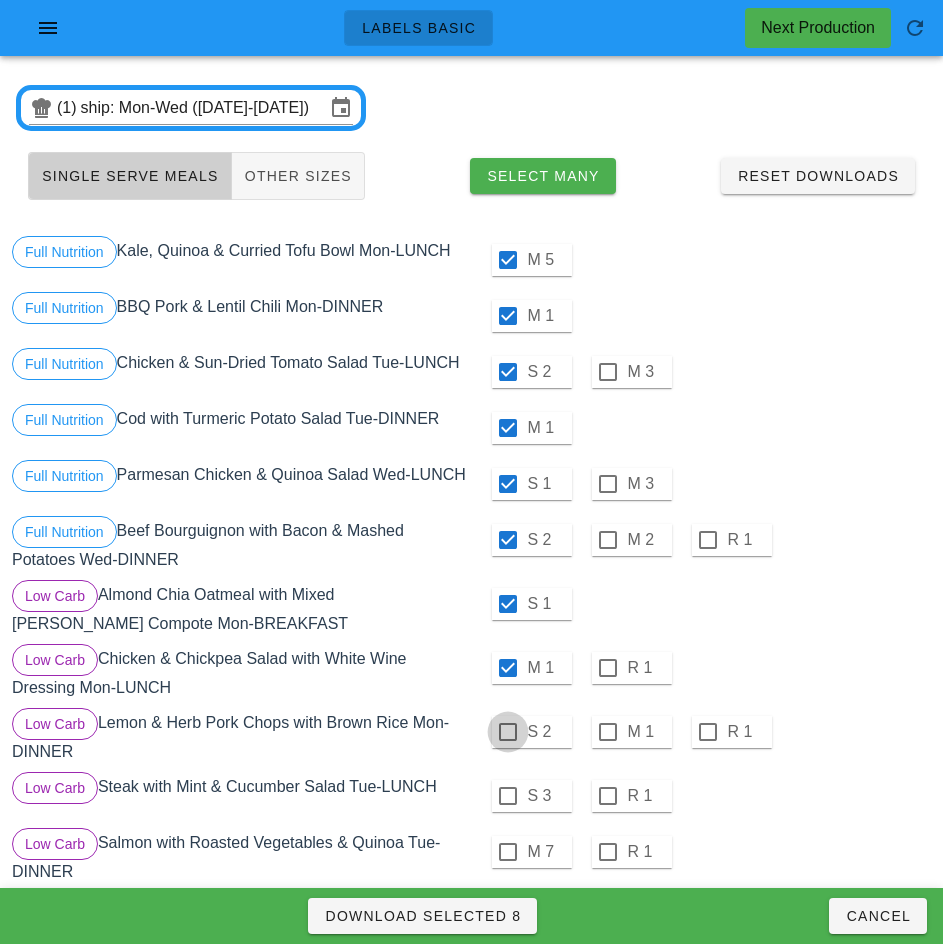 checkbox on "true" 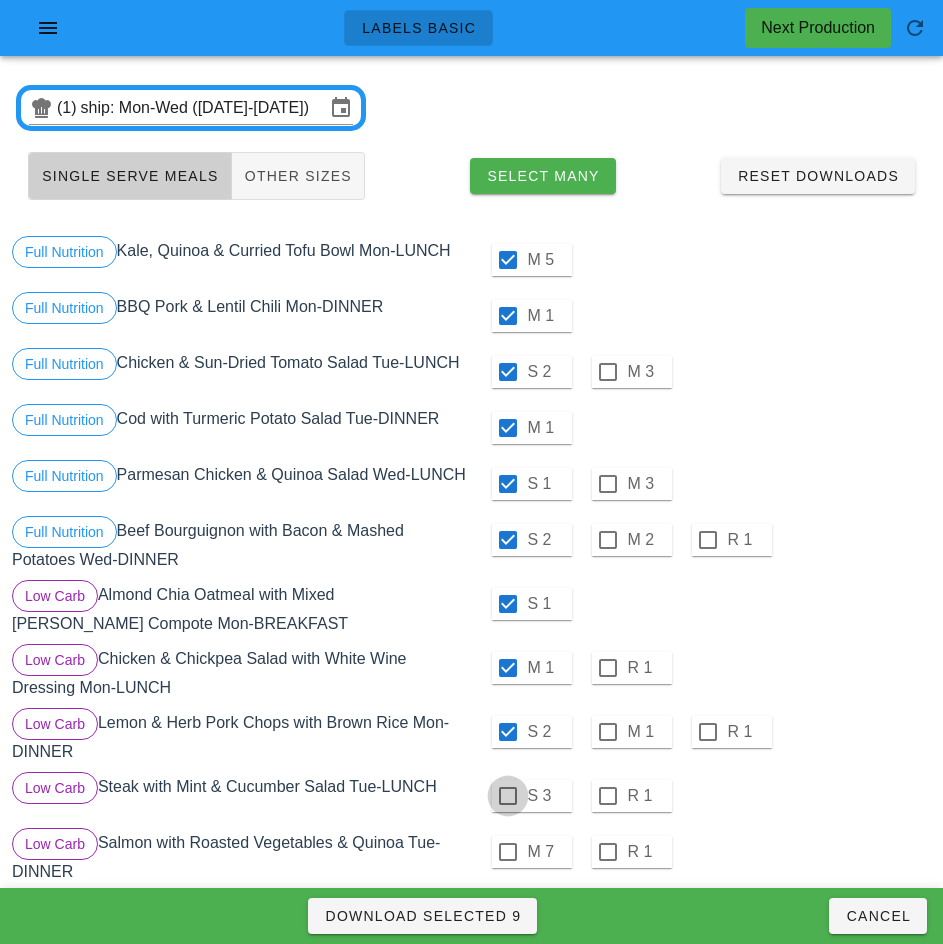 click at bounding box center (508, 796) 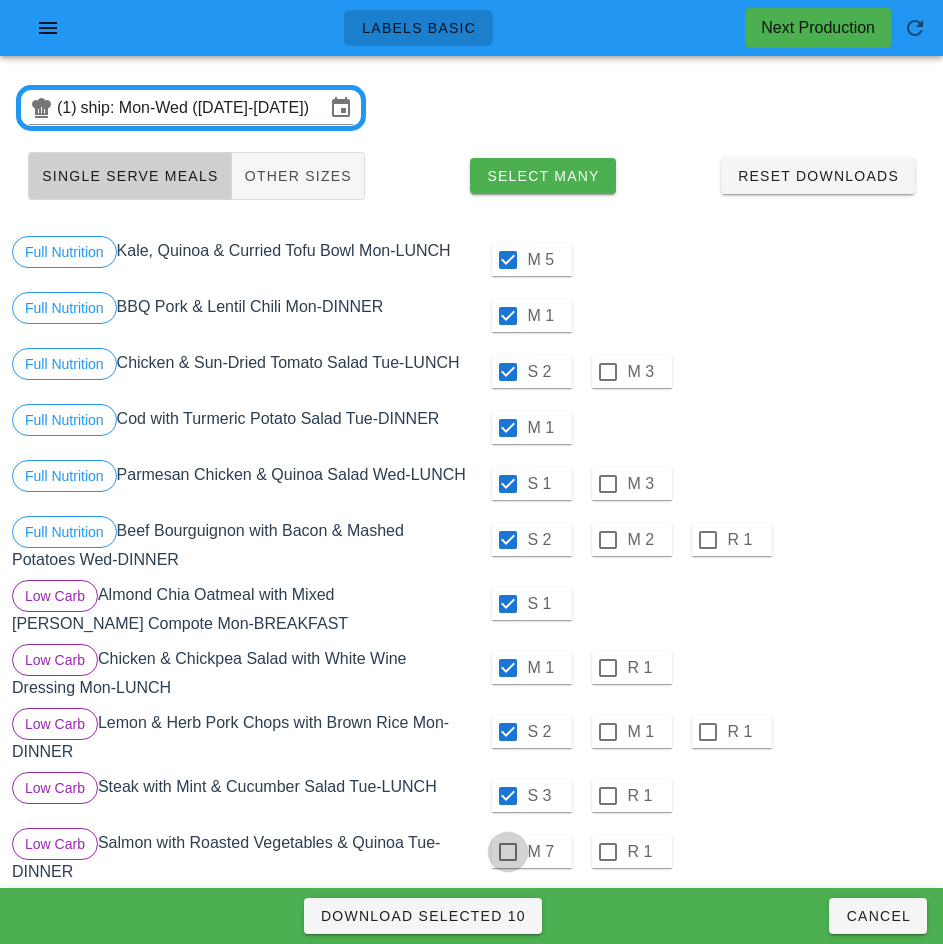 click at bounding box center [508, 852] 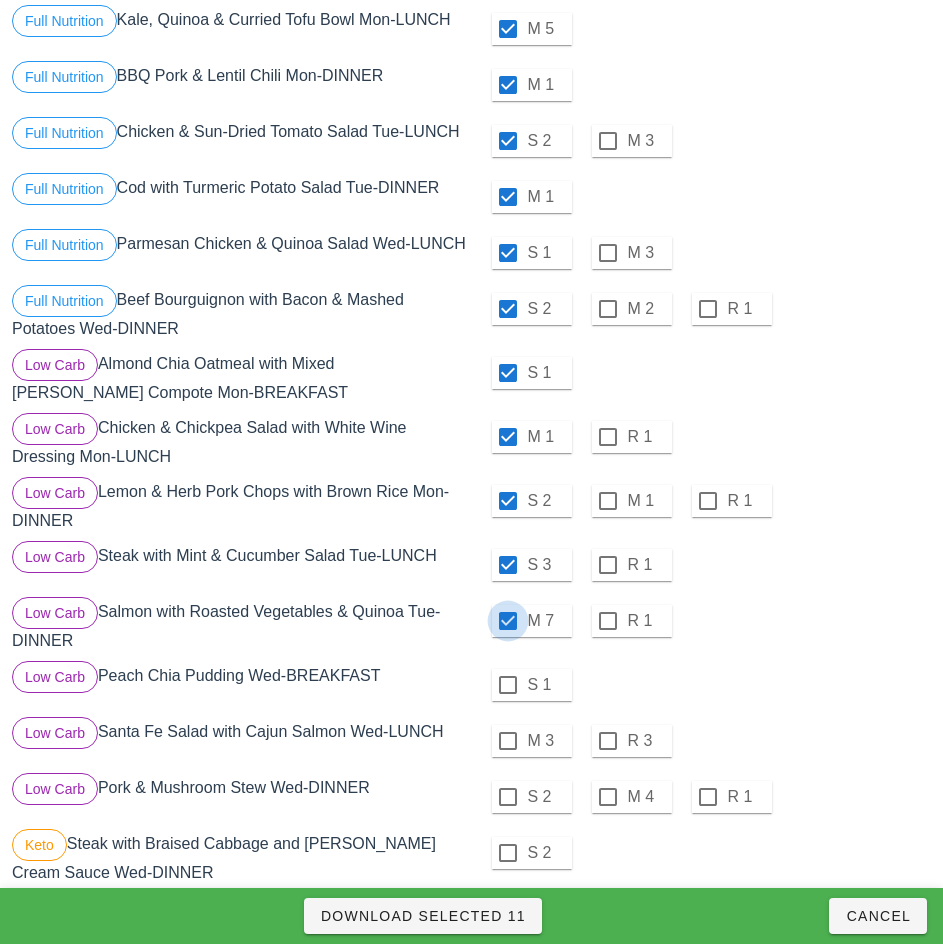 scroll, scrollTop: 240, scrollLeft: 0, axis: vertical 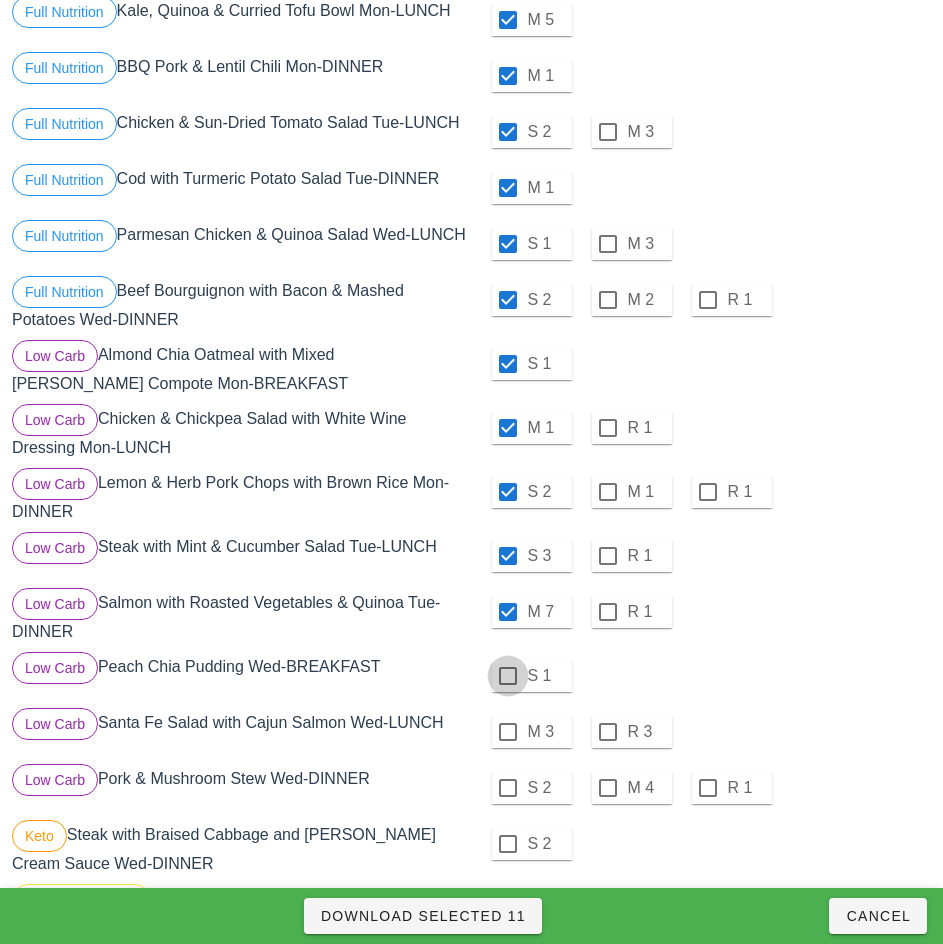 click at bounding box center [508, 676] 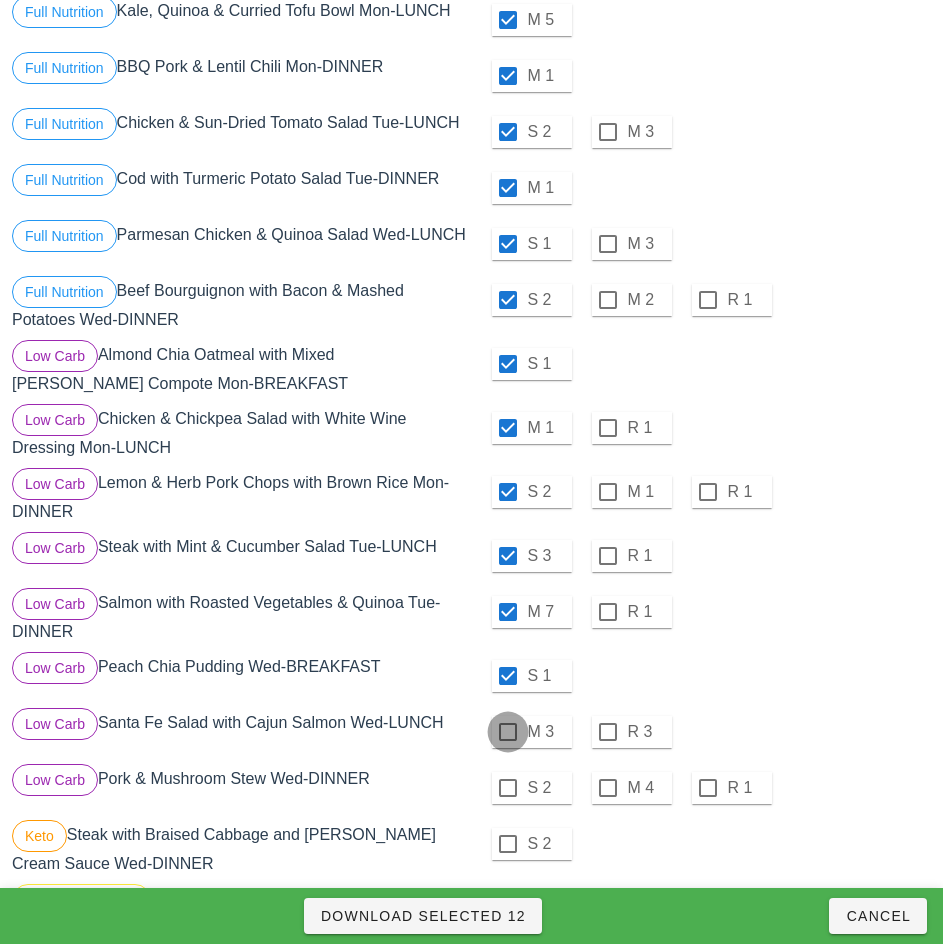 click at bounding box center (508, 732) 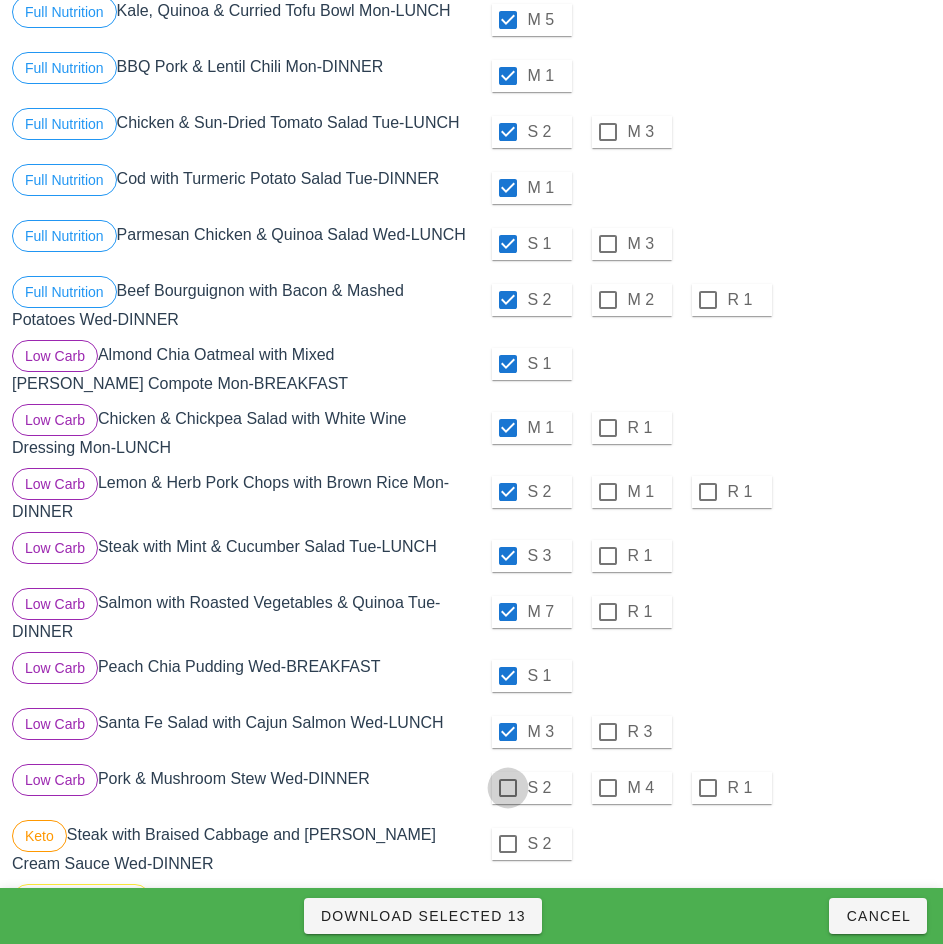 click at bounding box center [508, 788] 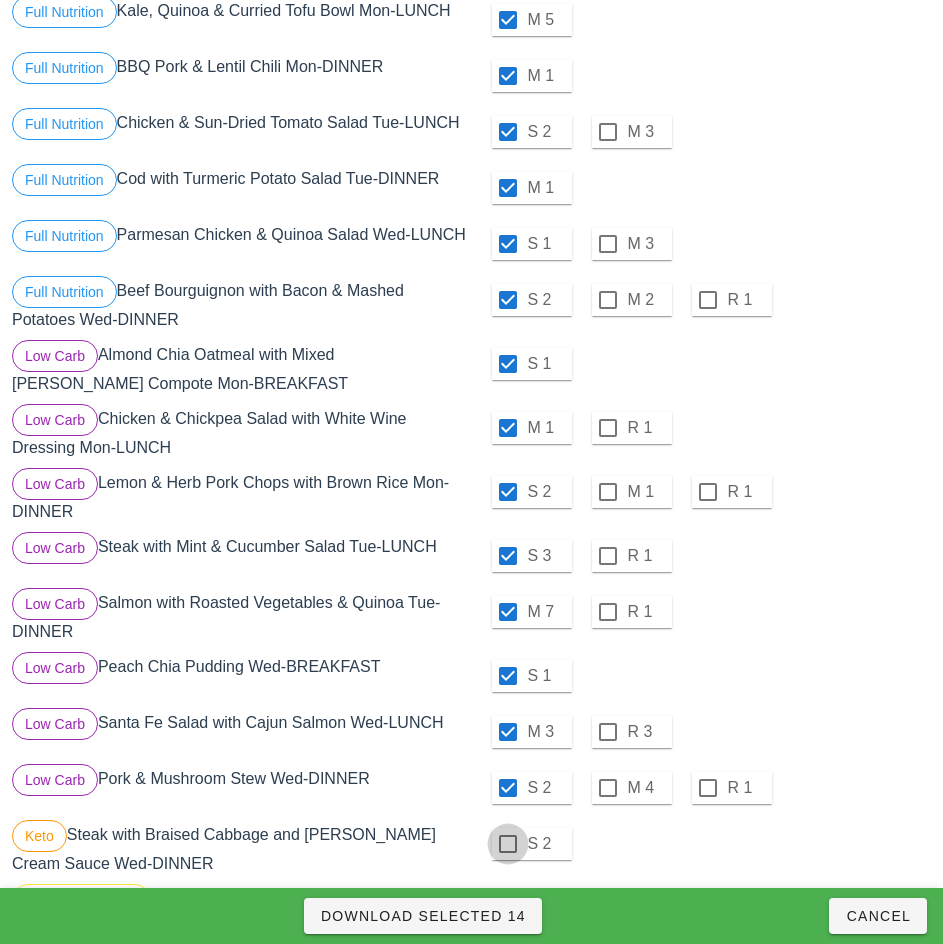 click at bounding box center [508, 844] 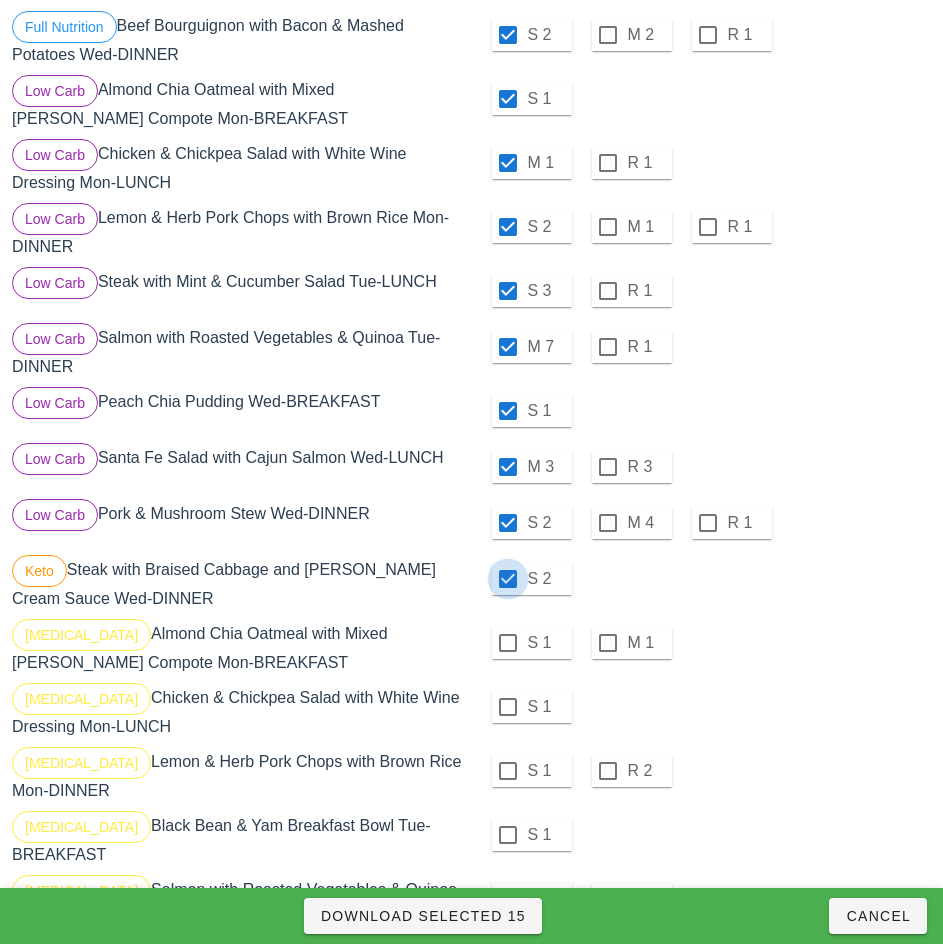 scroll, scrollTop: 510, scrollLeft: 0, axis: vertical 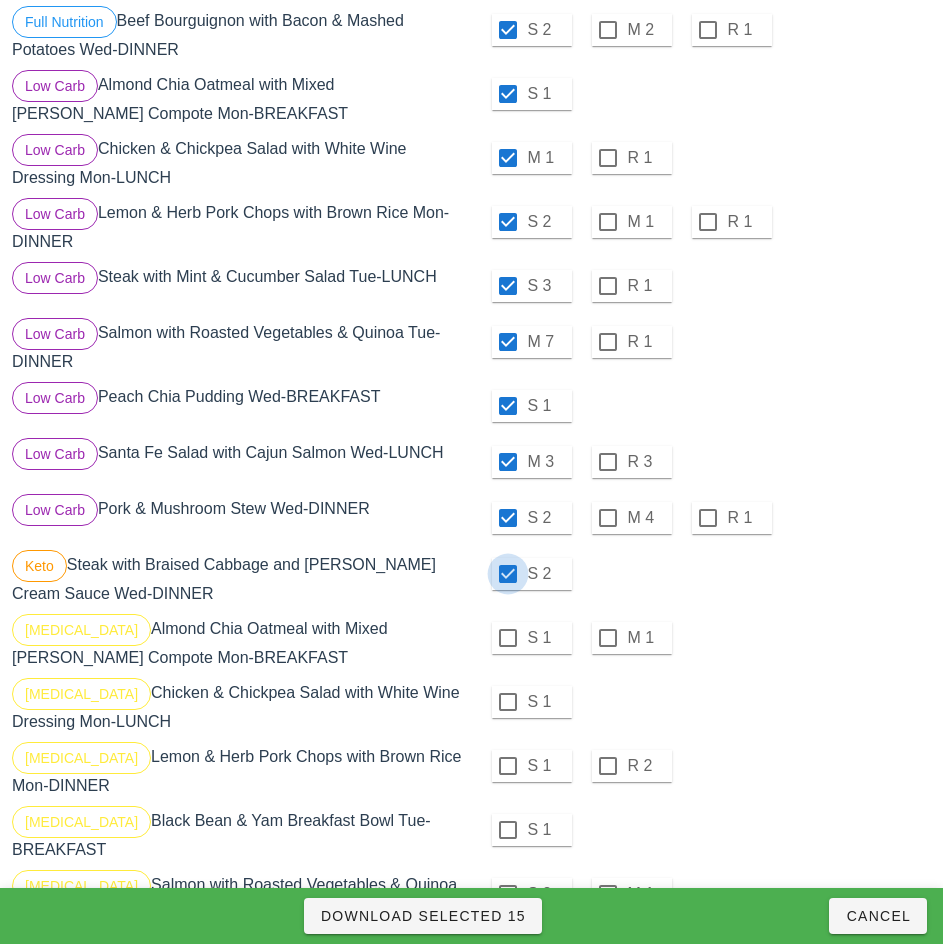 click at bounding box center [508, 638] 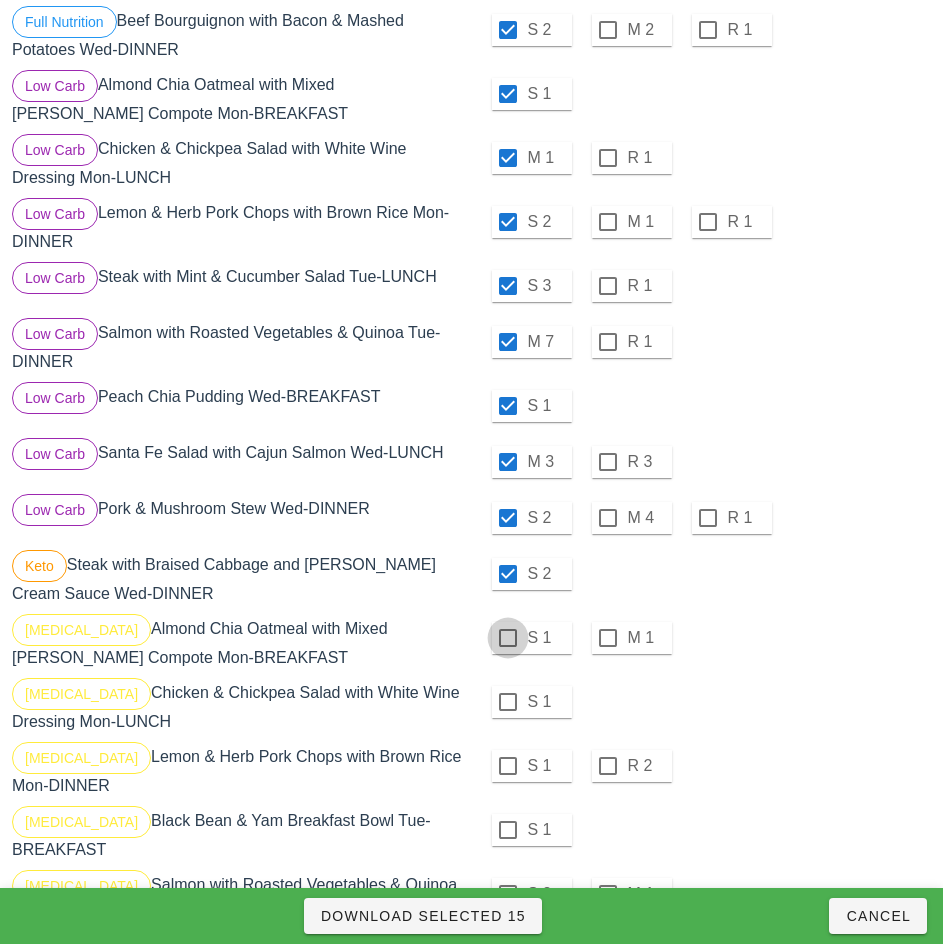 checkbox on "true" 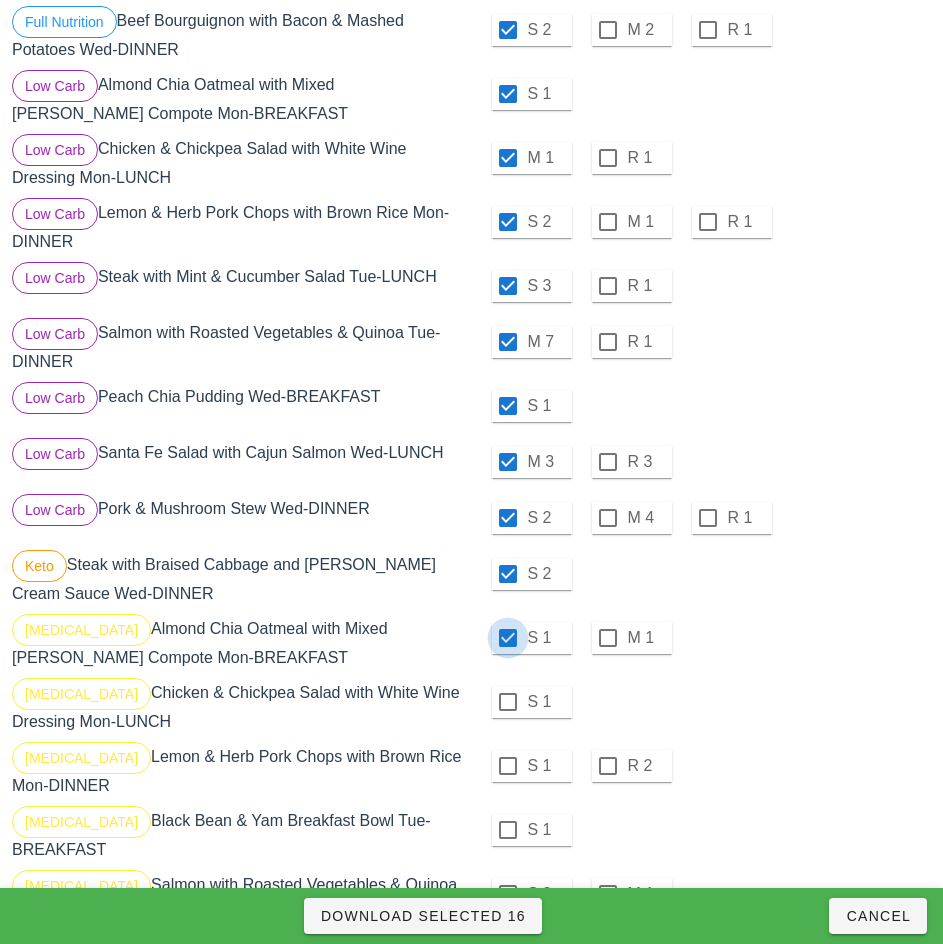 click at bounding box center (508, 702) 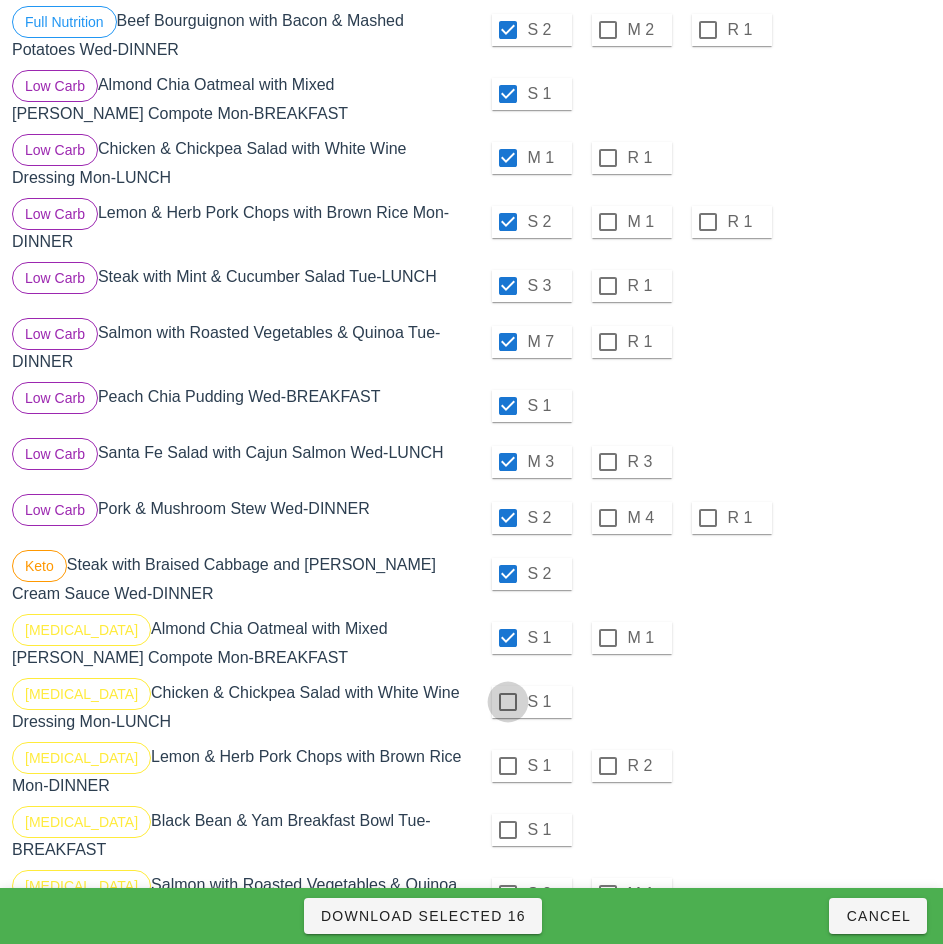 checkbox on "true" 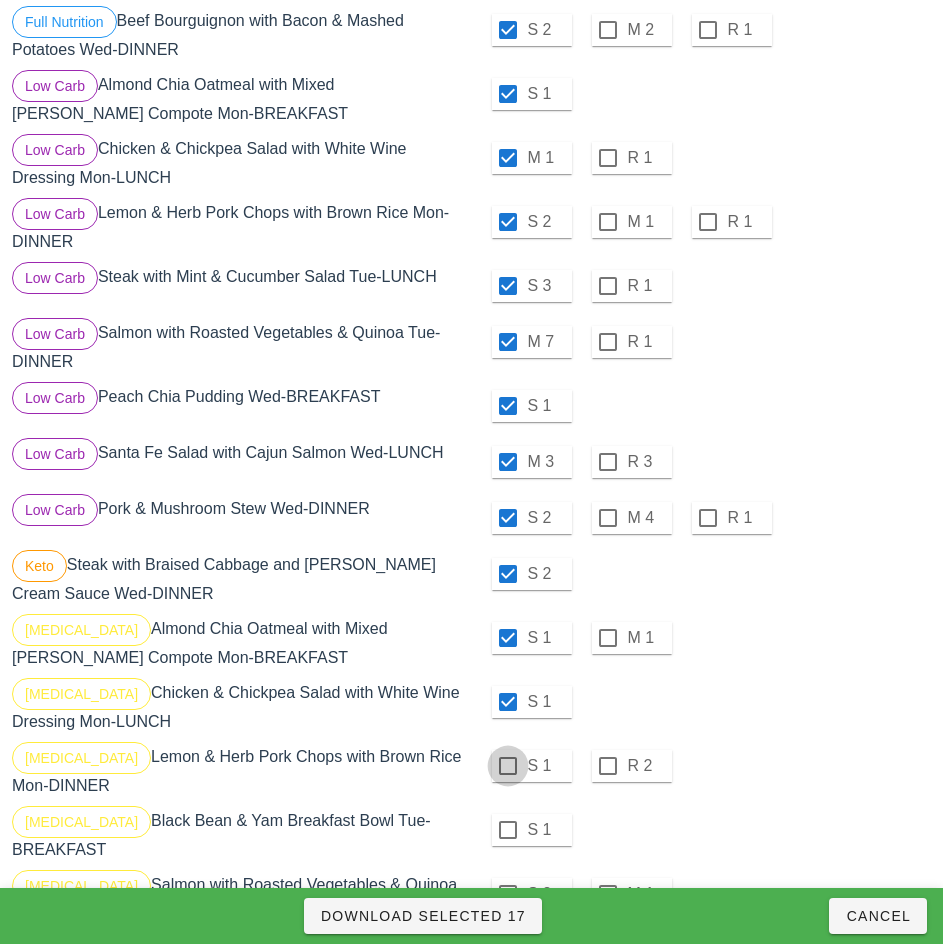 click at bounding box center (508, 766) 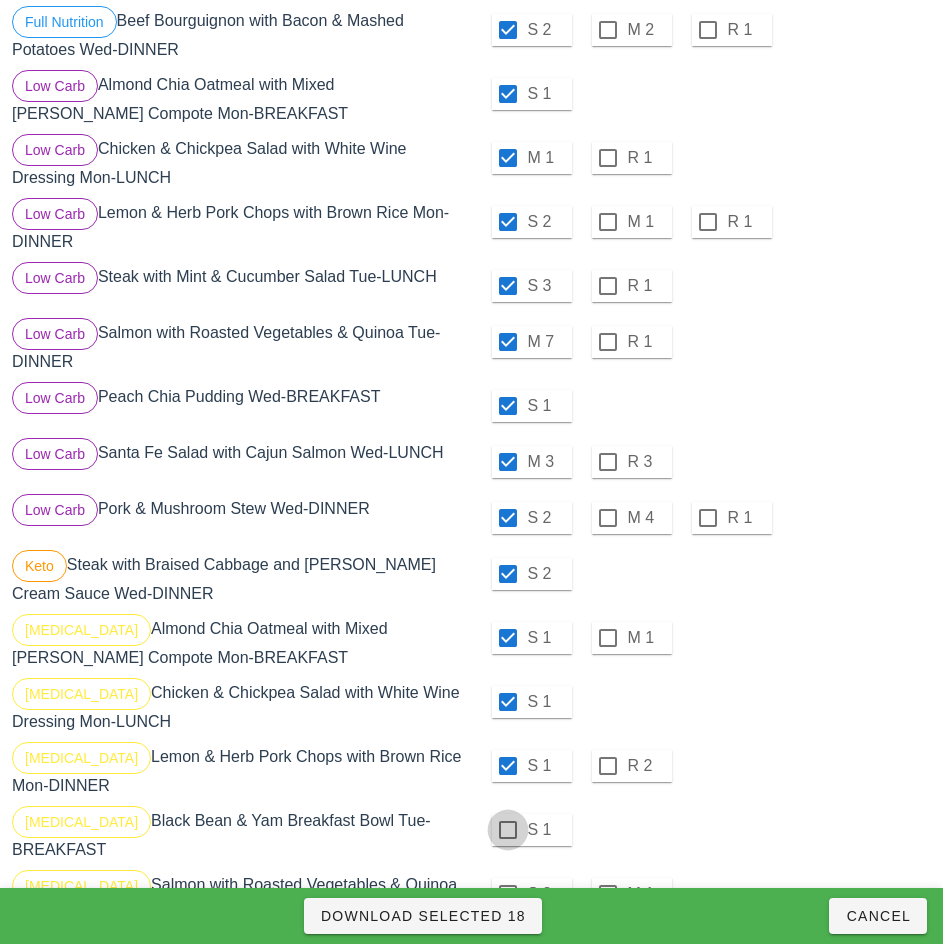 click at bounding box center [508, 830] 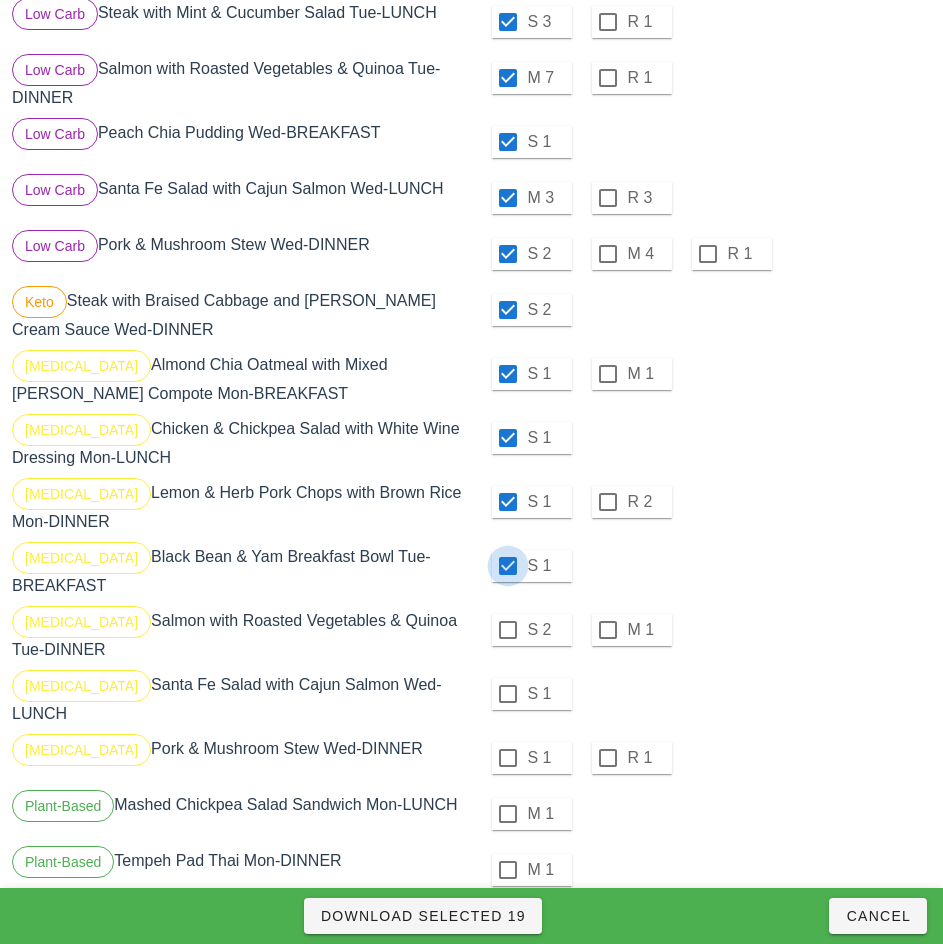 scroll, scrollTop: 775, scrollLeft: 0, axis: vertical 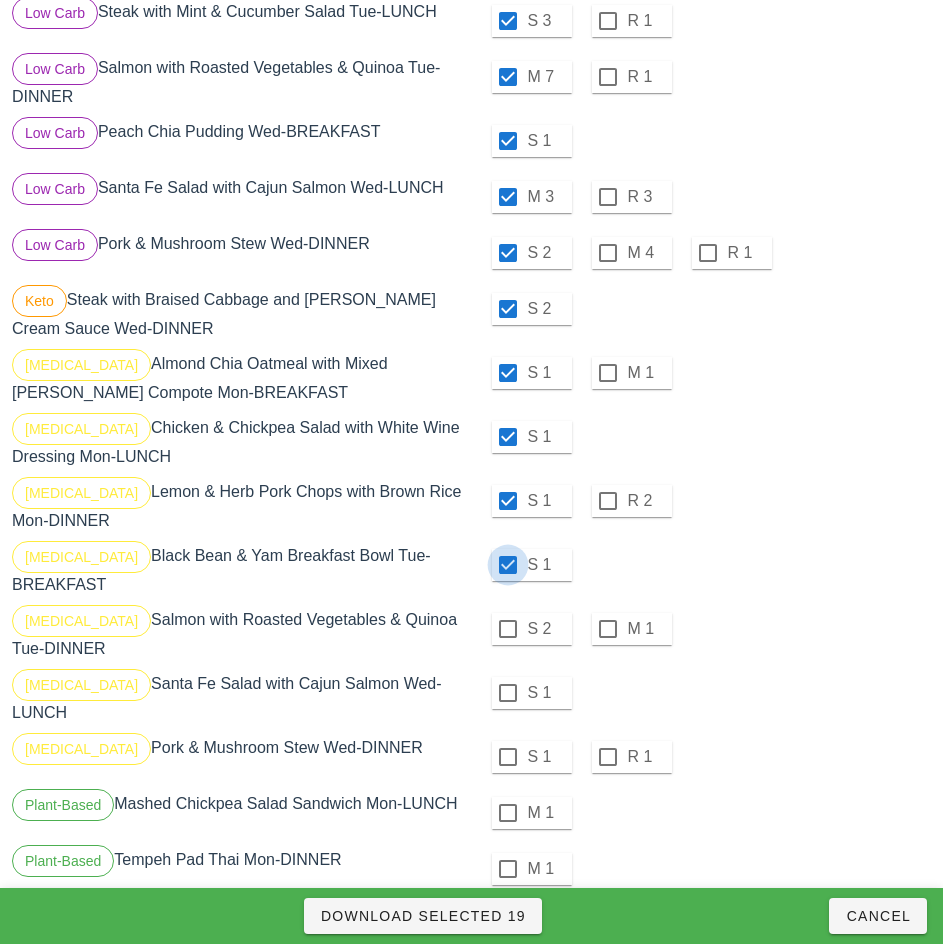 click at bounding box center [508, 629] 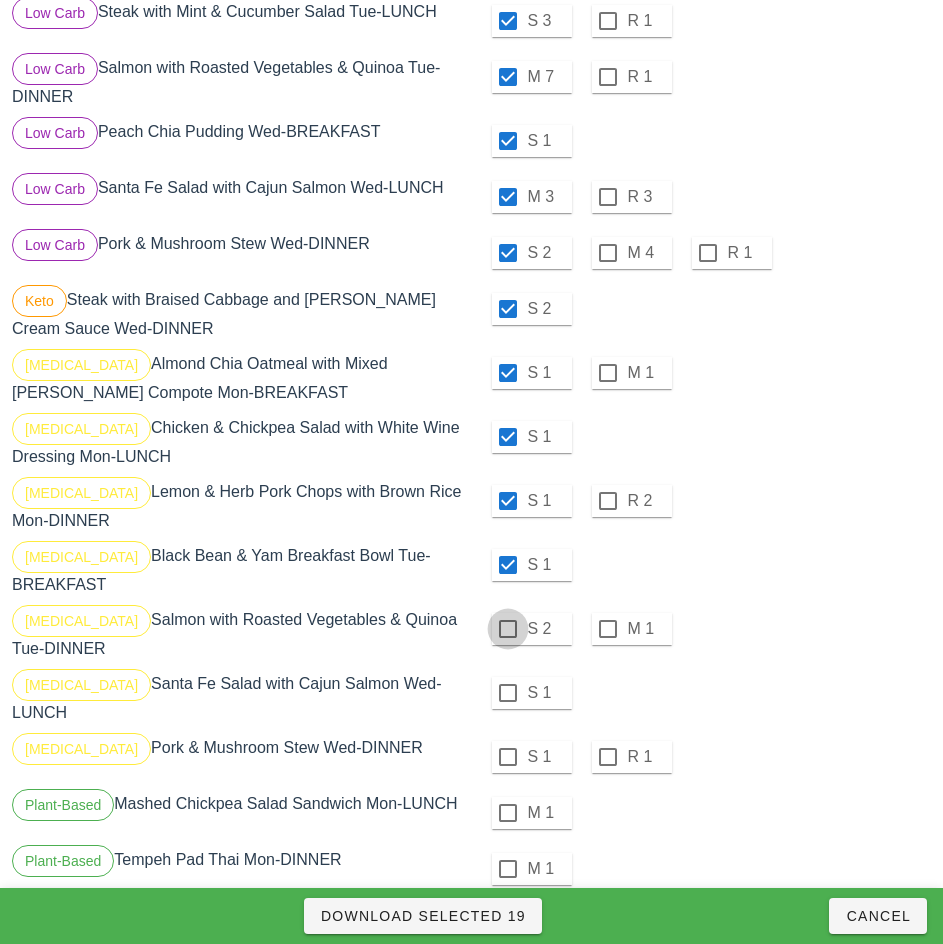 checkbox on "true" 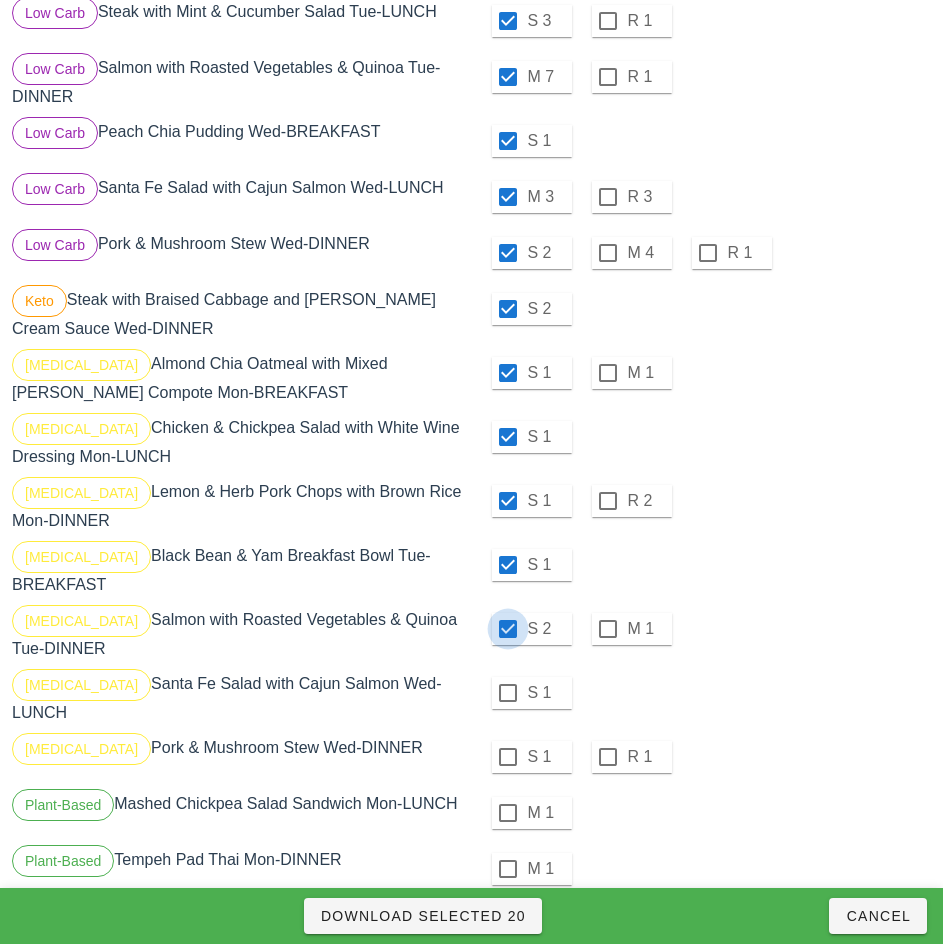 click at bounding box center [508, 693] 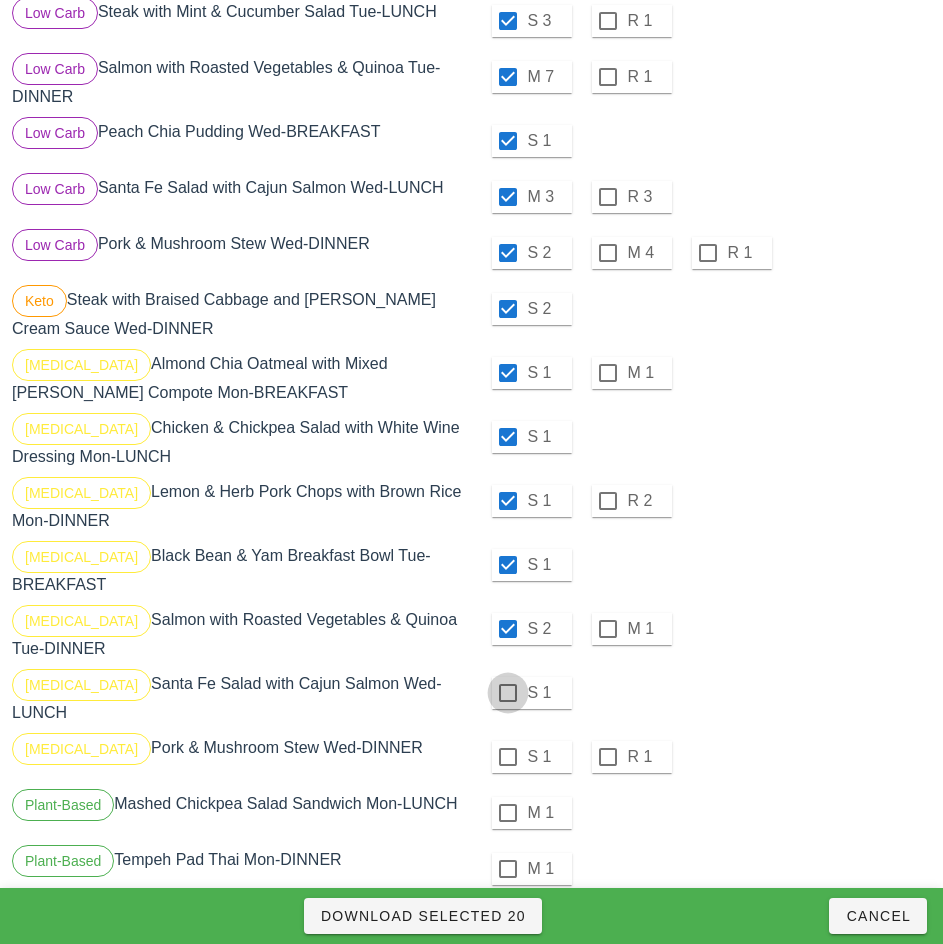 checkbox on "true" 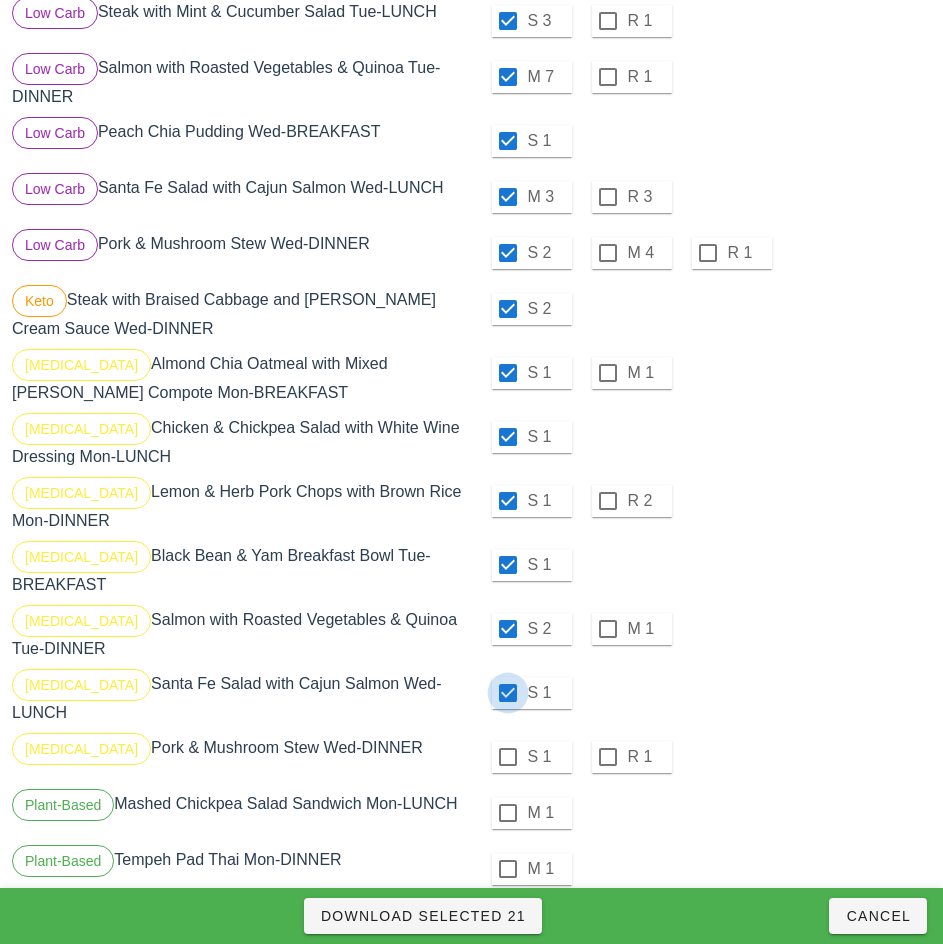 click at bounding box center (508, 757) 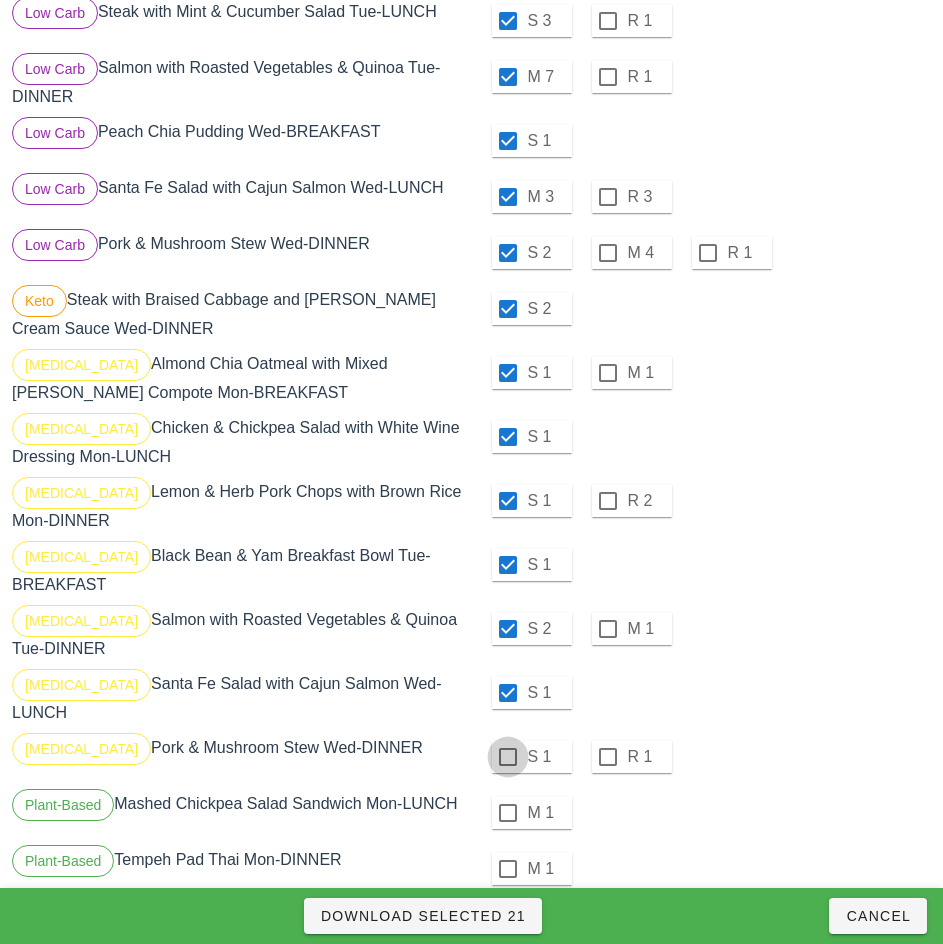 checkbox on "true" 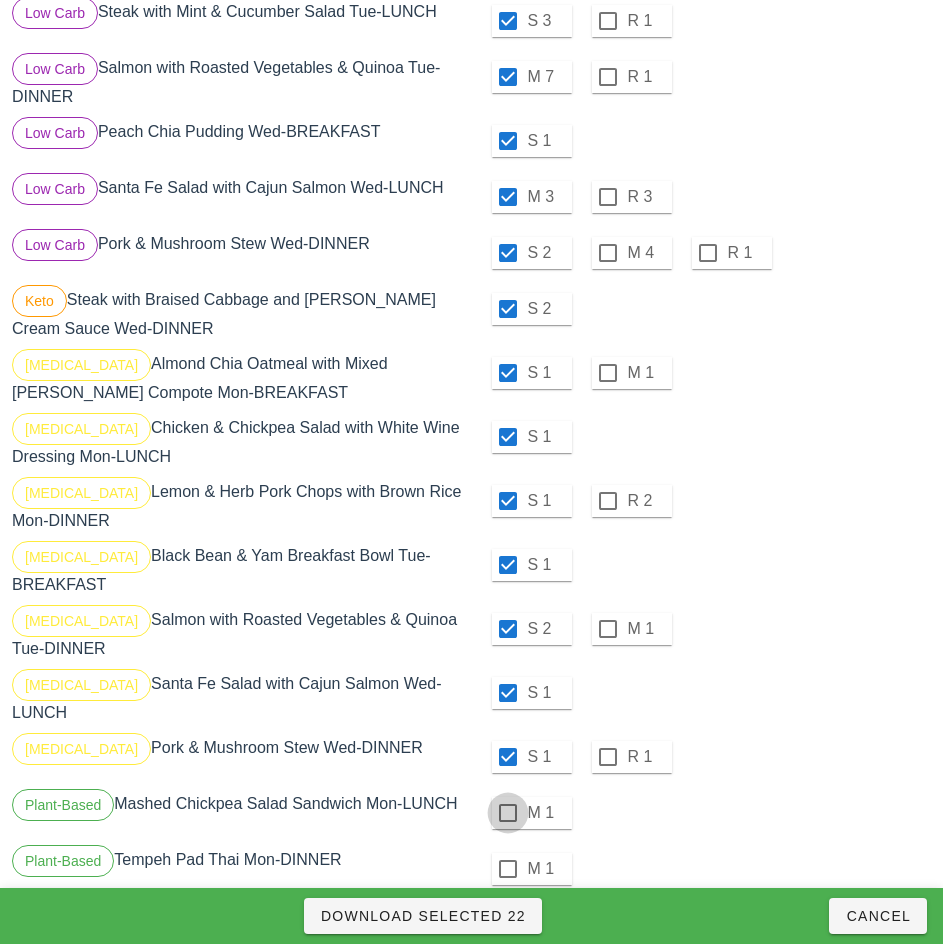 click at bounding box center (508, 813) 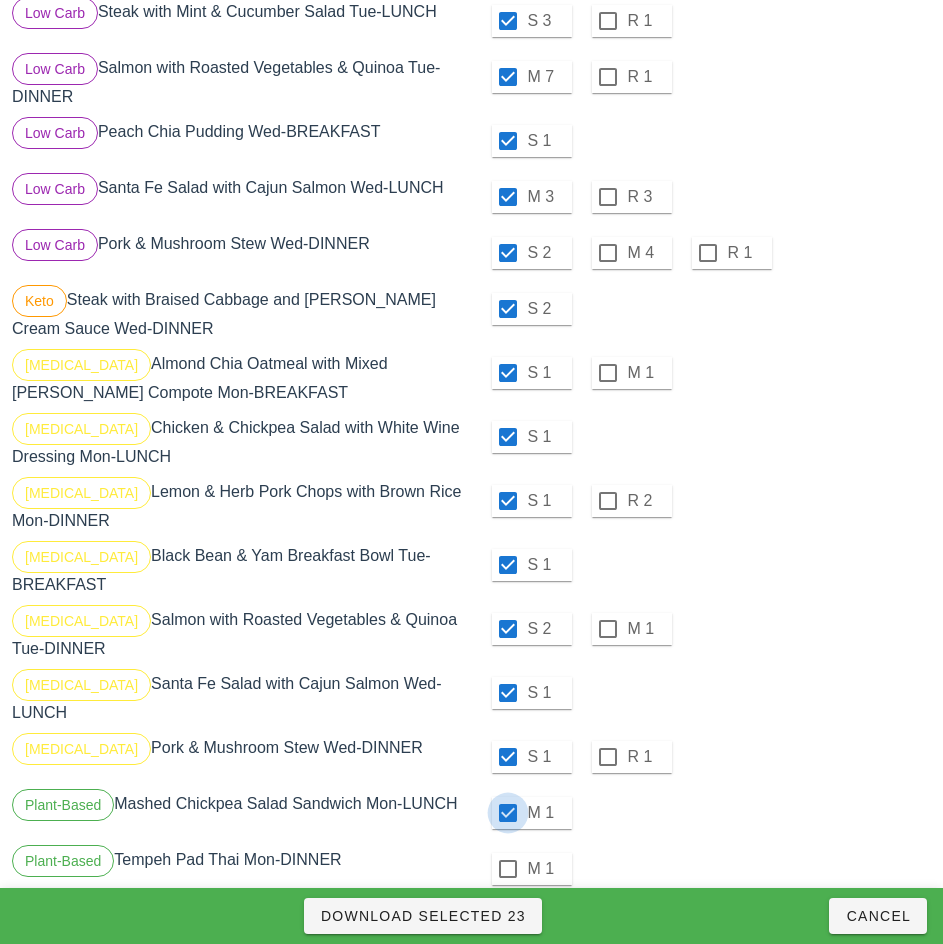click at bounding box center (508, 869) 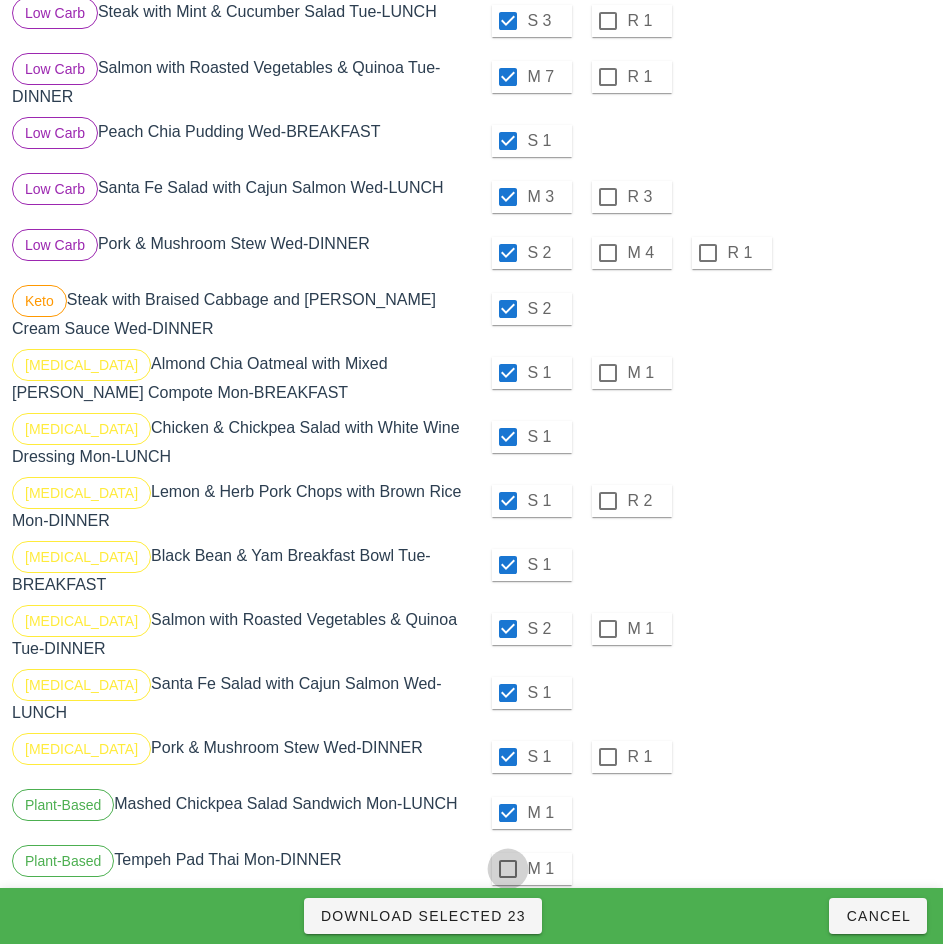 checkbox on "true" 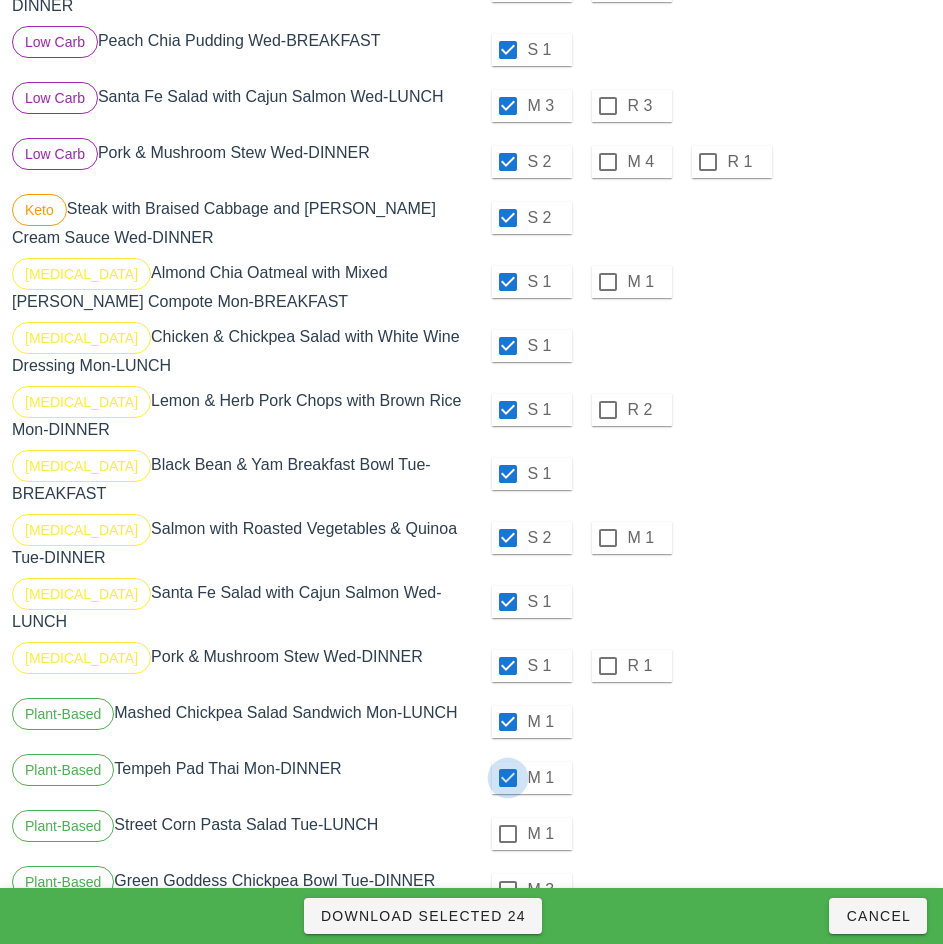 scroll, scrollTop: 984, scrollLeft: 0, axis: vertical 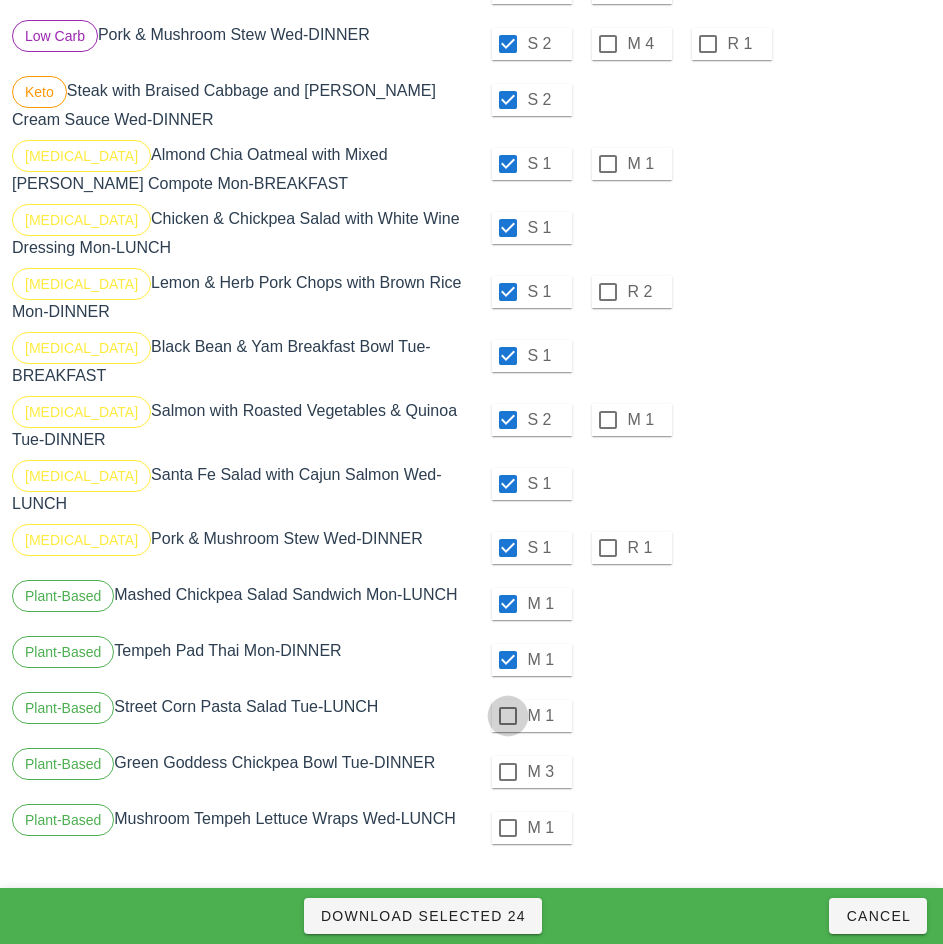 click at bounding box center [508, 716] 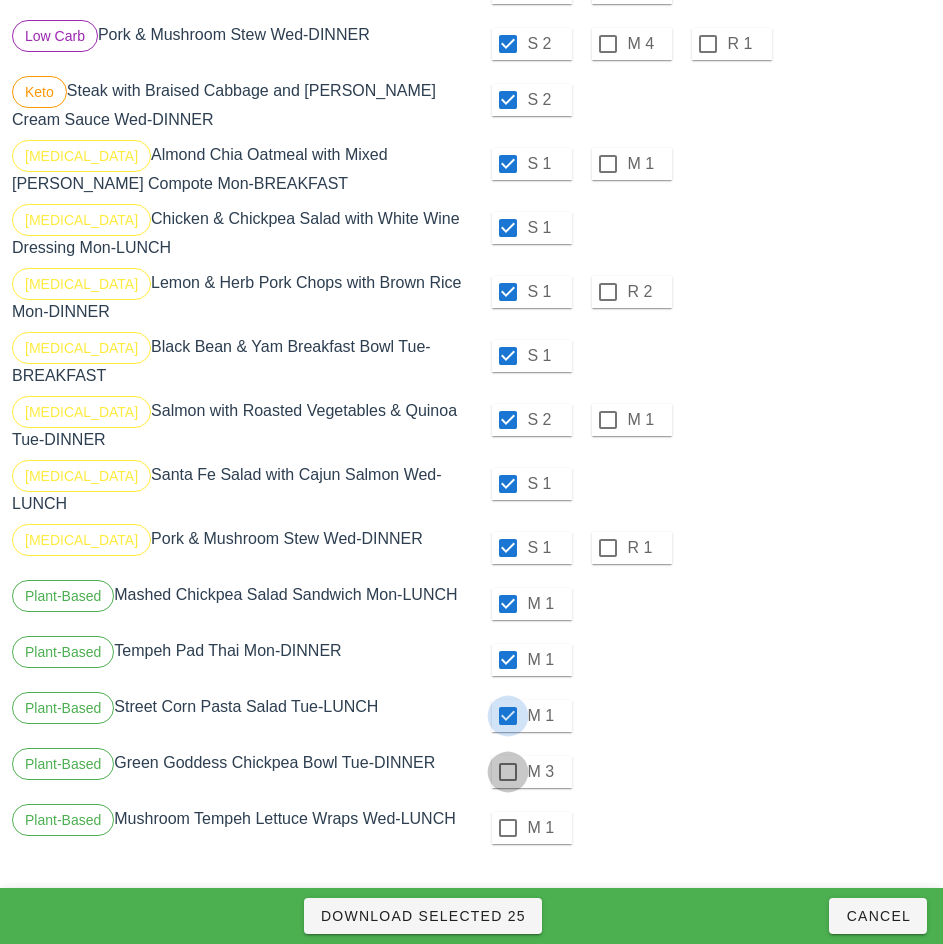 click at bounding box center (508, 772) 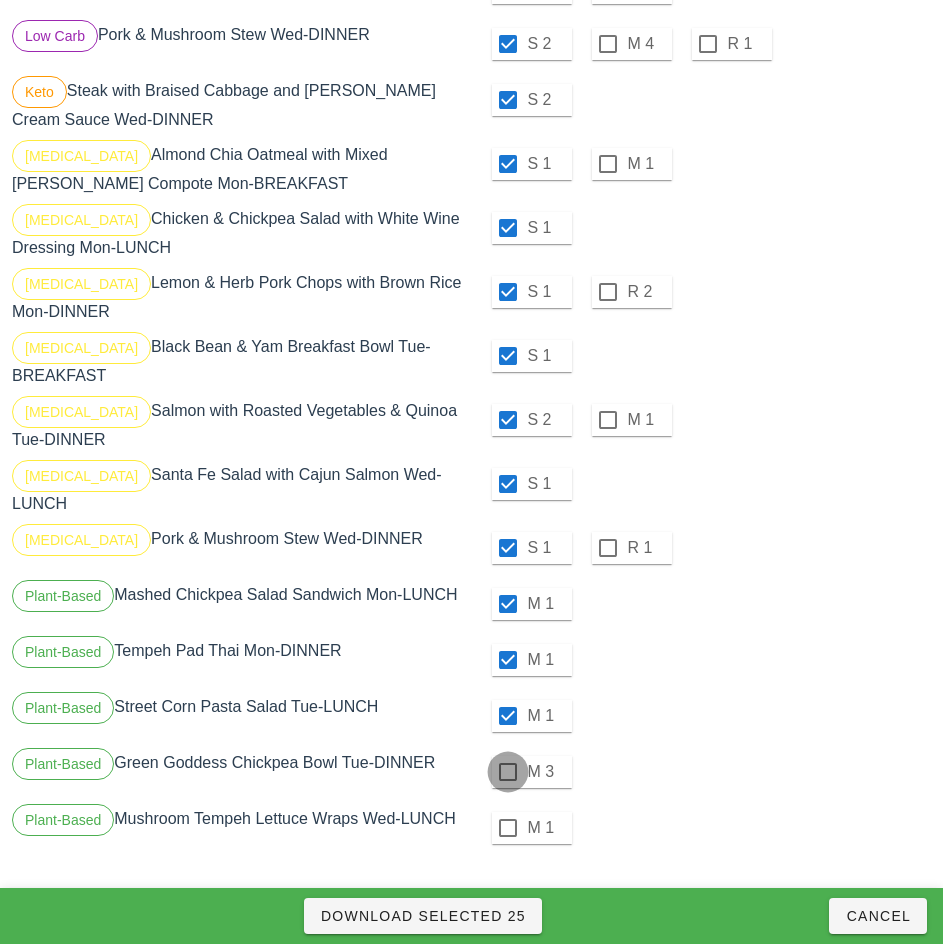 checkbox on "true" 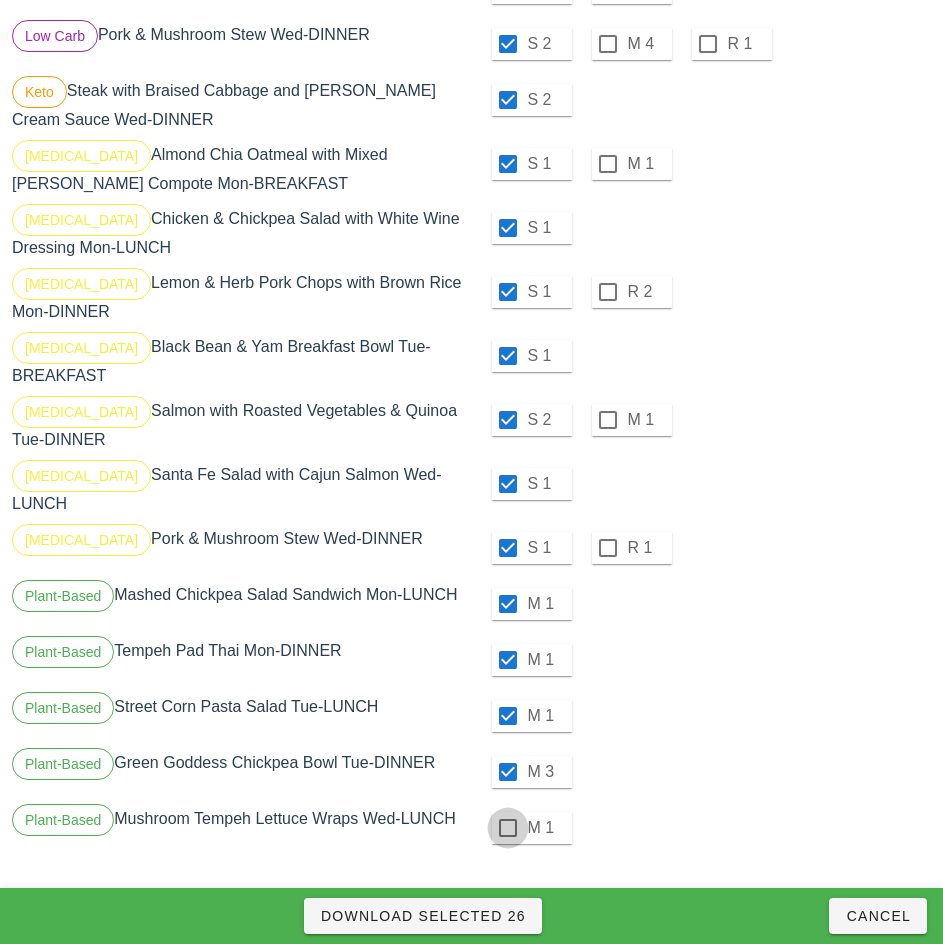 click at bounding box center [508, 828] 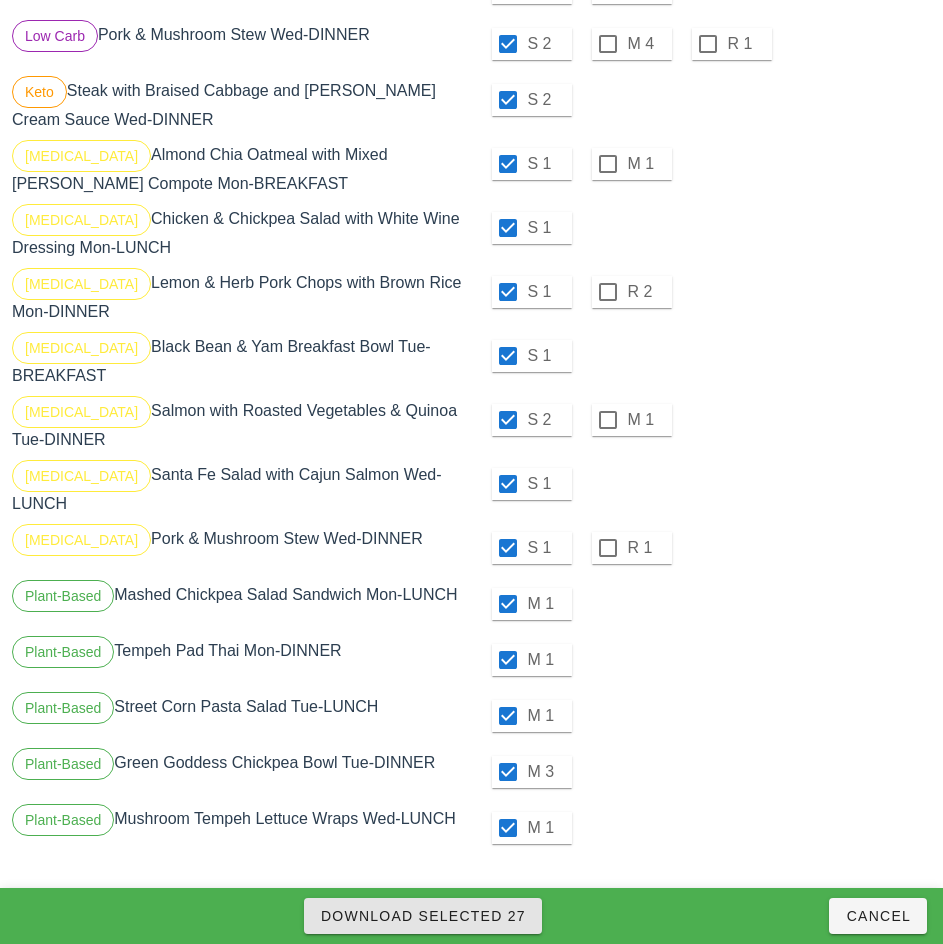 click on "Download Selected 27" at bounding box center (423, 916) 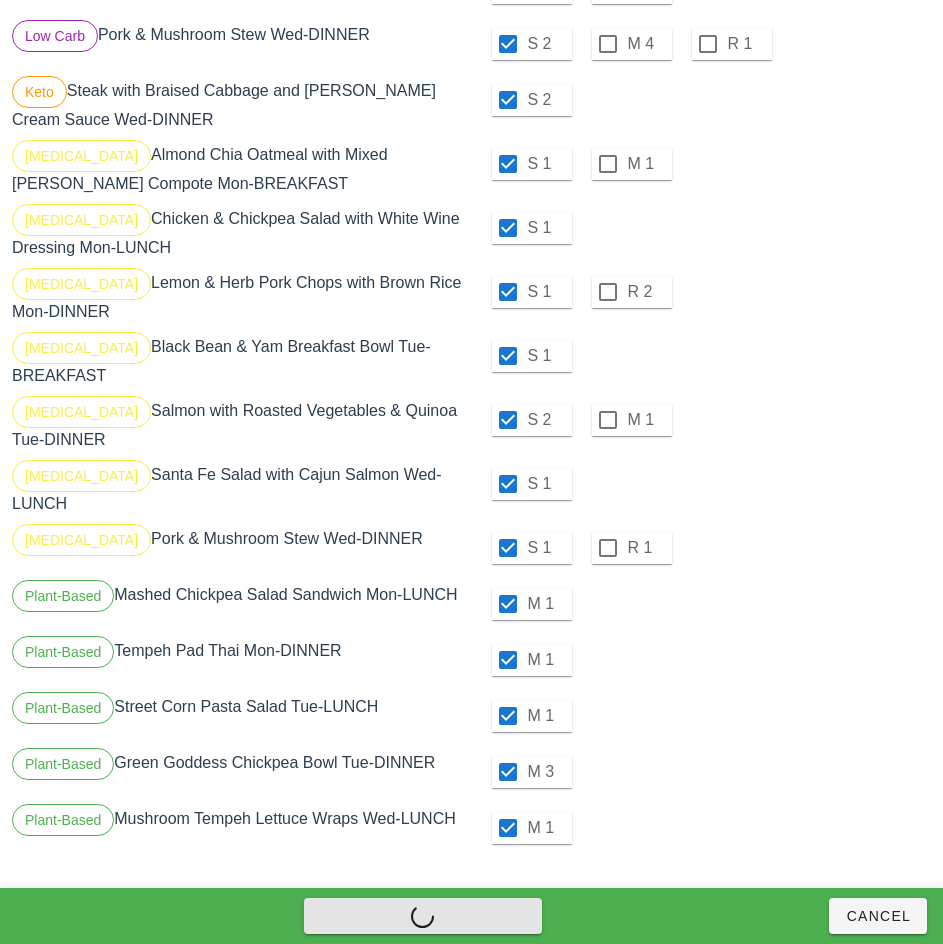checkbox on "false" 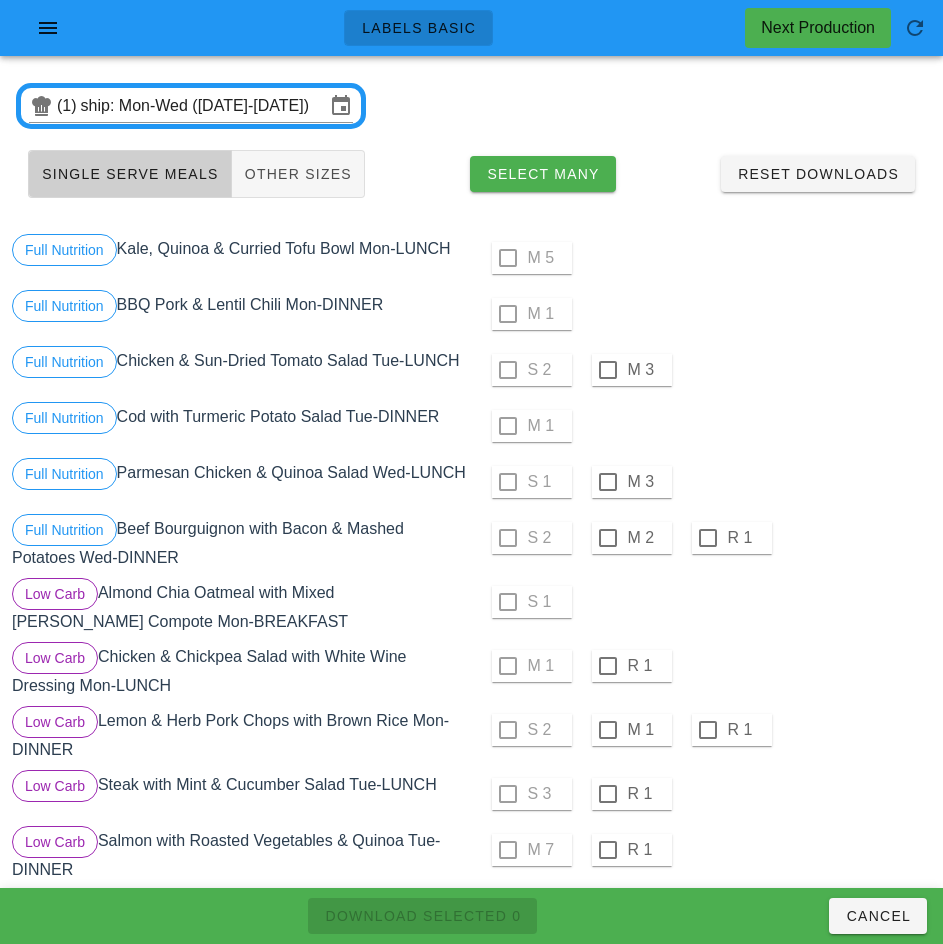 scroll, scrollTop: 0, scrollLeft: 0, axis: both 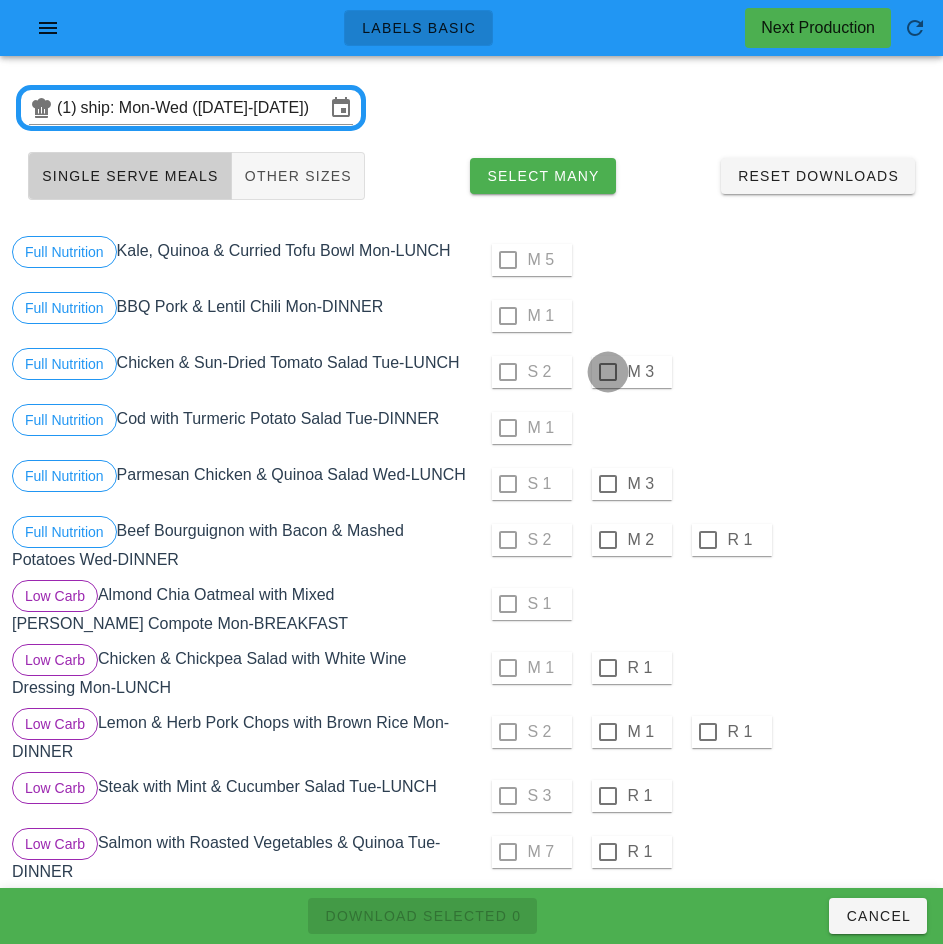 click at bounding box center [608, 372] 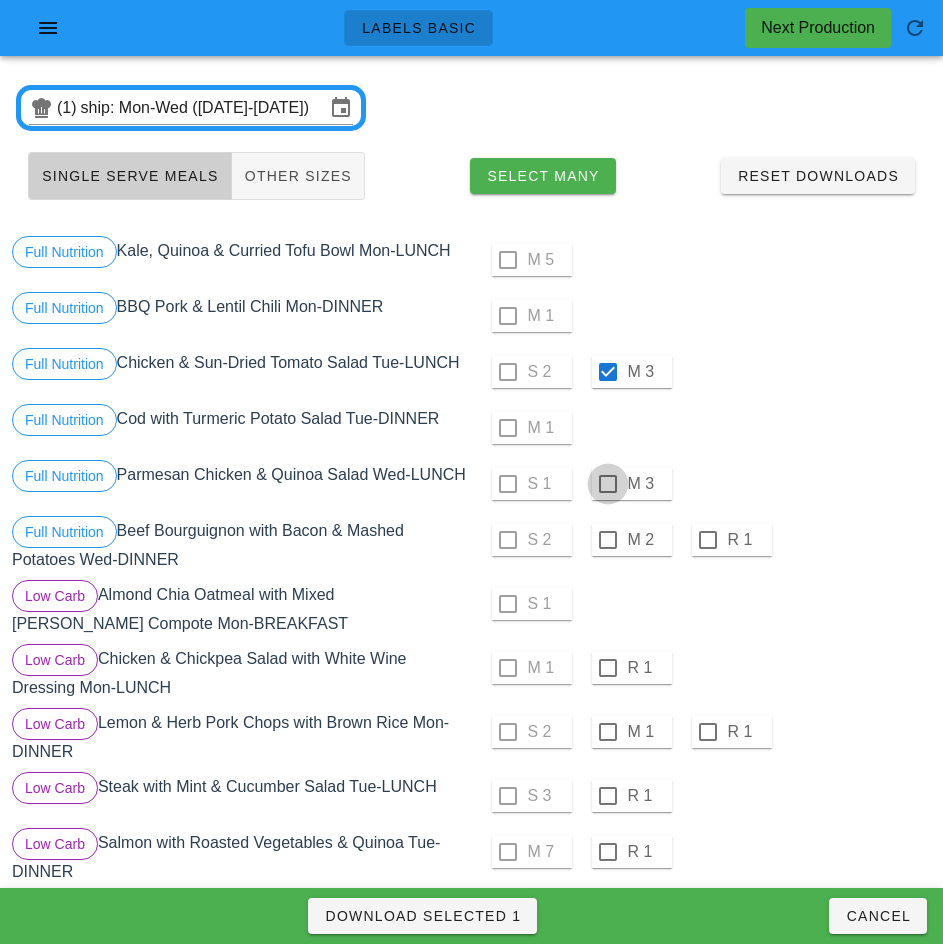 click at bounding box center [608, 484] 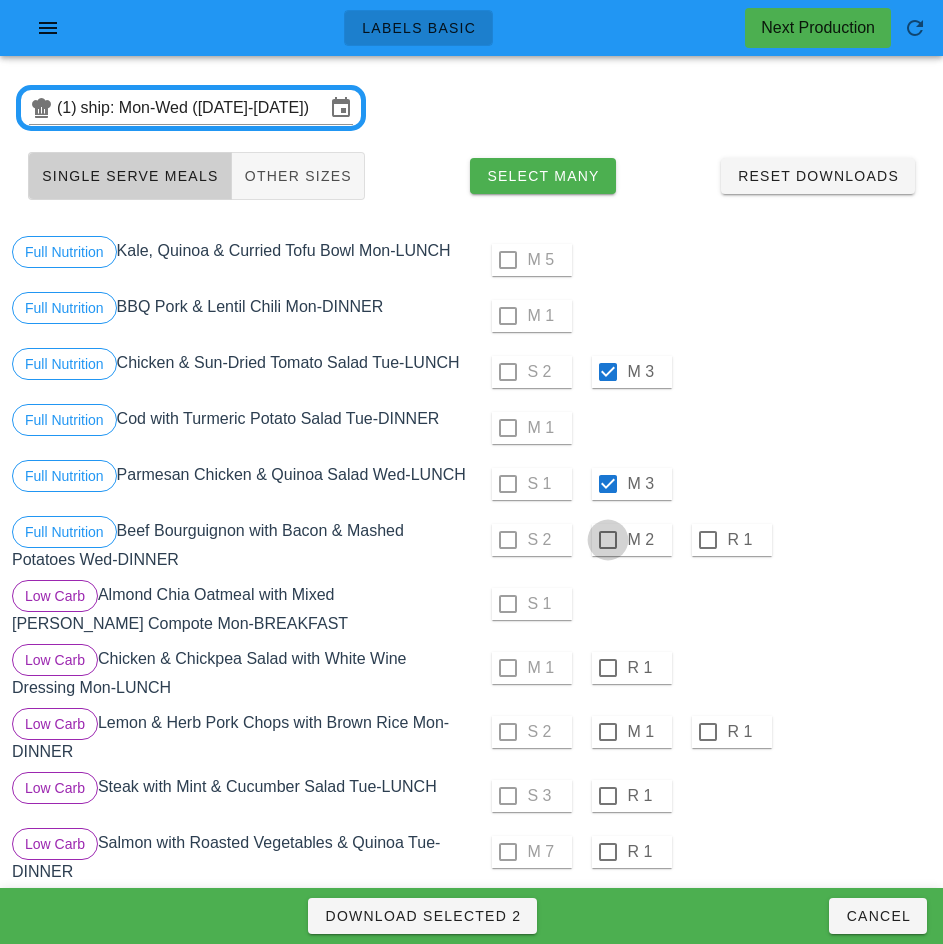 click at bounding box center (608, 540) 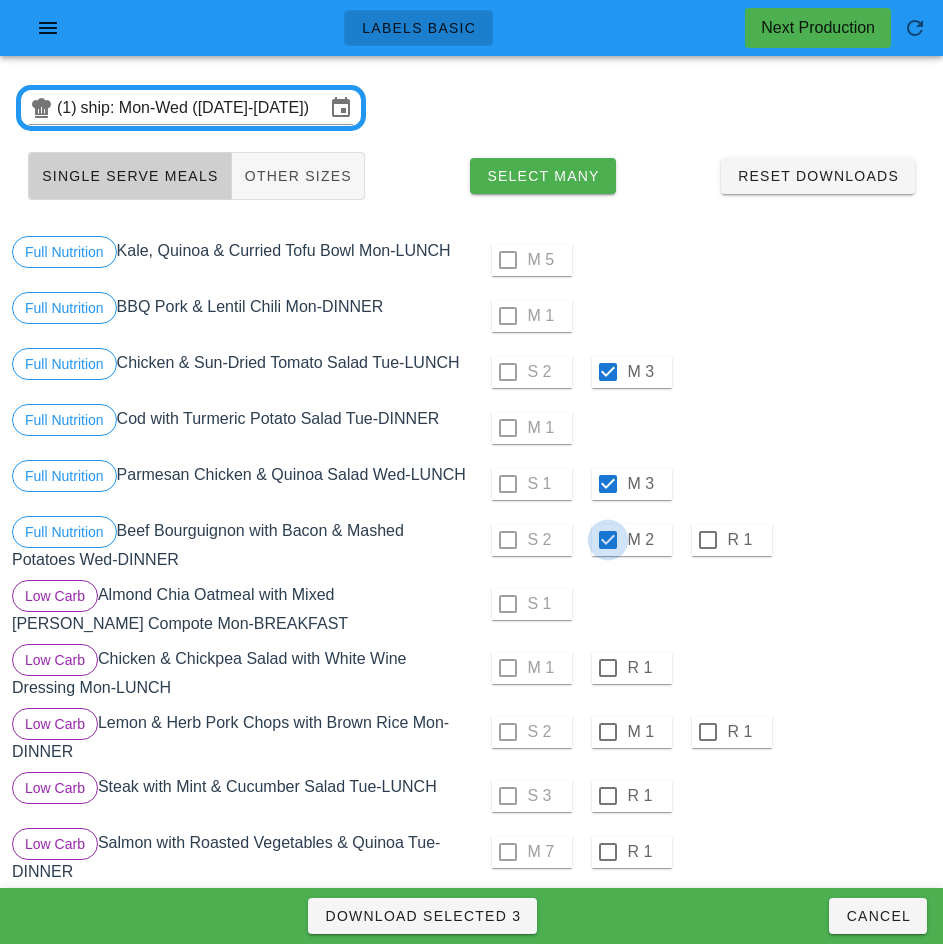 click at bounding box center (608, 668) 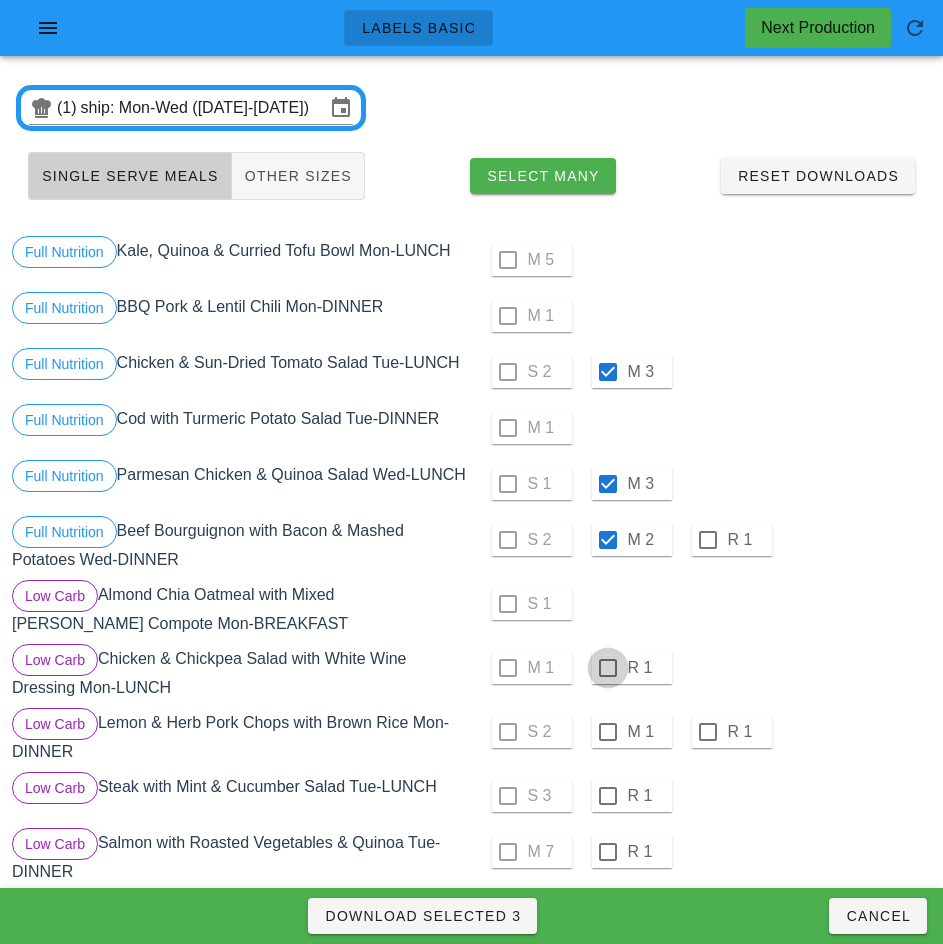 checkbox on "true" 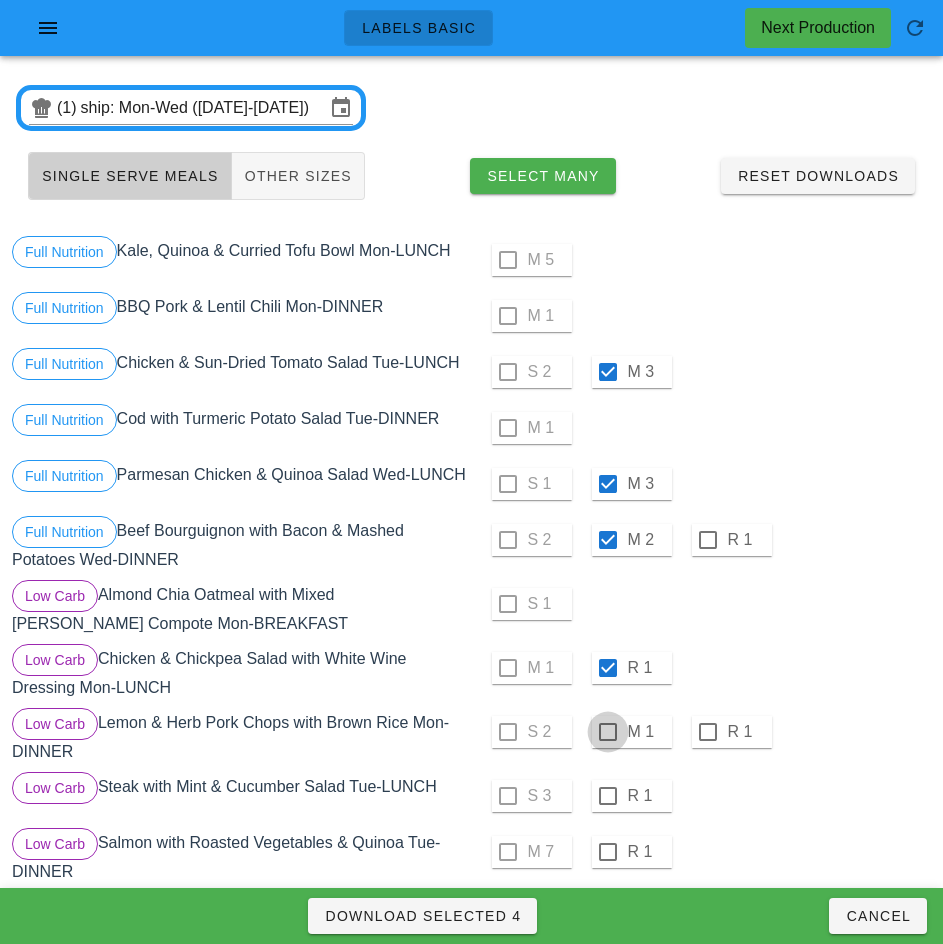 click at bounding box center (608, 732) 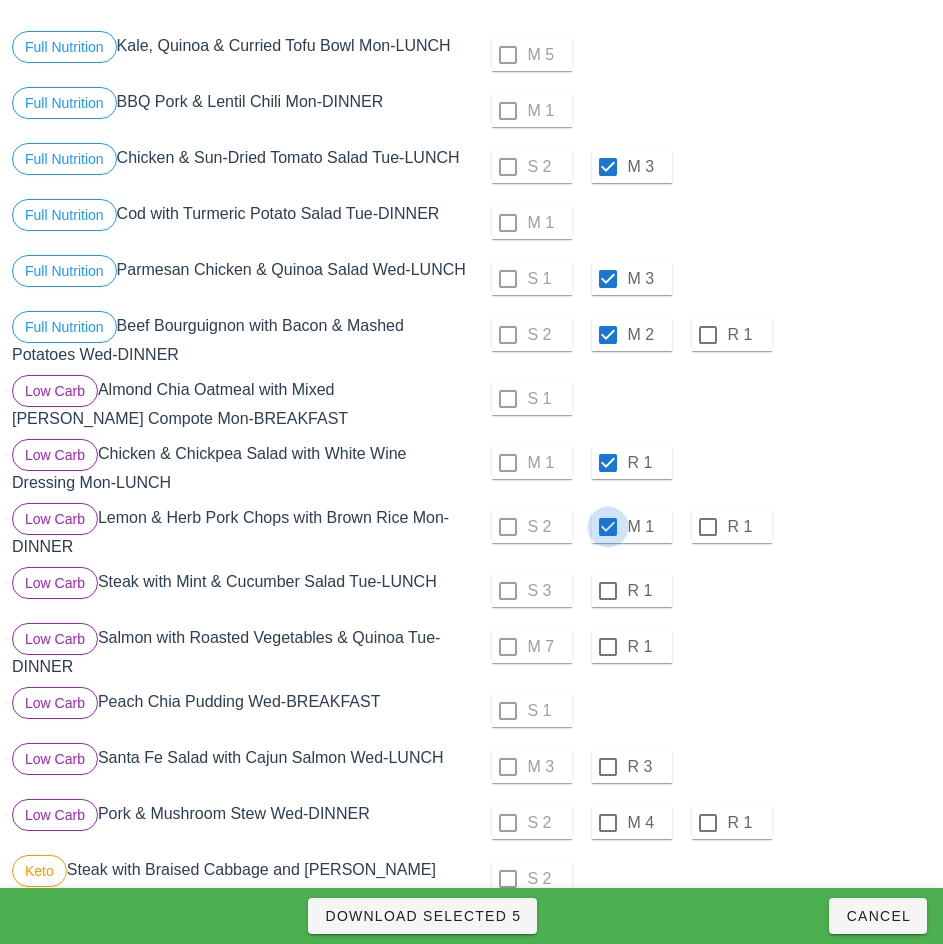 scroll, scrollTop: 207, scrollLeft: 0, axis: vertical 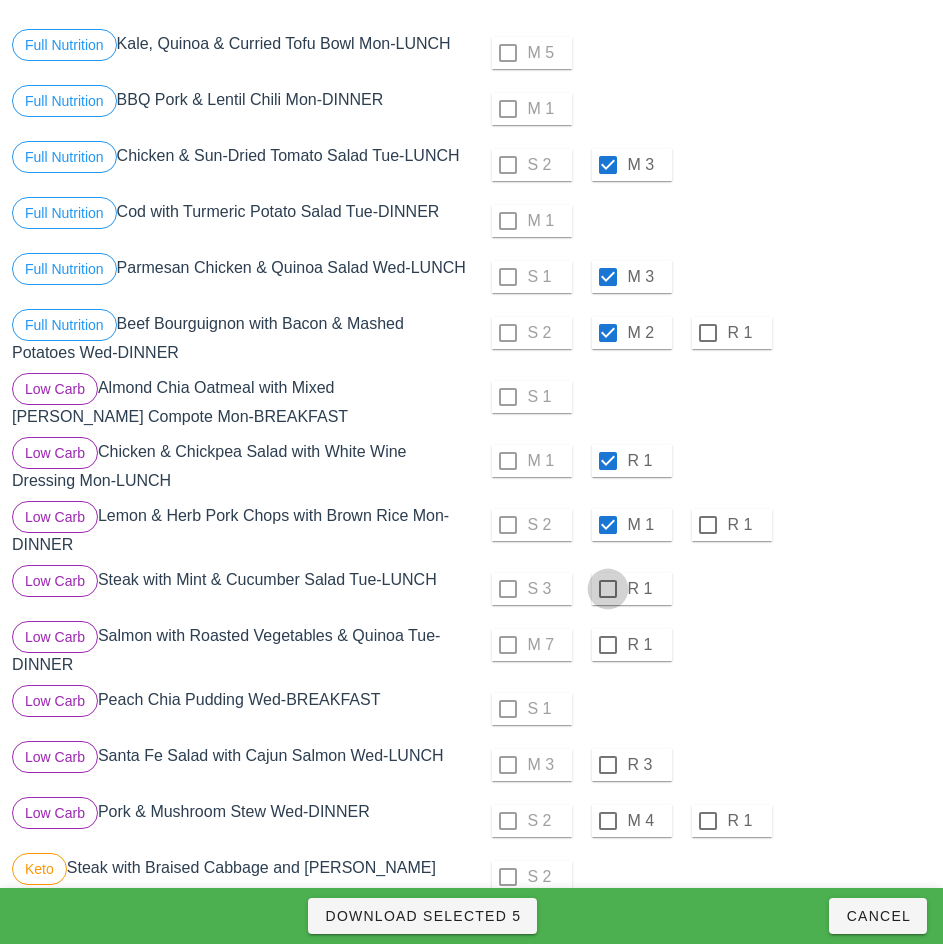 click at bounding box center [608, 589] 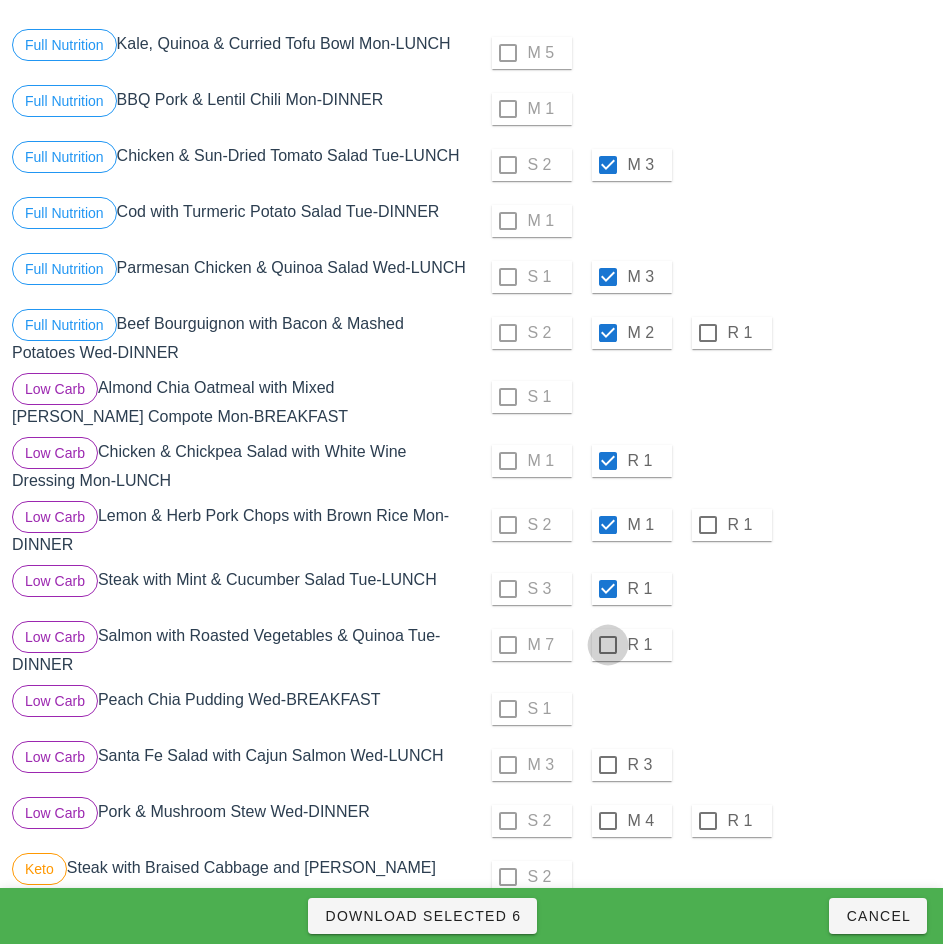 click at bounding box center [608, 645] 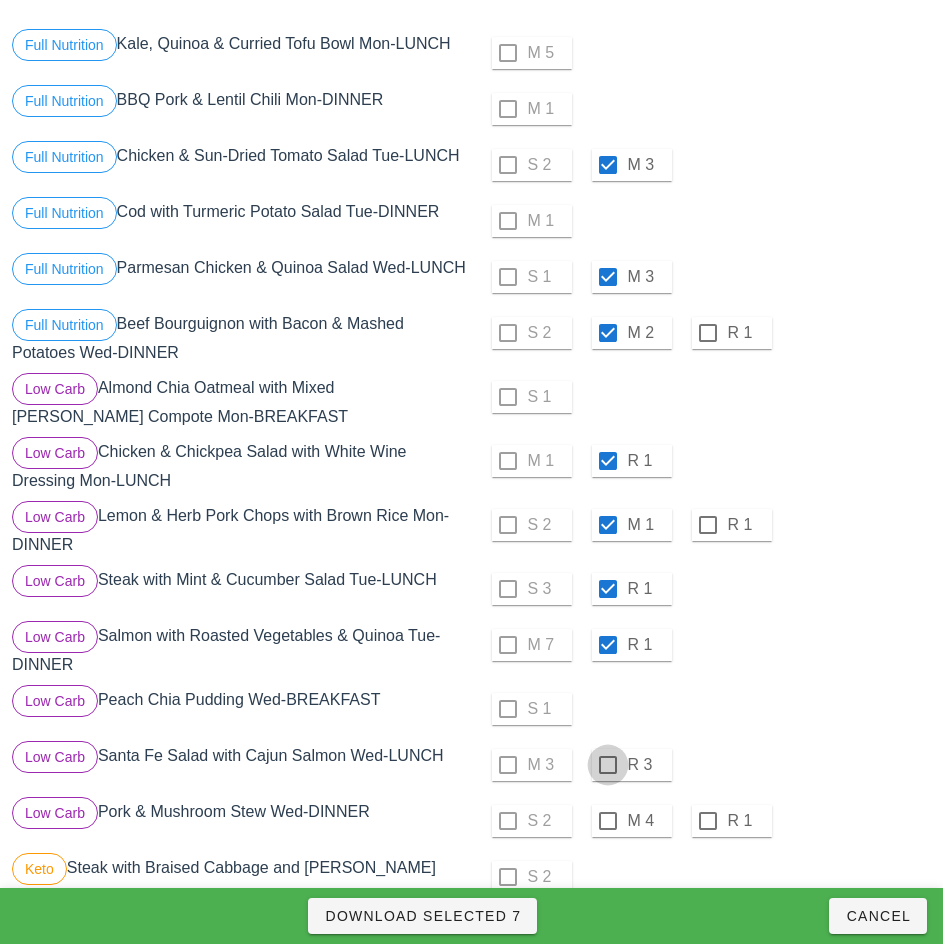 click at bounding box center (608, 765) 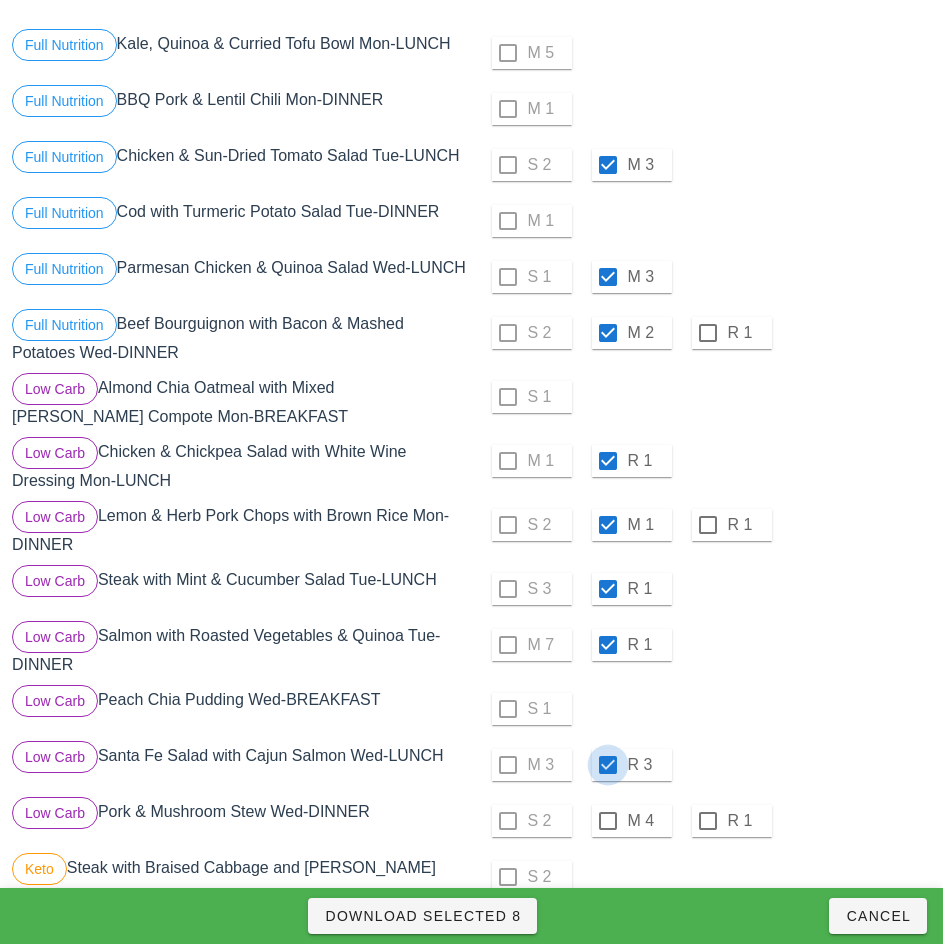 click at bounding box center (608, 821) 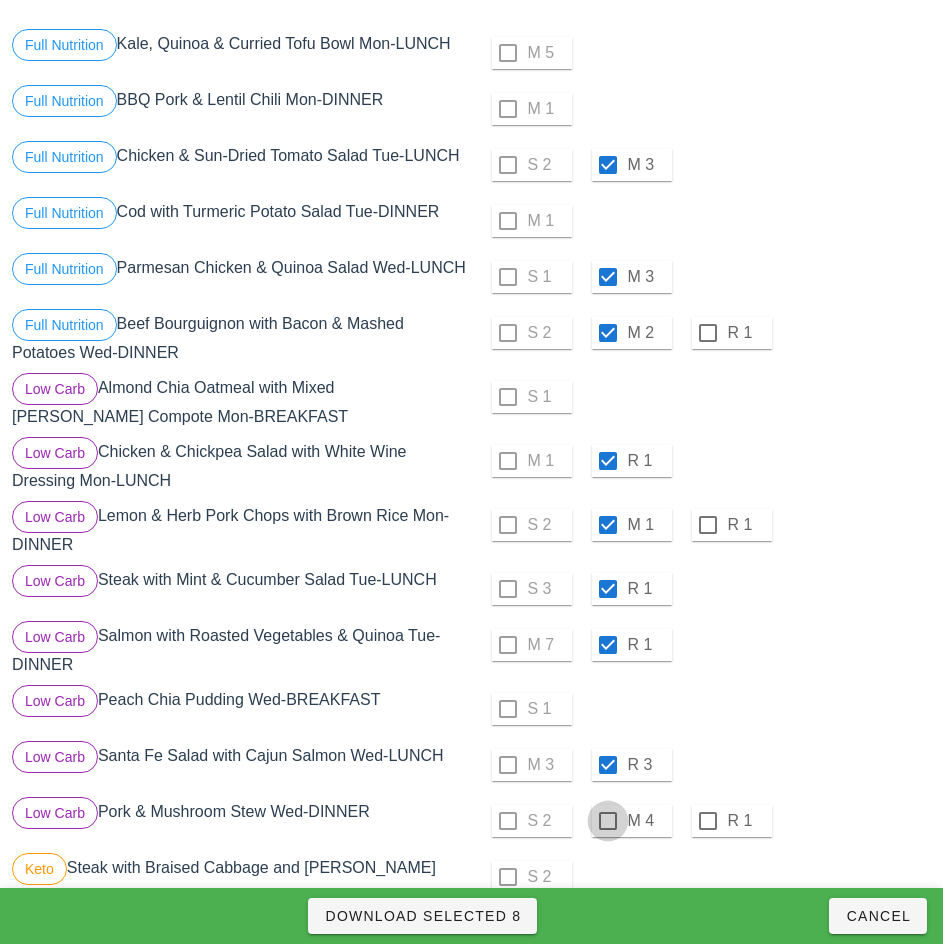 checkbox on "true" 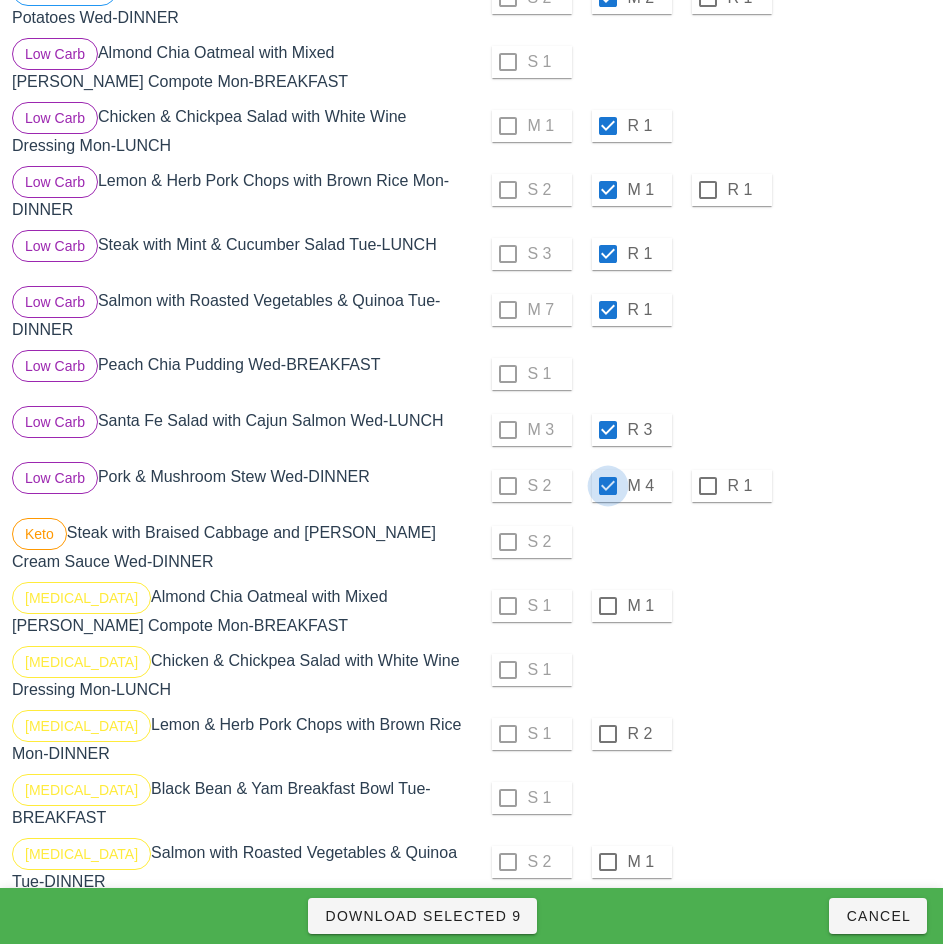 scroll, scrollTop: 546, scrollLeft: 0, axis: vertical 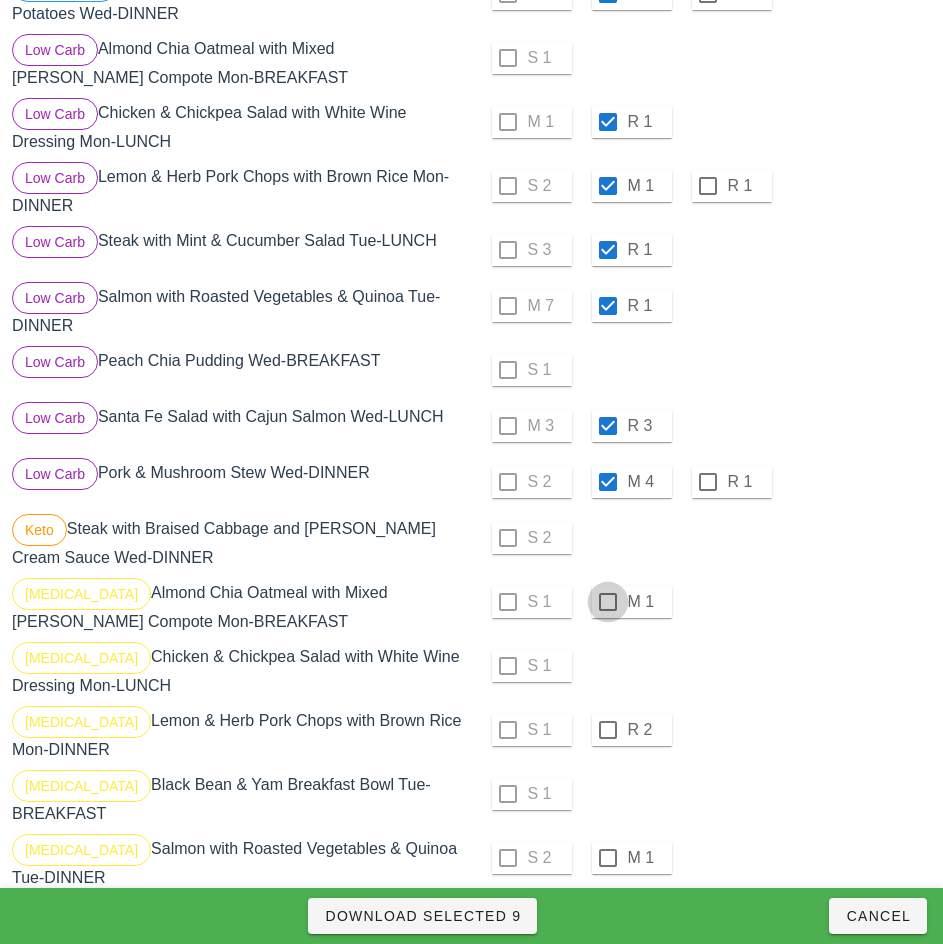 click at bounding box center [608, 602] 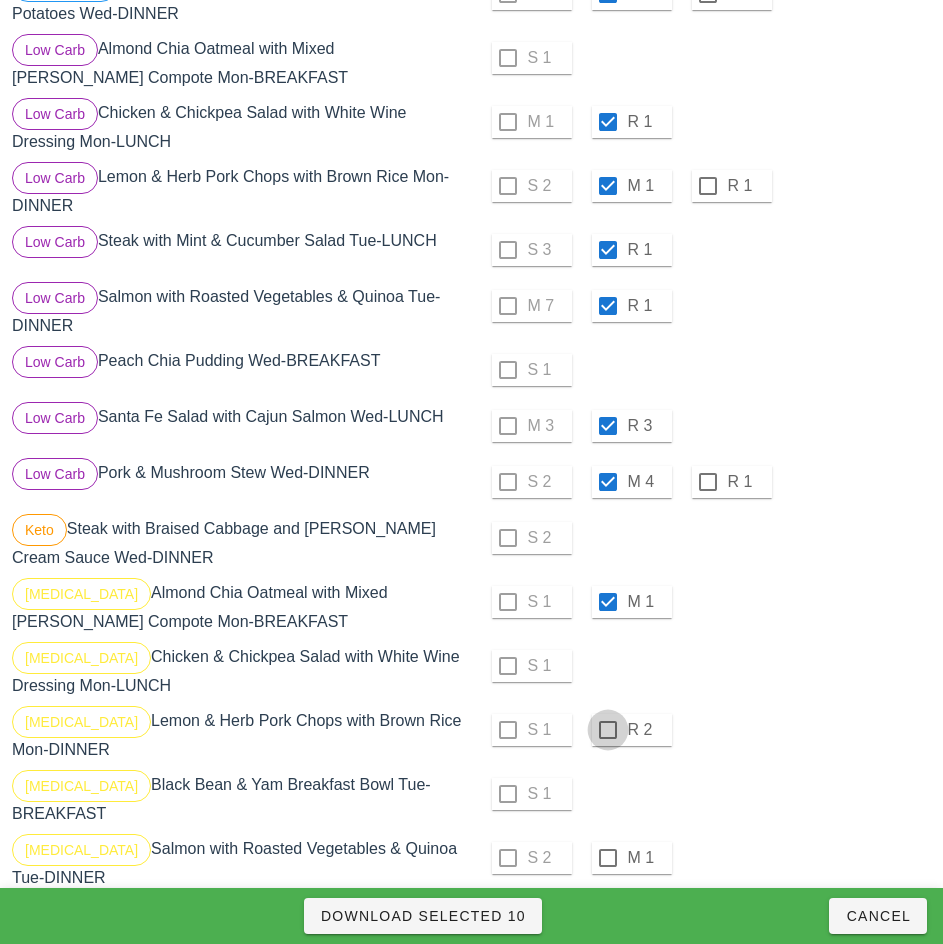 click at bounding box center [608, 730] 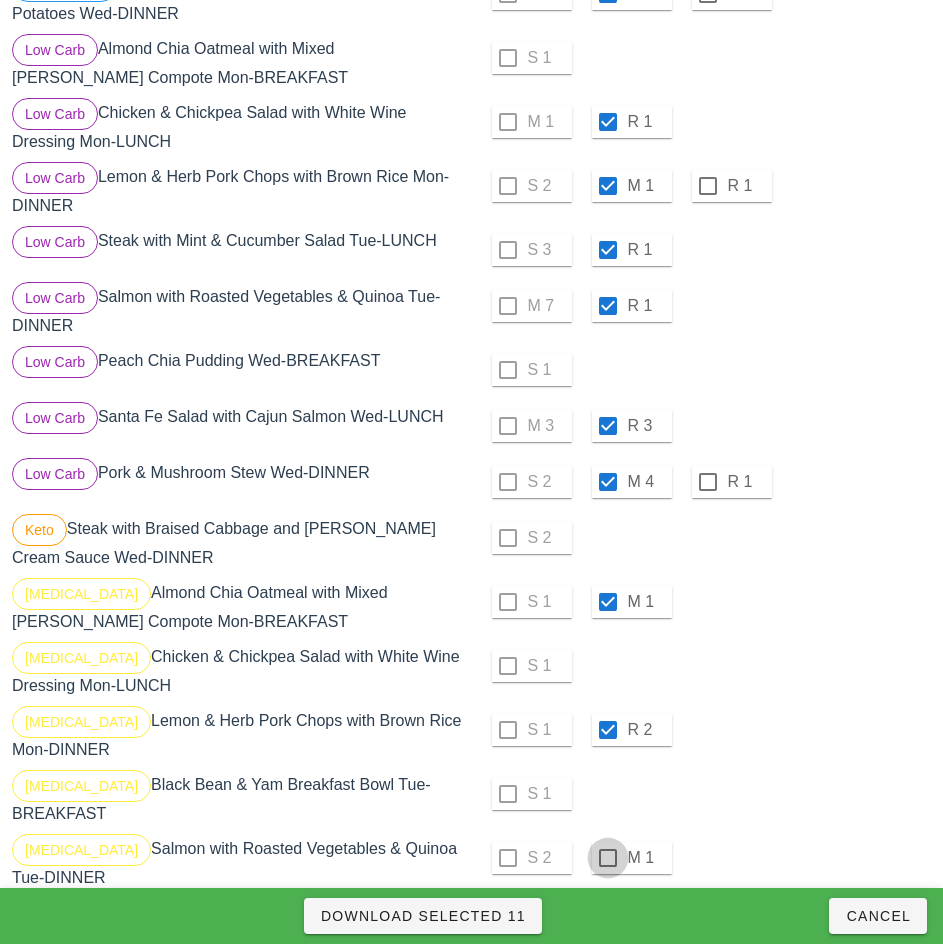 click at bounding box center (608, 858) 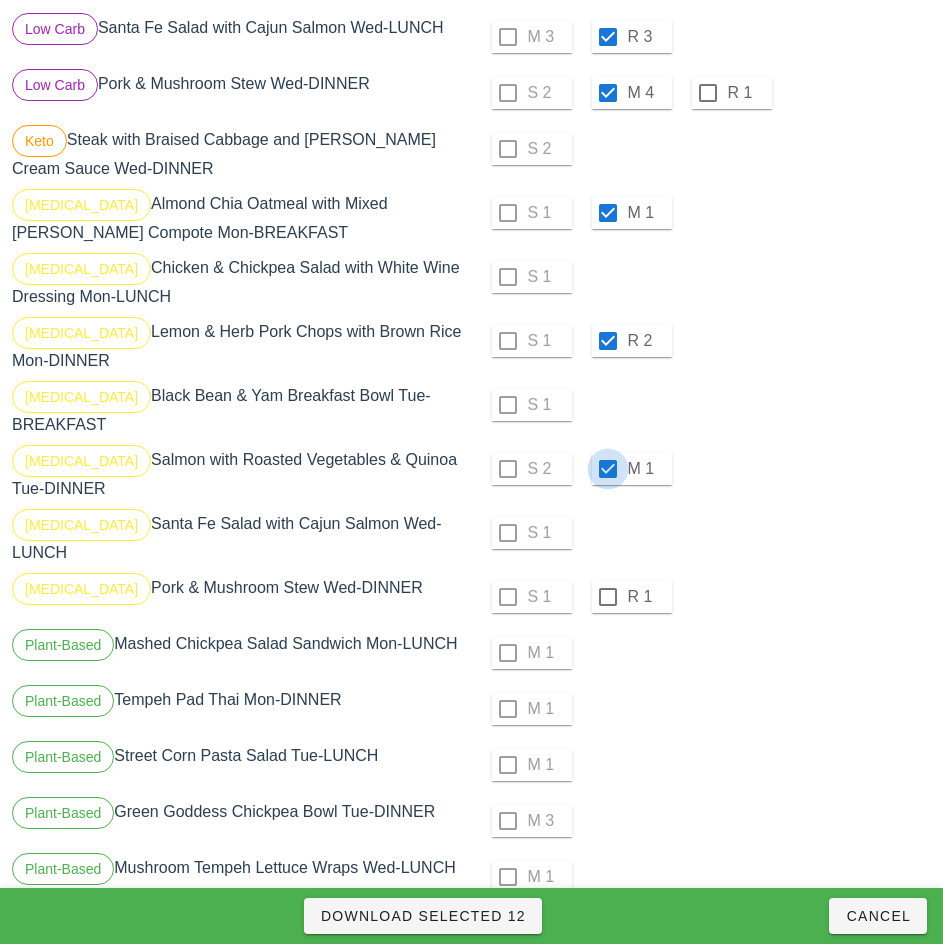 scroll, scrollTop: 942, scrollLeft: 0, axis: vertical 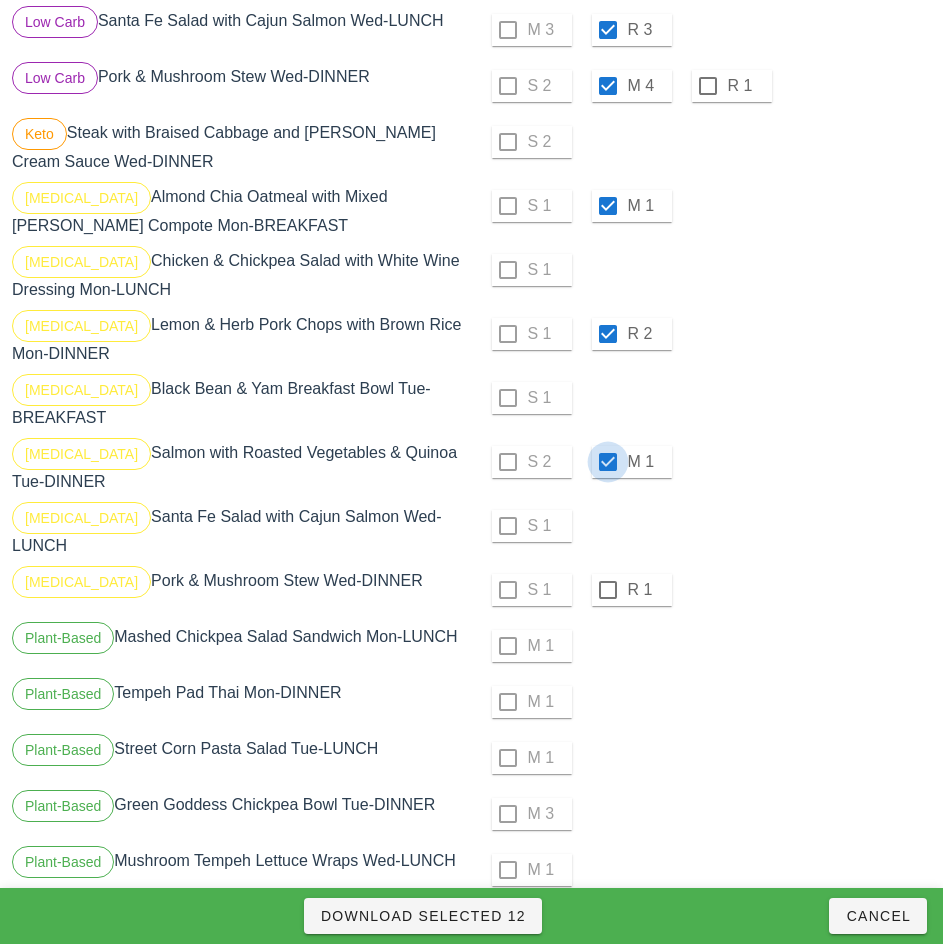 click at bounding box center (608, 590) 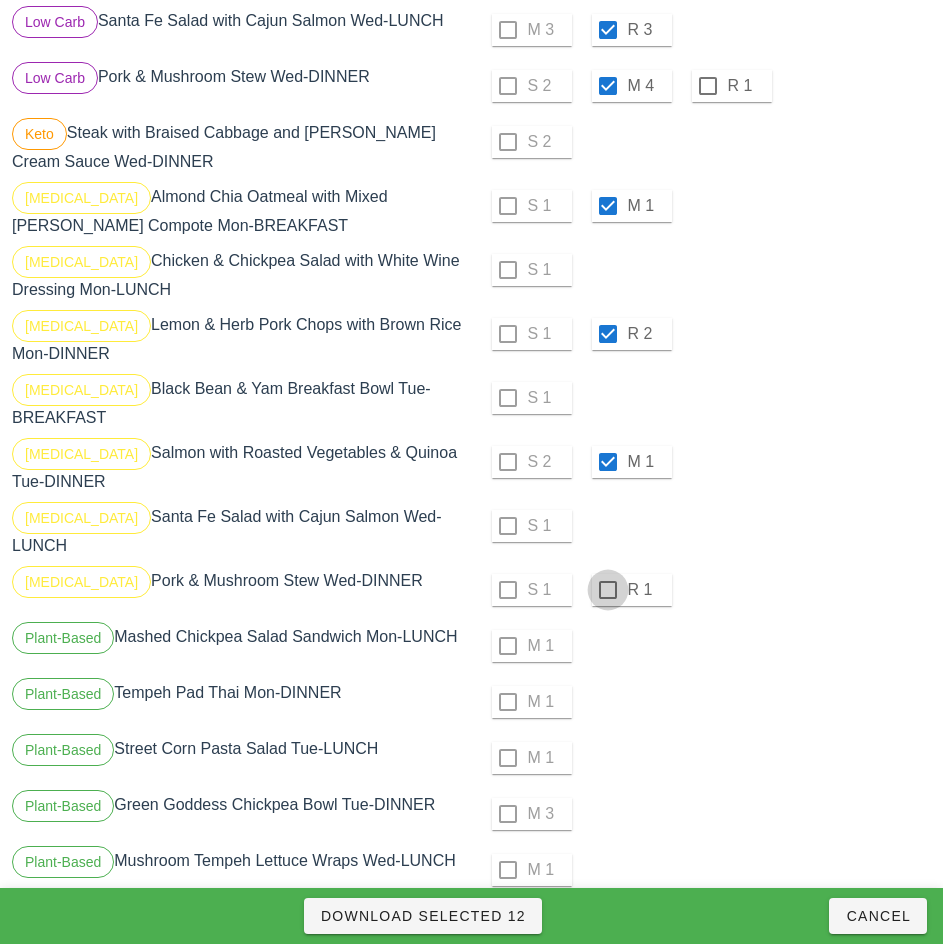 checkbox on "true" 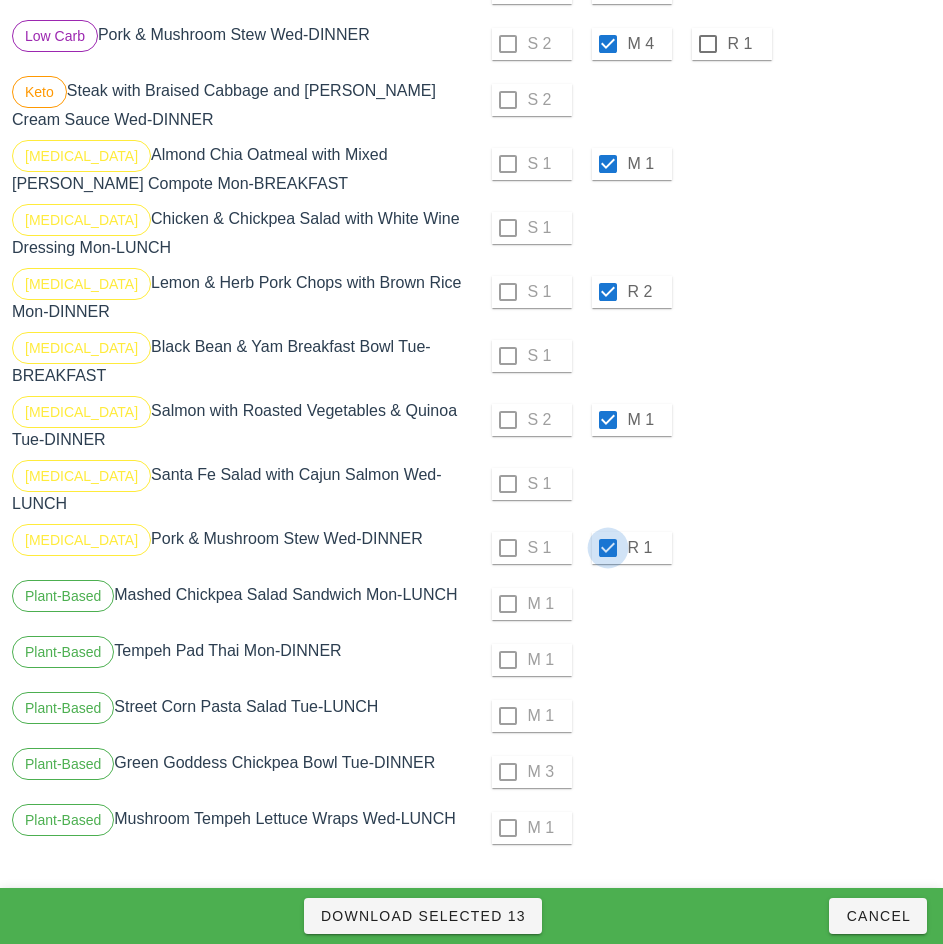 scroll, scrollTop: 982, scrollLeft: 0, axis: vertical 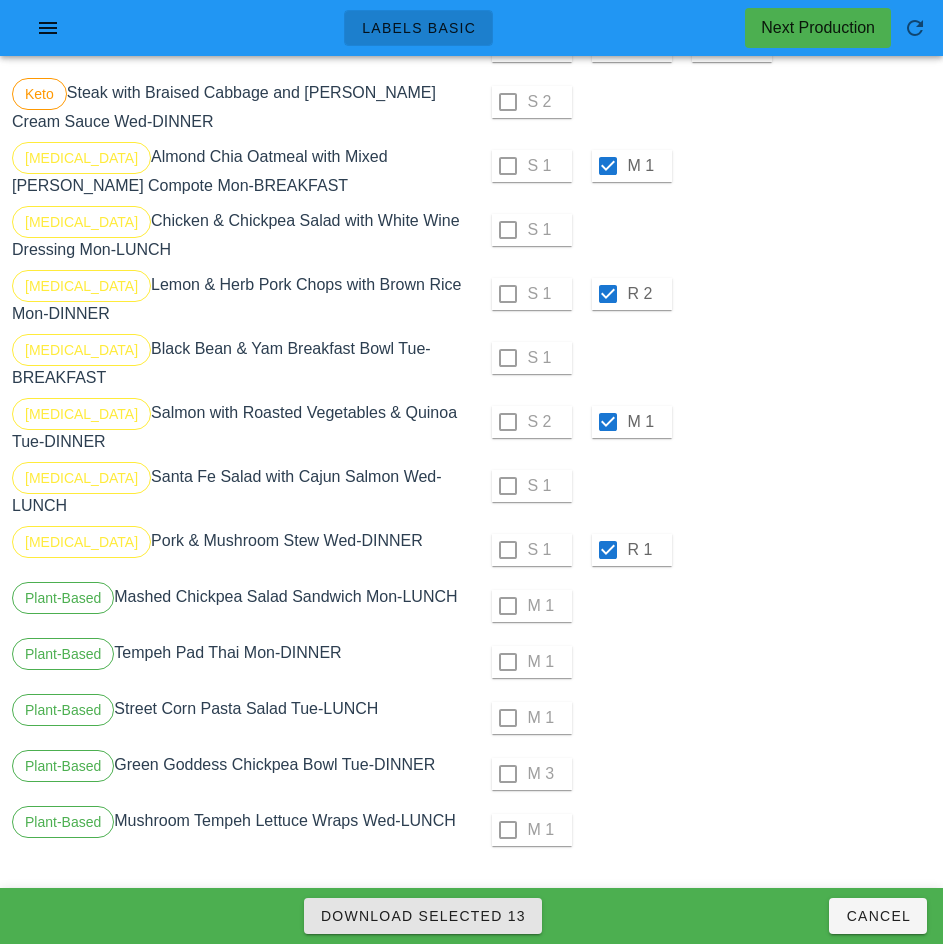 click on "Download Selected 13" at bounding box center [423, 916] 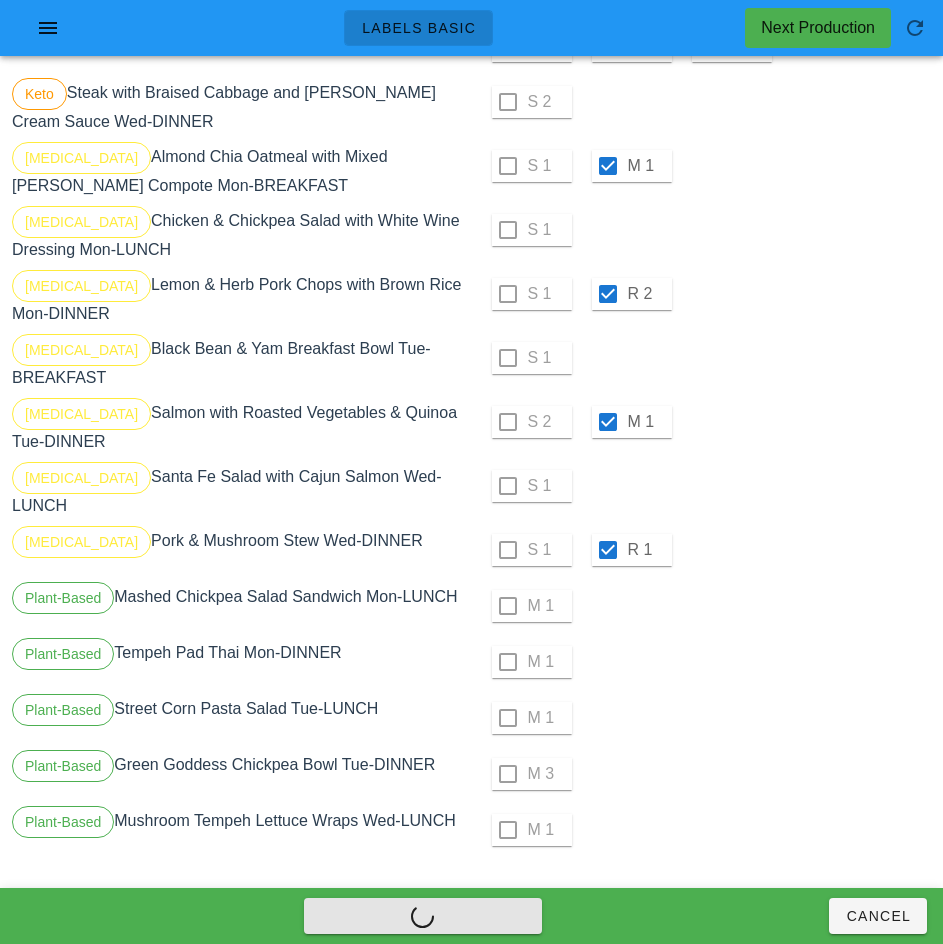 checkbox on "false" 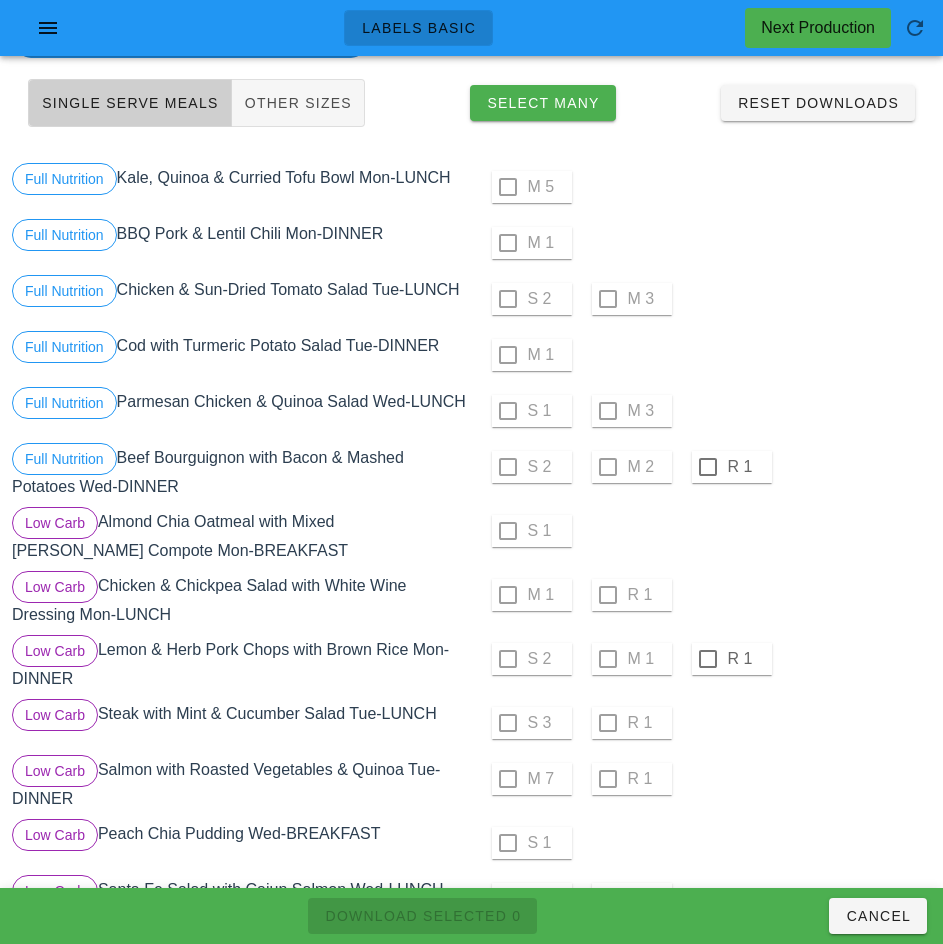 scroll, scrollTop: 0, scrollLeft: 0, axis: both 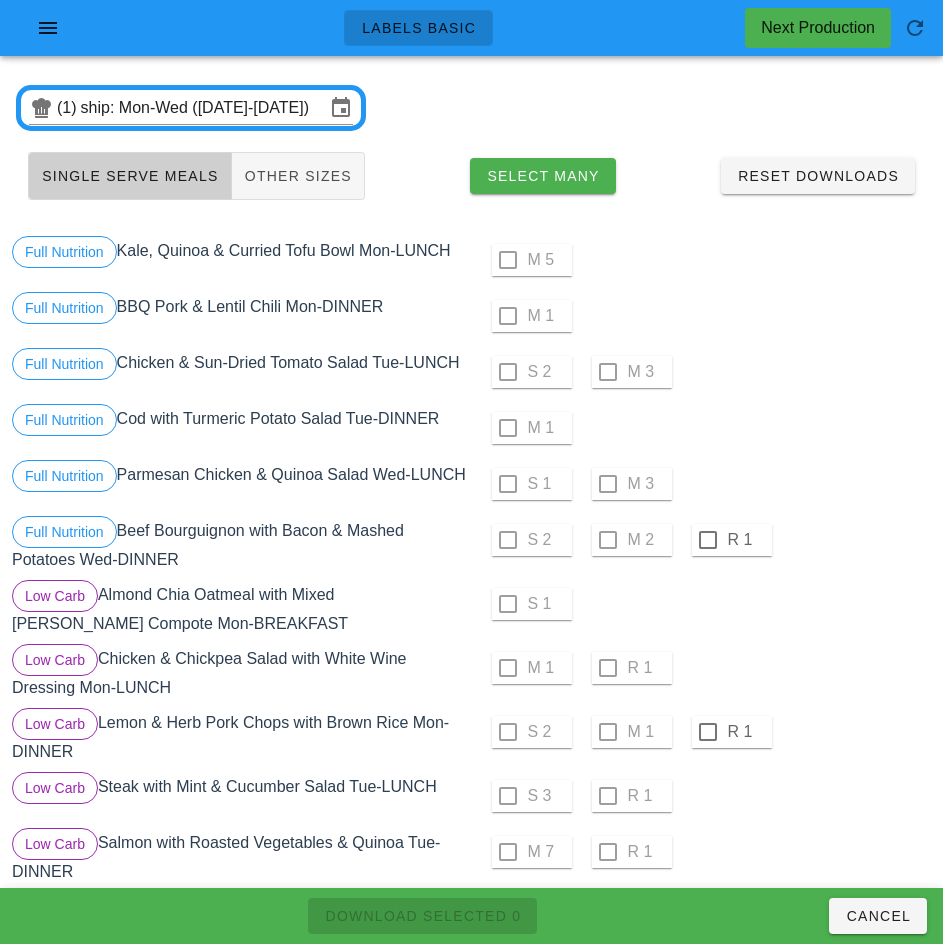 click at bounding box center [708, 540] 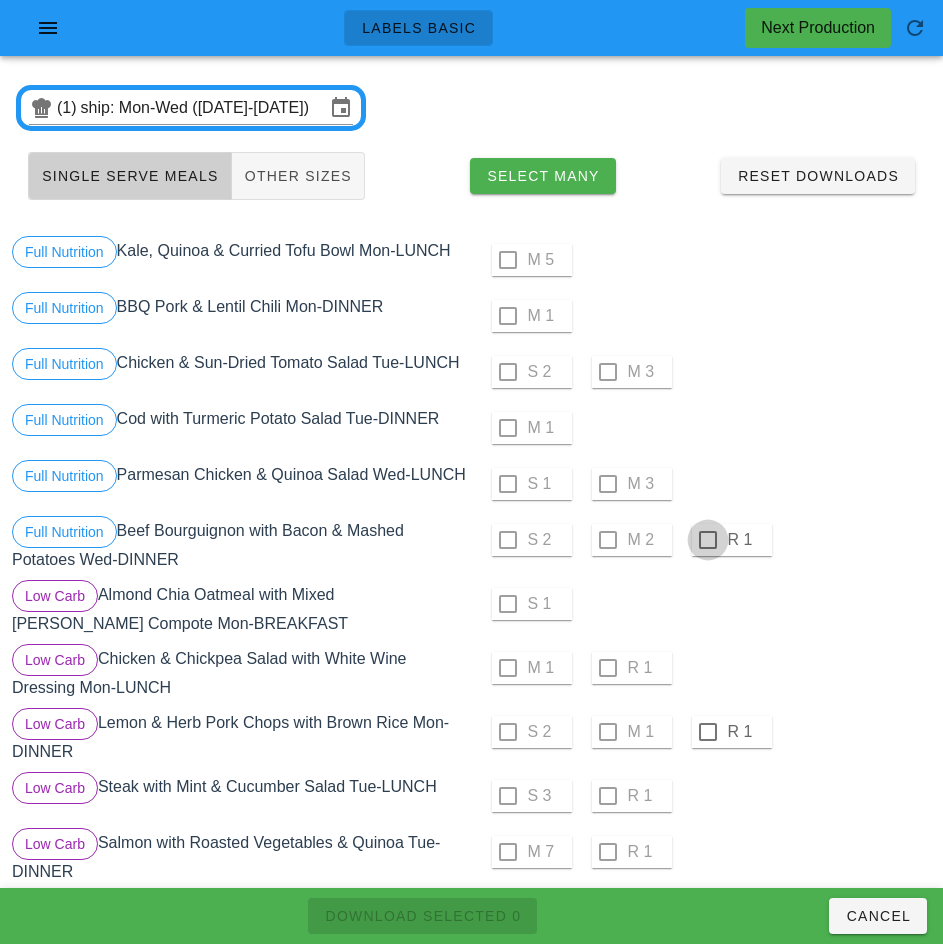 checkbox on "true" 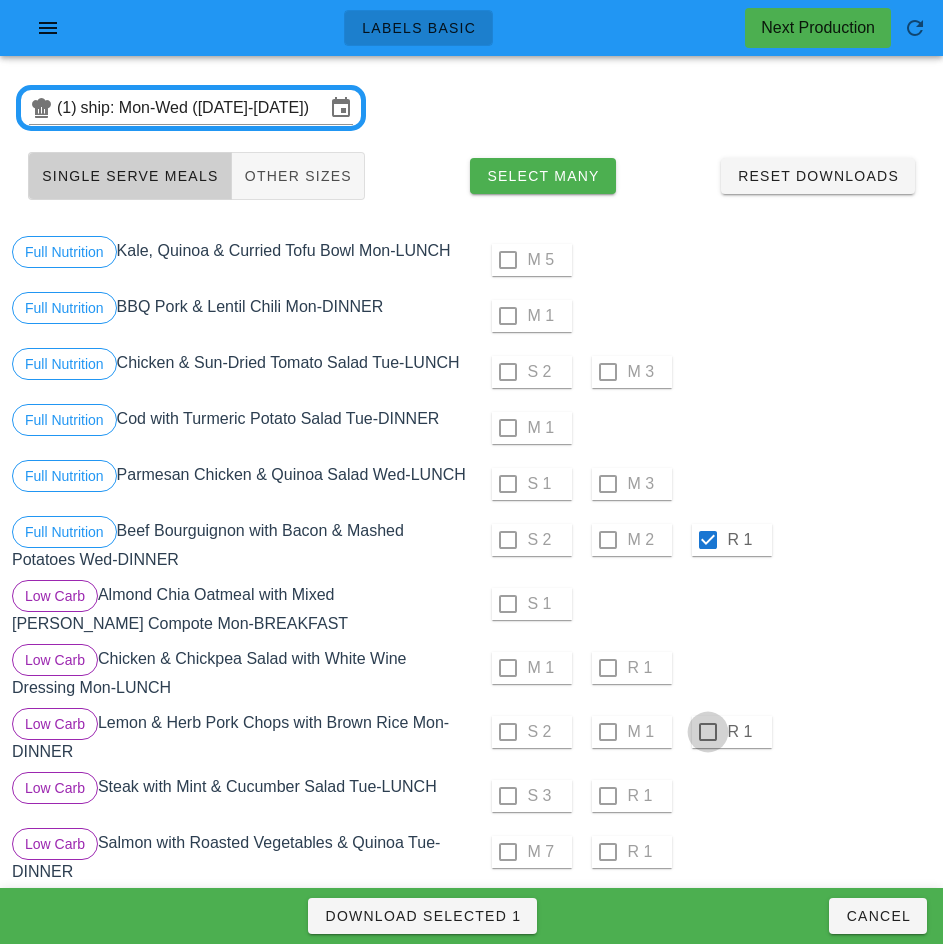 click at bounding box center [708, 732] 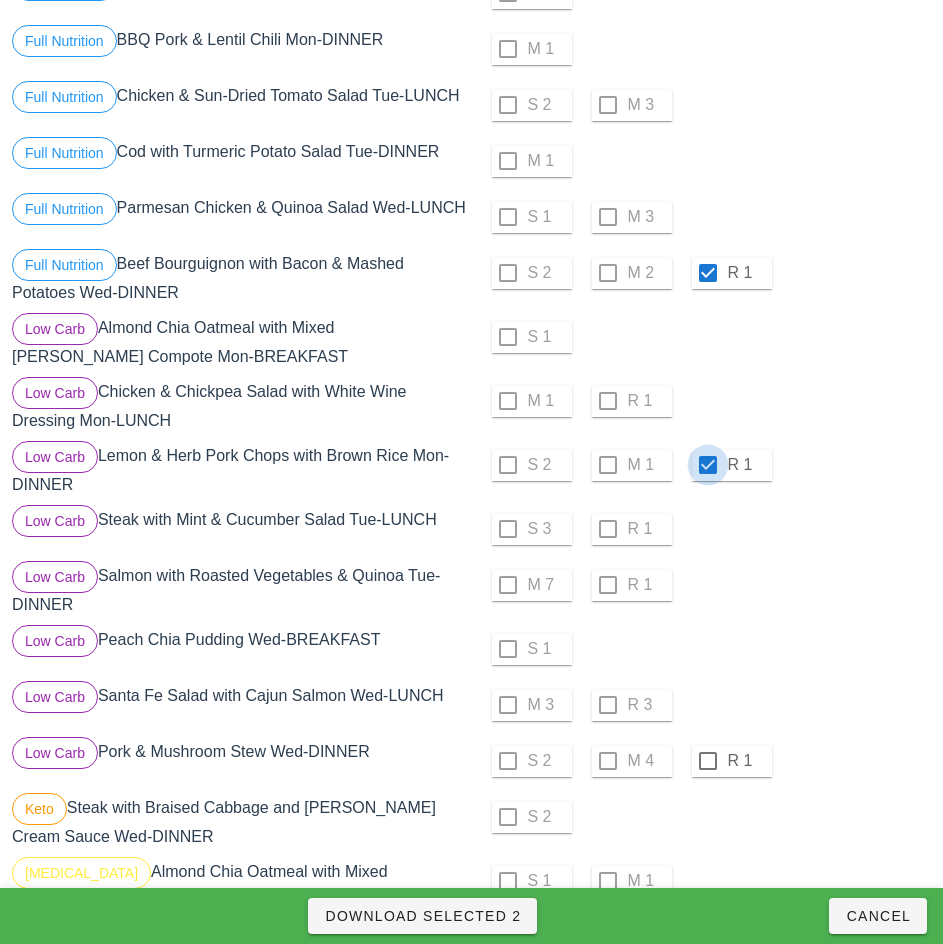 scroll, scrollTop: 350, scrollLeft: 0, axis: vertical 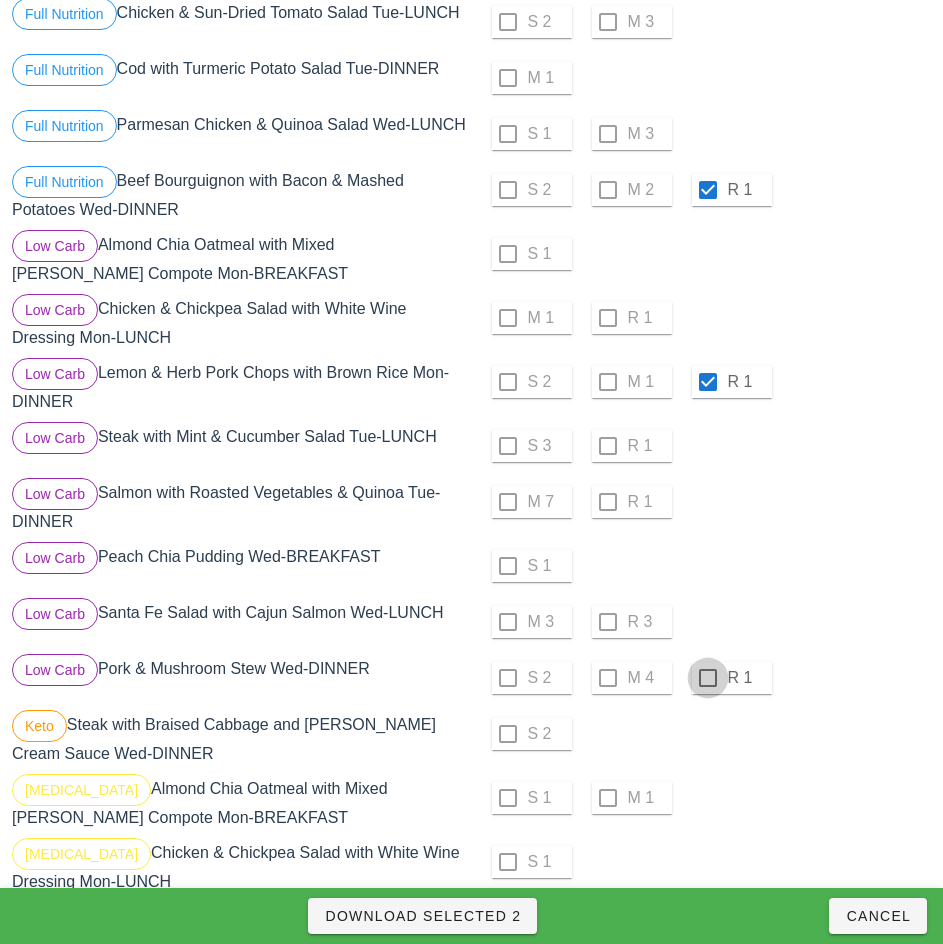 click at bounding box center [708, 678] 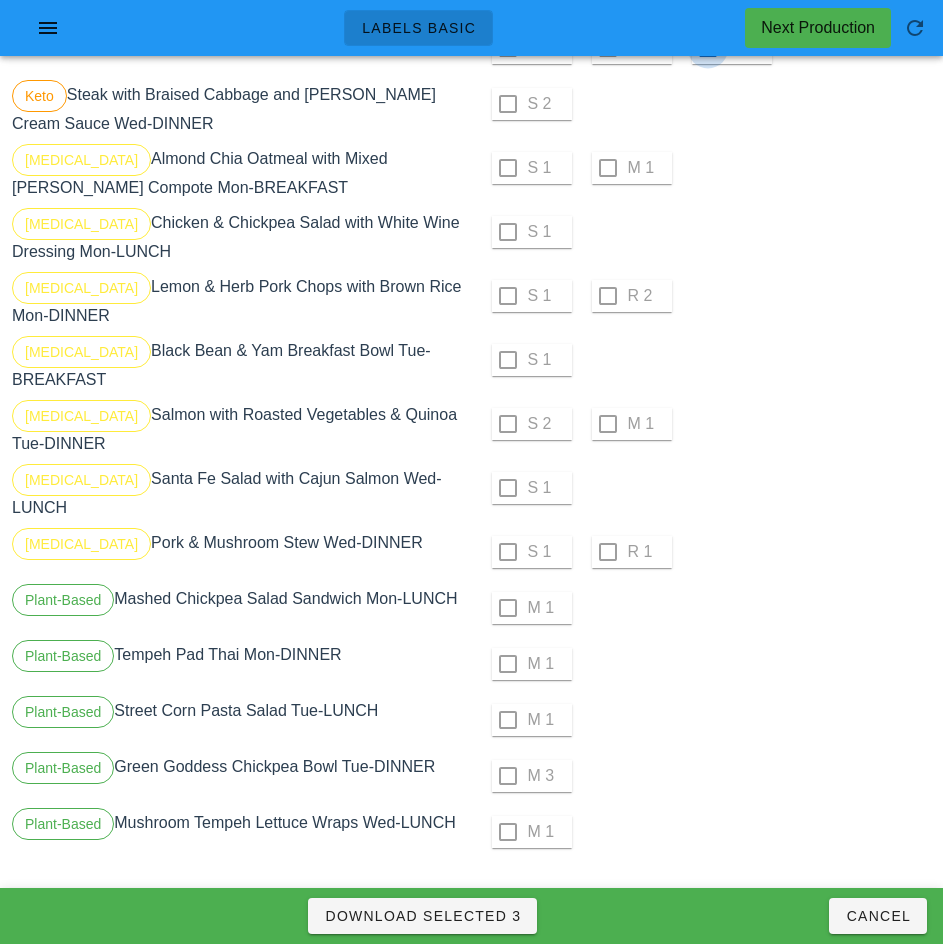 scroll, scrollTop: 971, scrollLeft: 0, axis: vertical 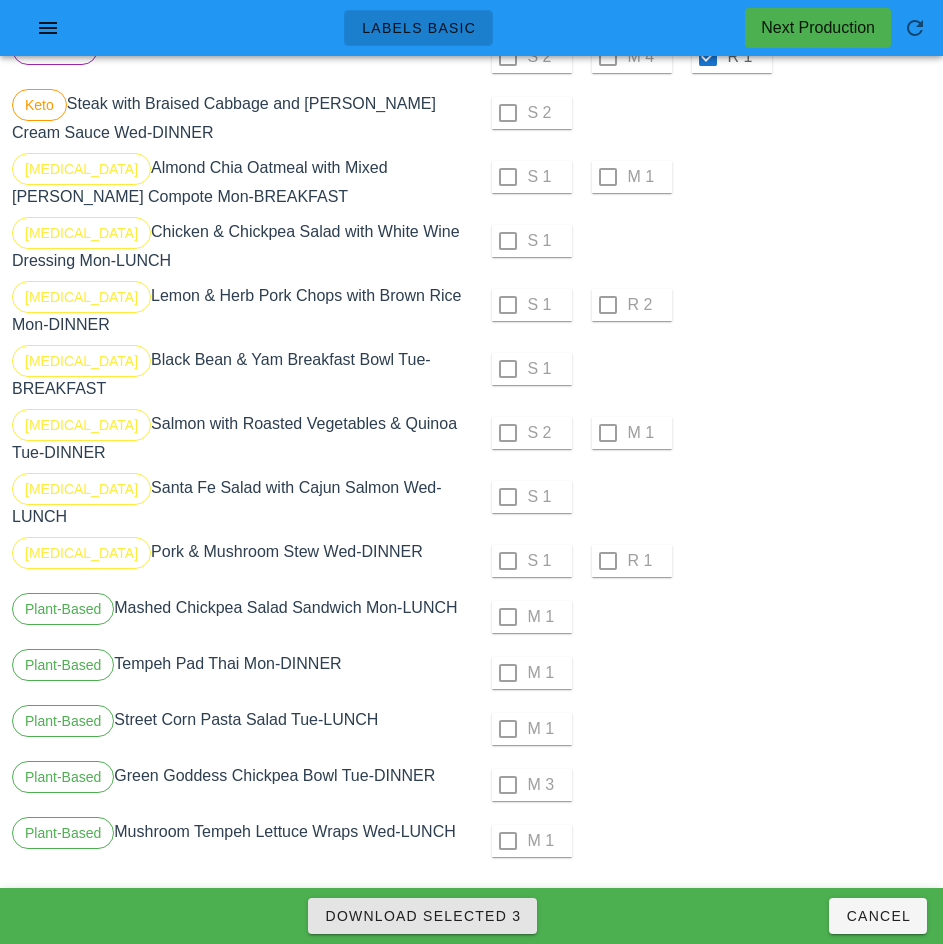 click on "Download Selected 3" at bounding box center (422, 916) 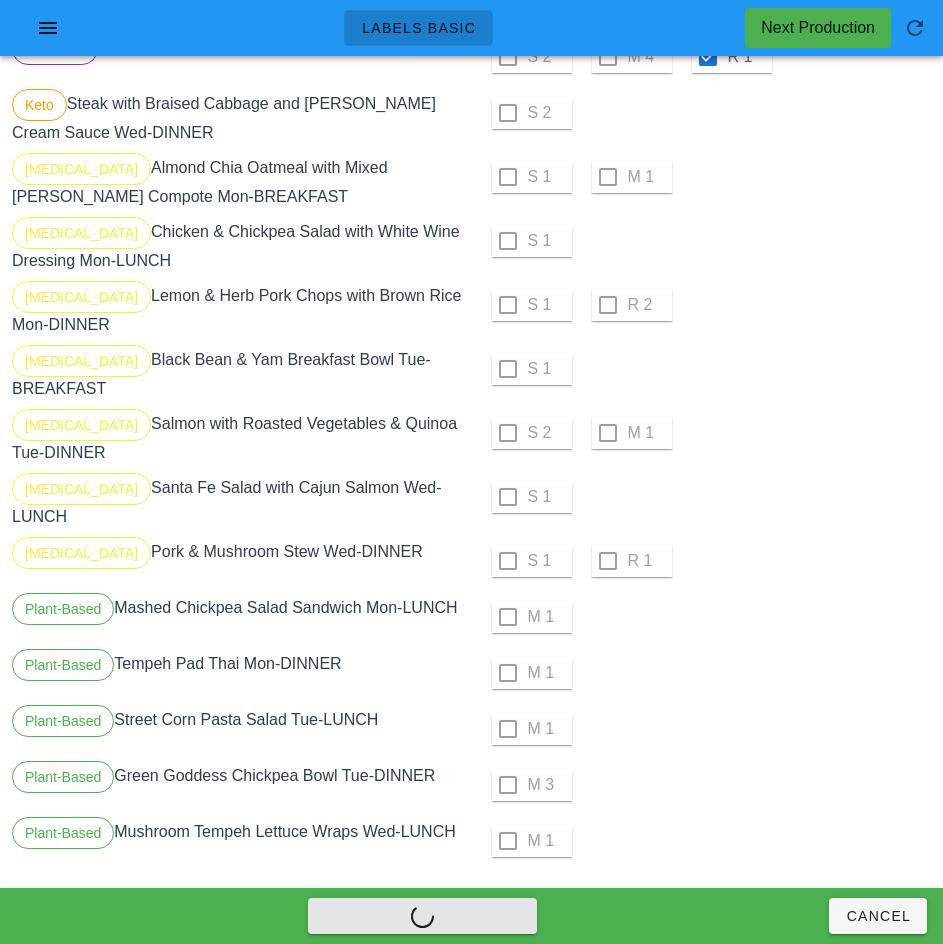checkbox on "false" 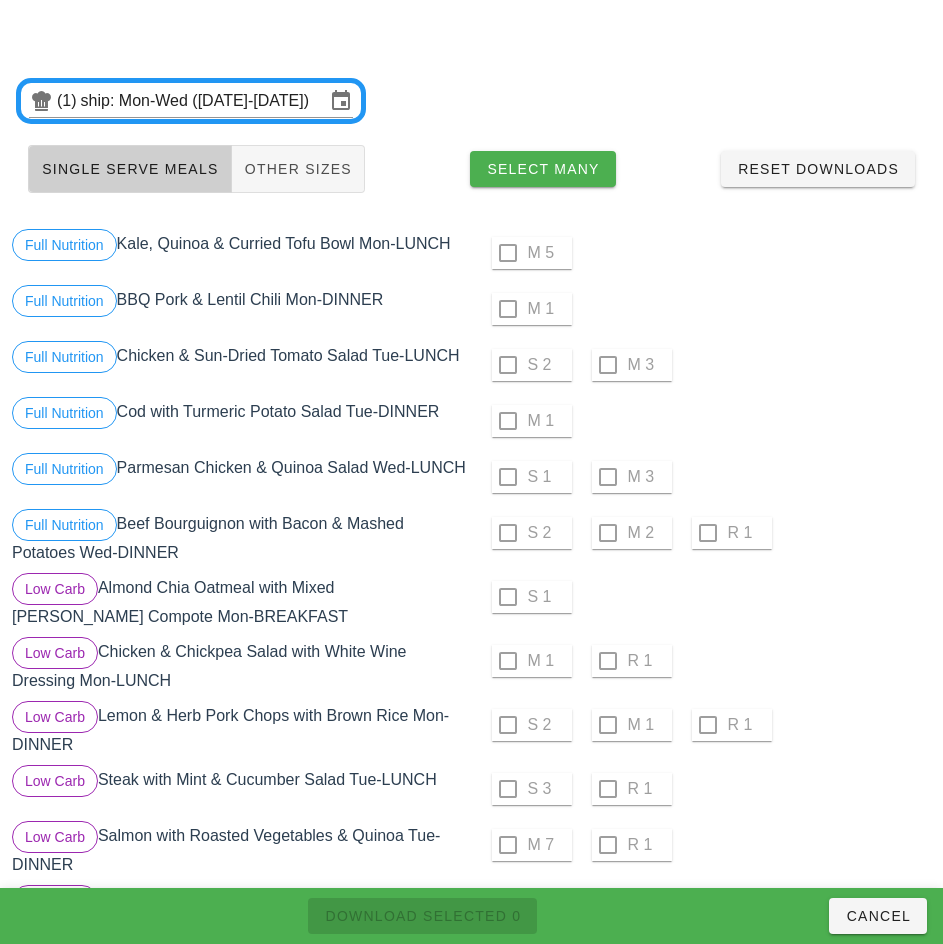 scroll, scrollTop: 0, scrollLeft: 0, axis: both 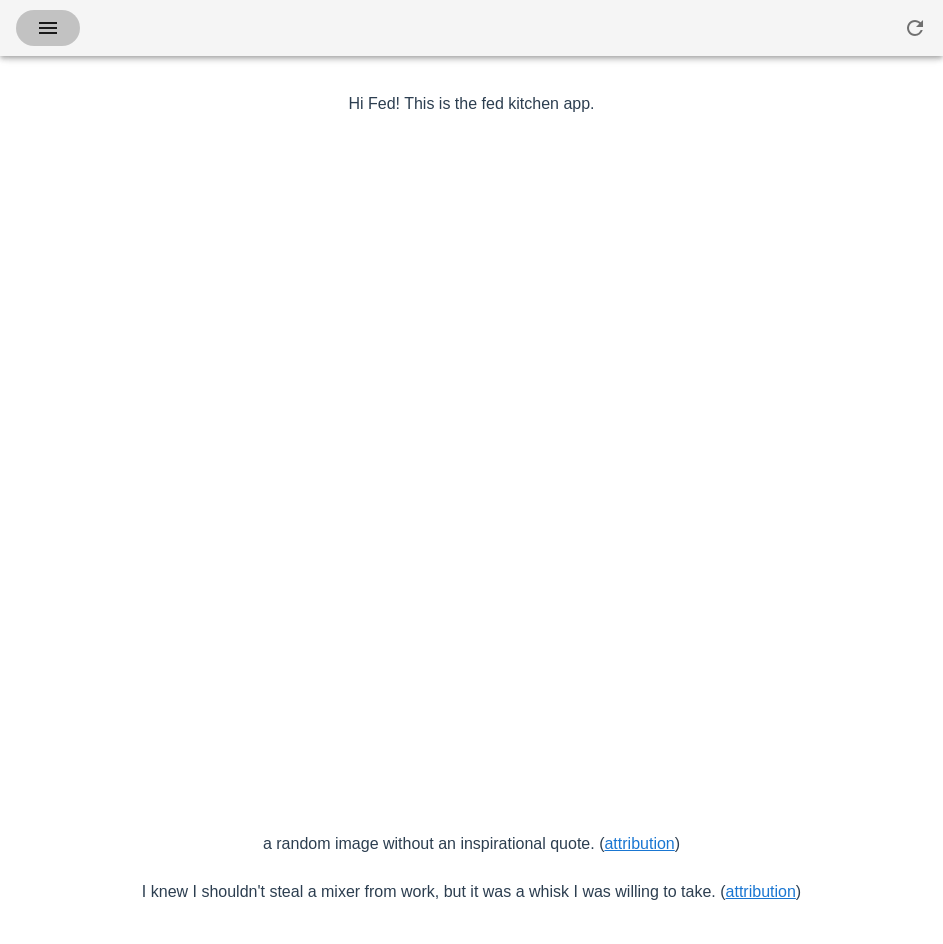 click at bounding box center (48, 28) 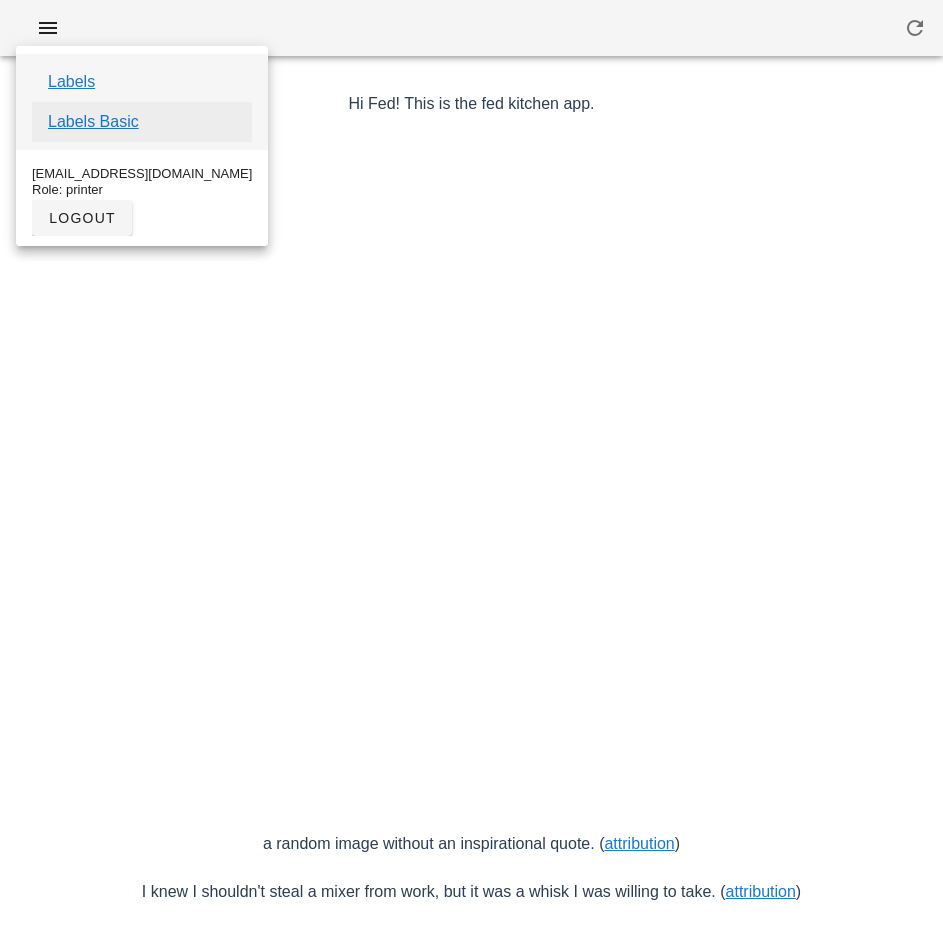 click on "Labels Basic" at bounding box center (93, 122) 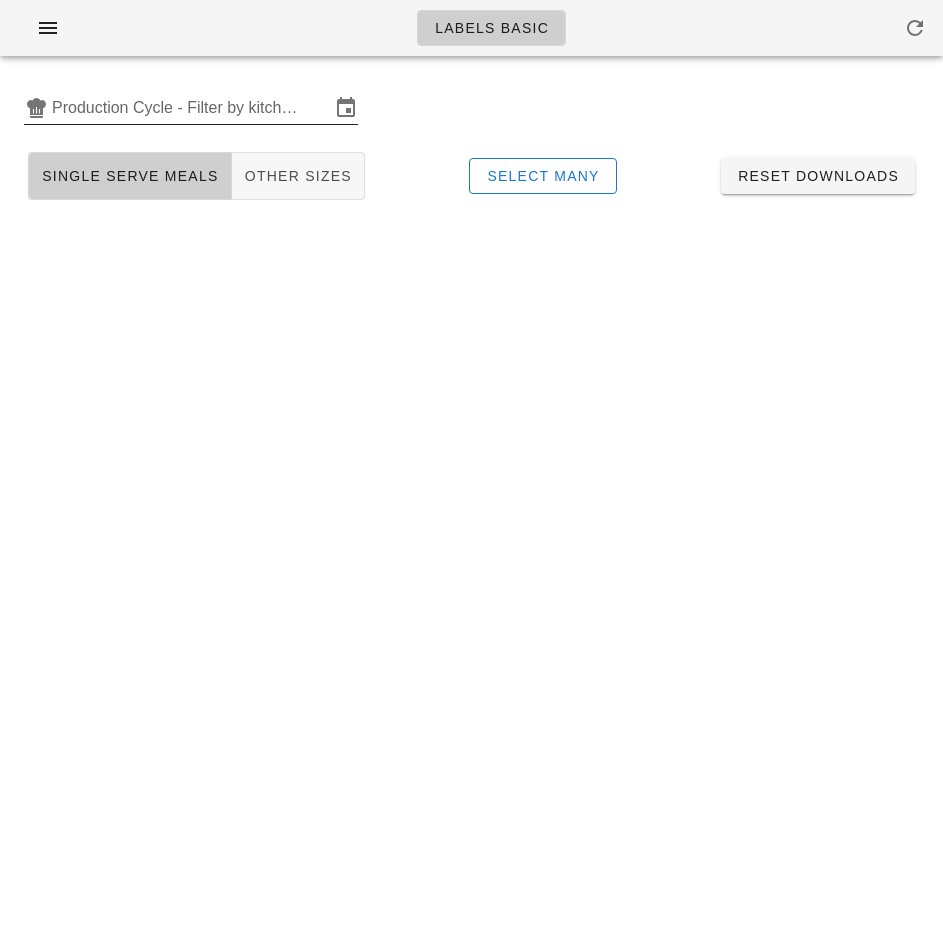click on "Production Cycle - Filter by kitchen production schedules" at bounding box center (191, 108) 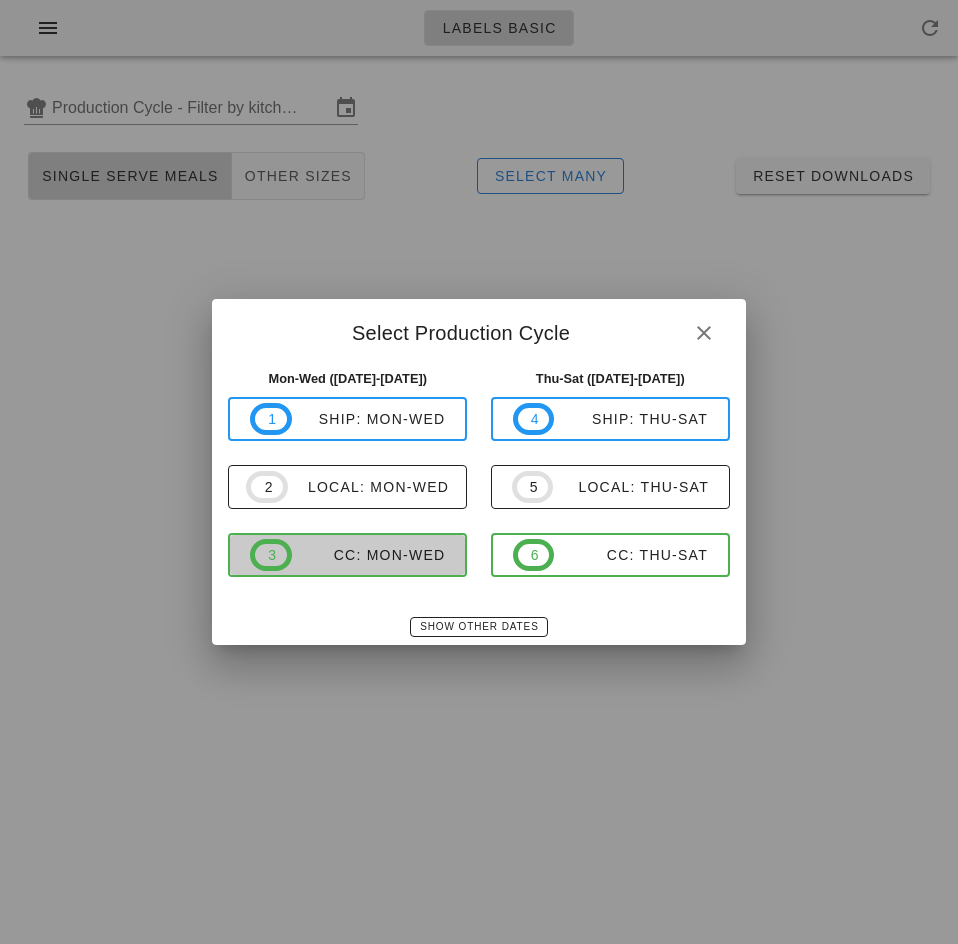 click on "CC: Mon-Wed" at bounding box center [369, 555] 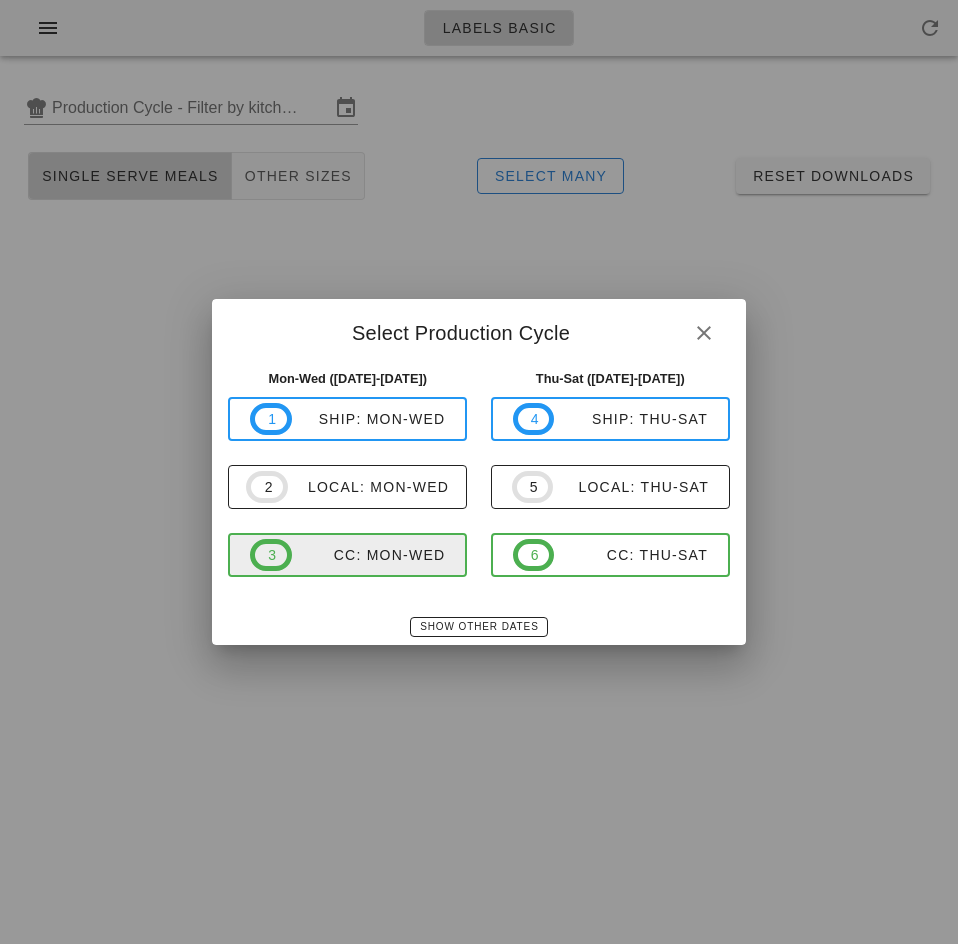 type on "CC: Mon-Wed ([DATE]-[DATE])" 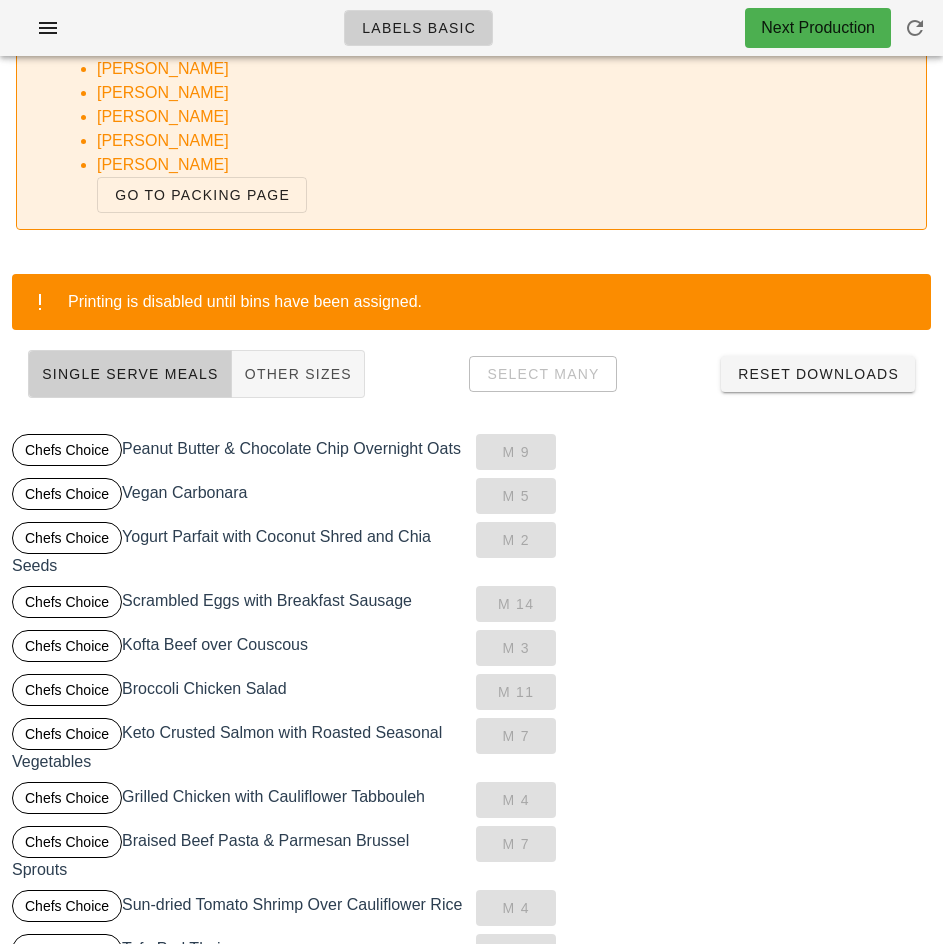 scroll, scrollTop: 0, scrollLeft: 0, axis: both 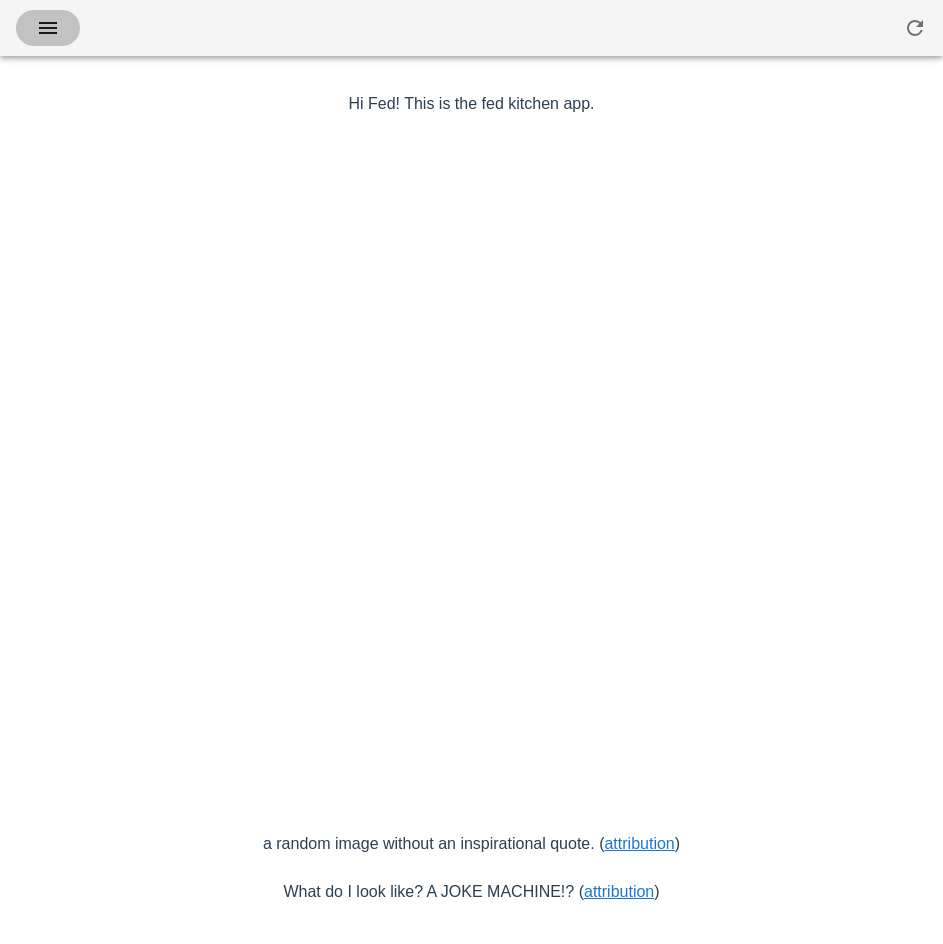 click at bounding box center (48, 28) 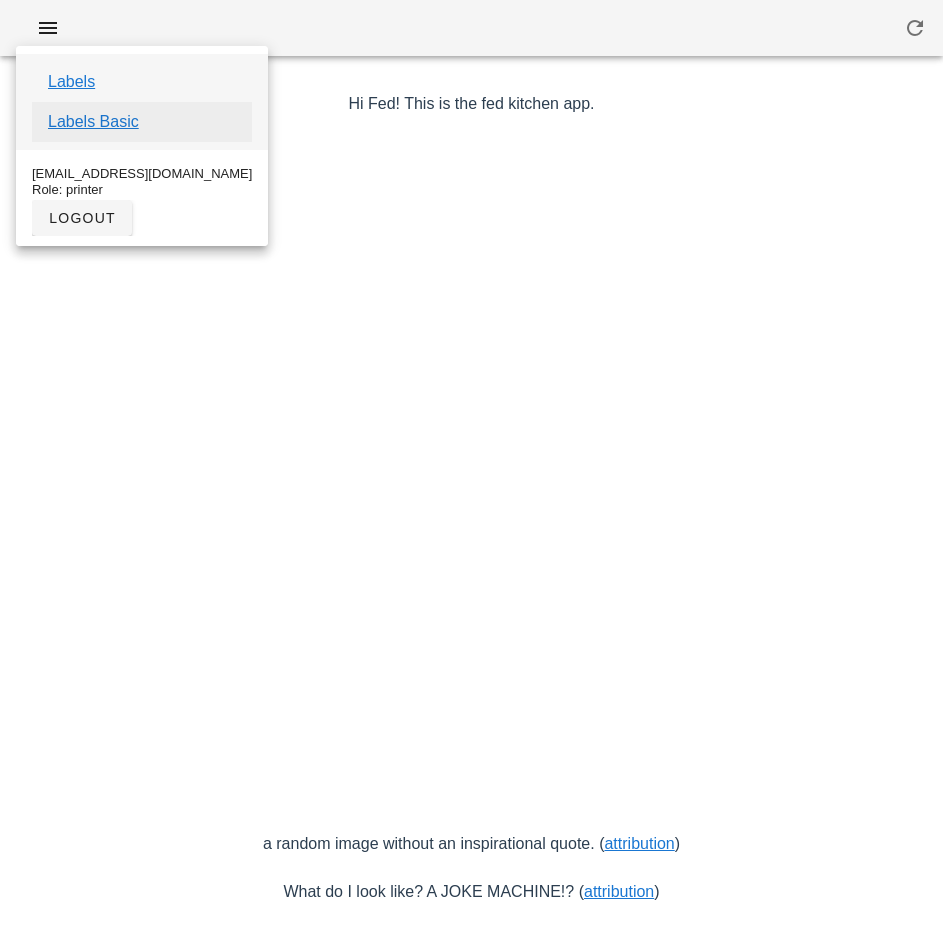 click on "Labels Basic" at bounding box center [93, 122] 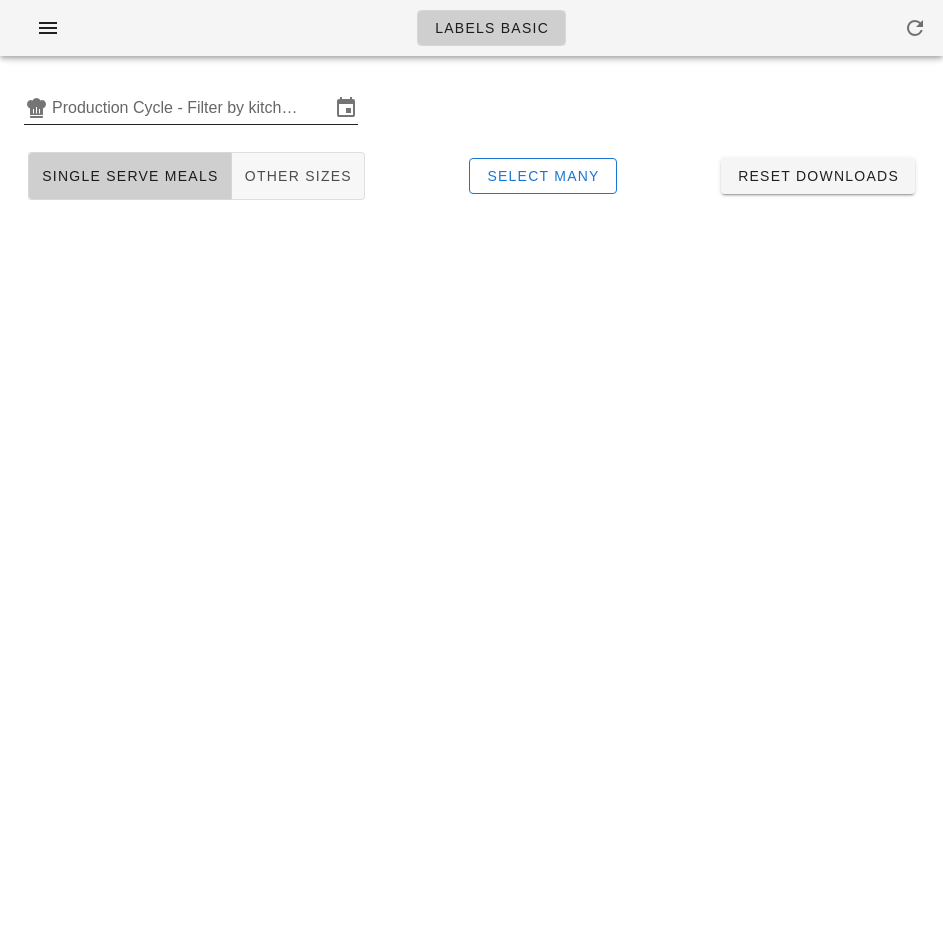 click on "Production Cycle - Filter by kitchen production schedules" at bounding box center [191, 108] 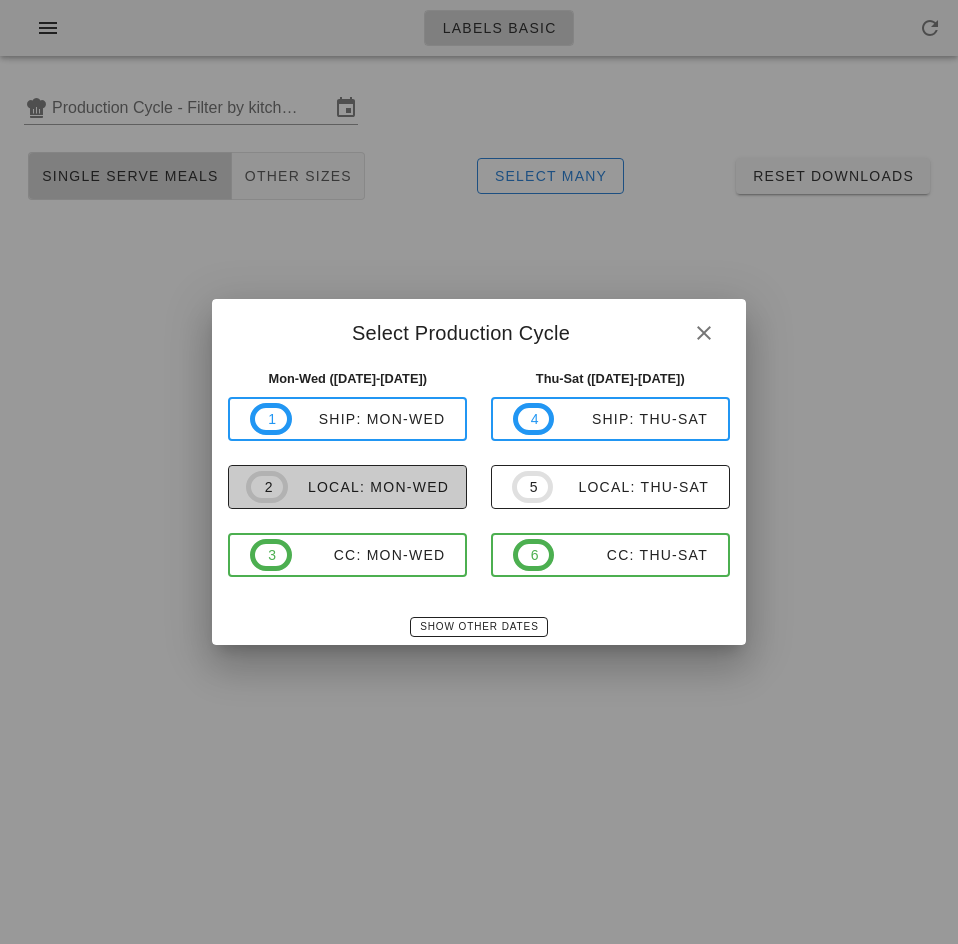 click on "local: Mon-Wed" at bounding box center (368, 487) 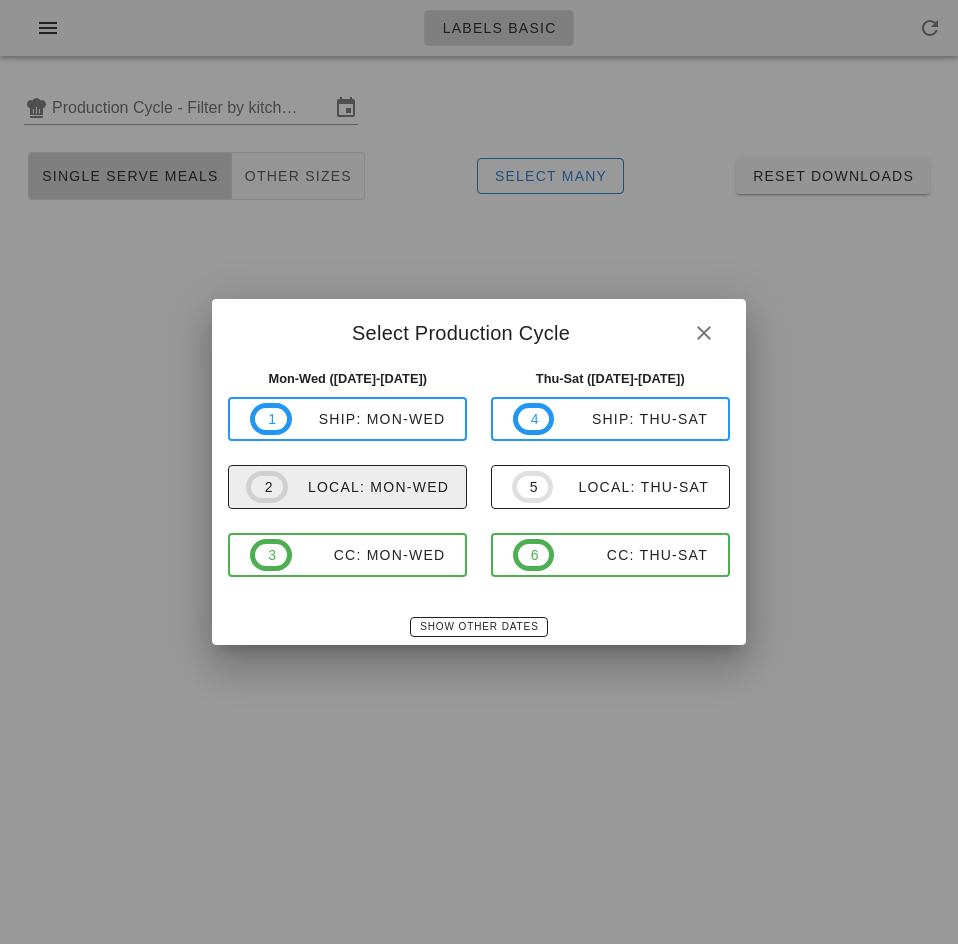 type on "local: Mon-Wed ([DATE]-[DATE])" 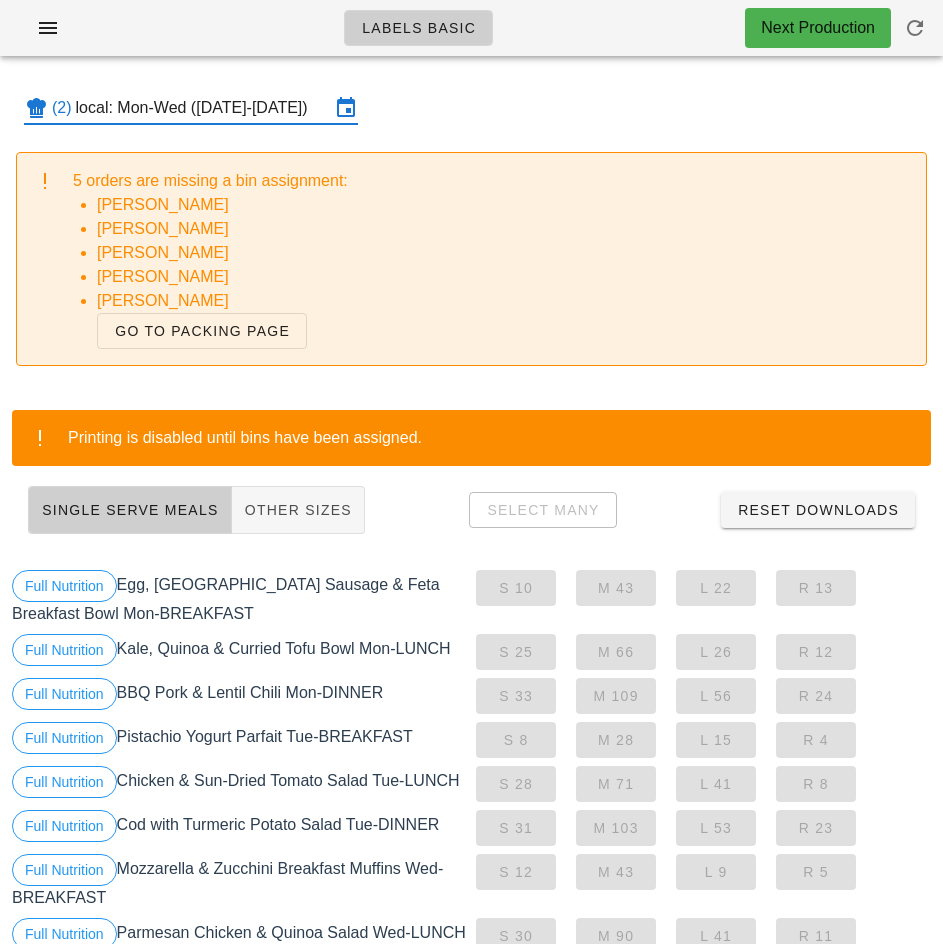 click on "Single Serve Meals Other Sizes  Select Many  Reset Downloads" at bounding box center [471, 510] 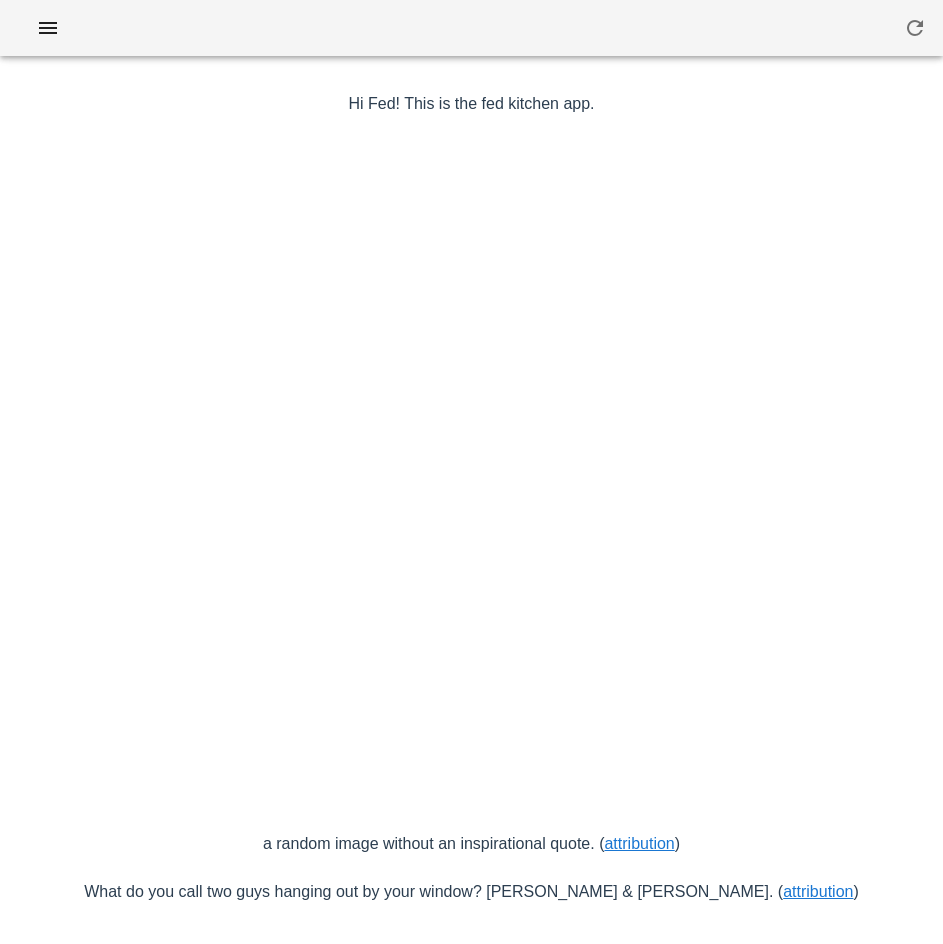 scroll, scrollTop: 0, scrollLeft: 0, axis: both 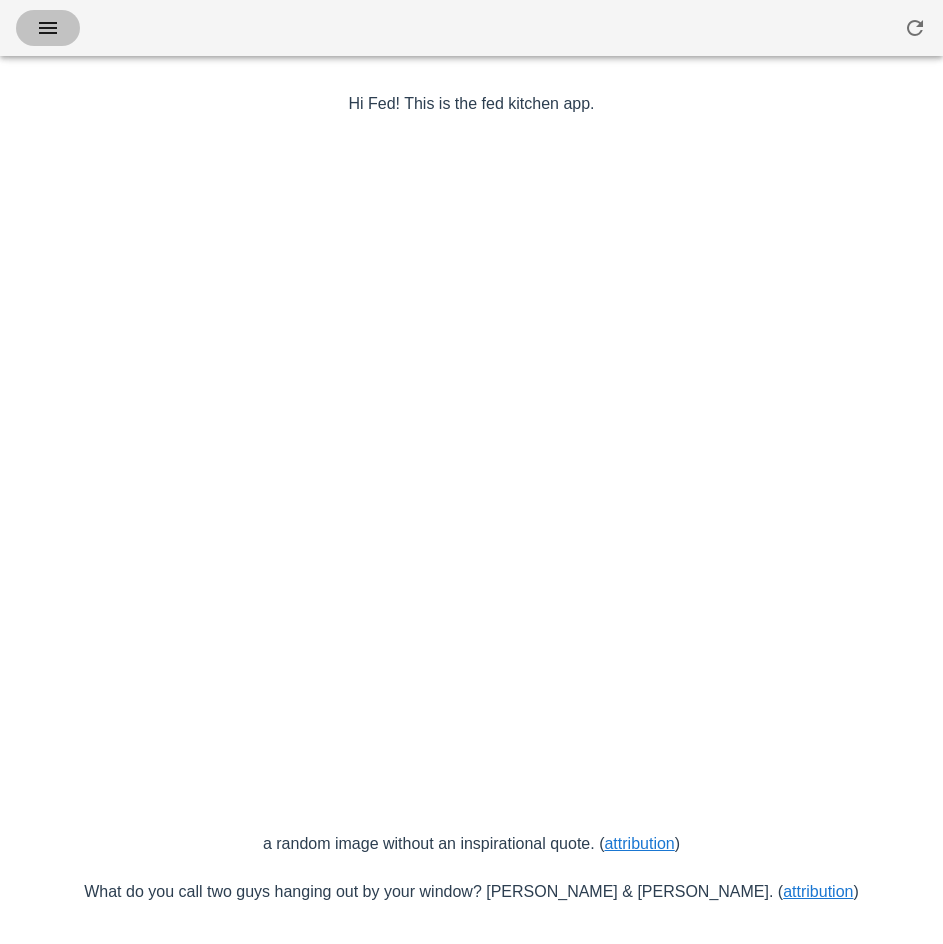 click at bounding box center [48, 28] 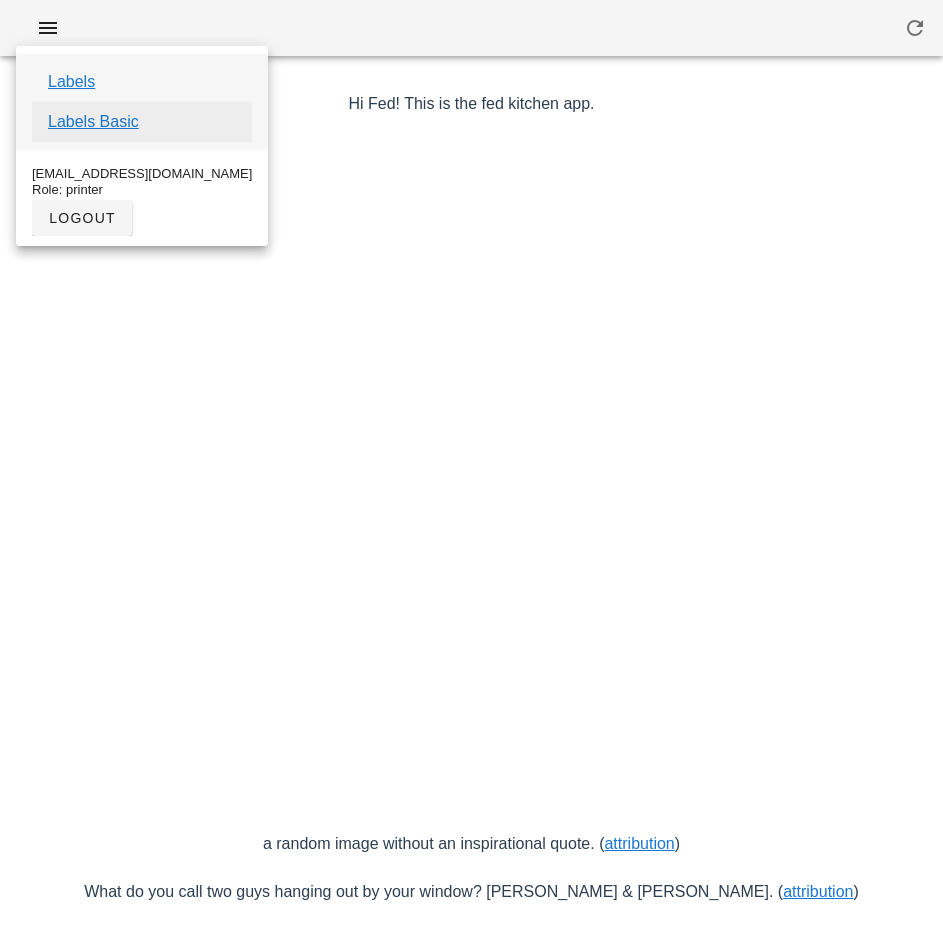 click on "Labels Basic" at bounding box center [93, 122] 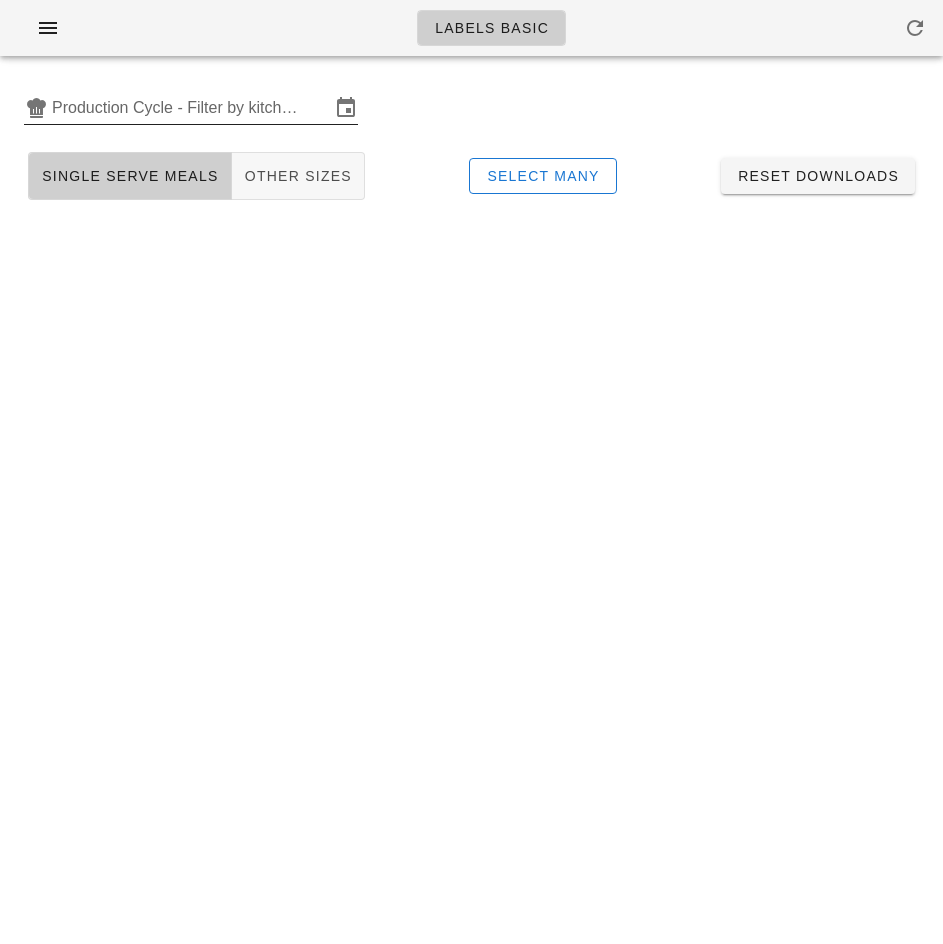 click on "Production Cycle - Filter by kitchen production schedules" at bounding box center [191, 108] 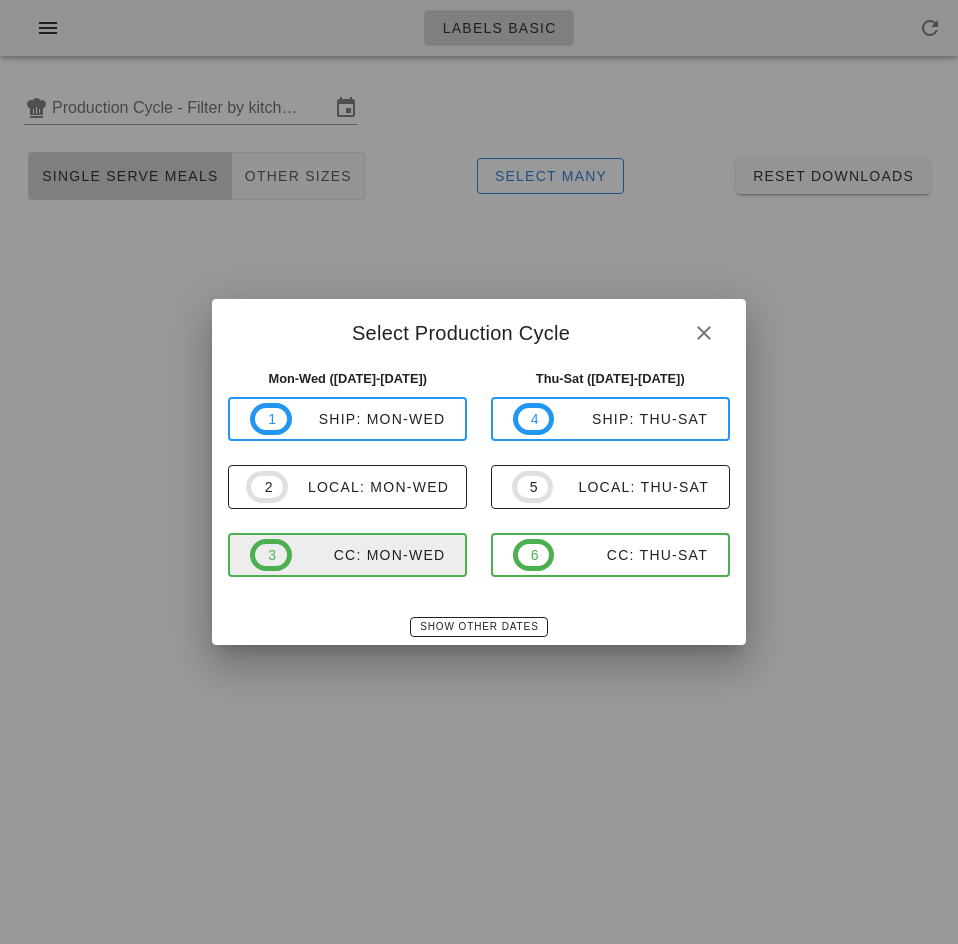 click on "CC: Mon-Wed" at bounding box center (369, 555) 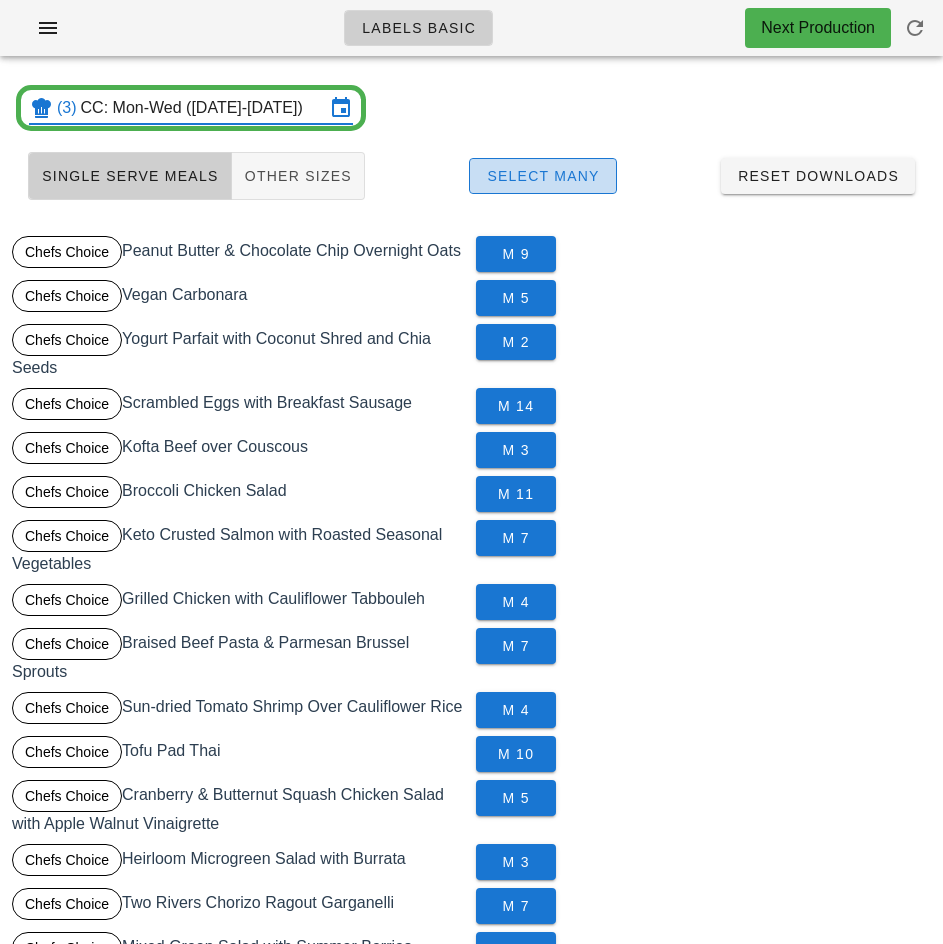 click on "Select Many" at bounding box center [543, 176] 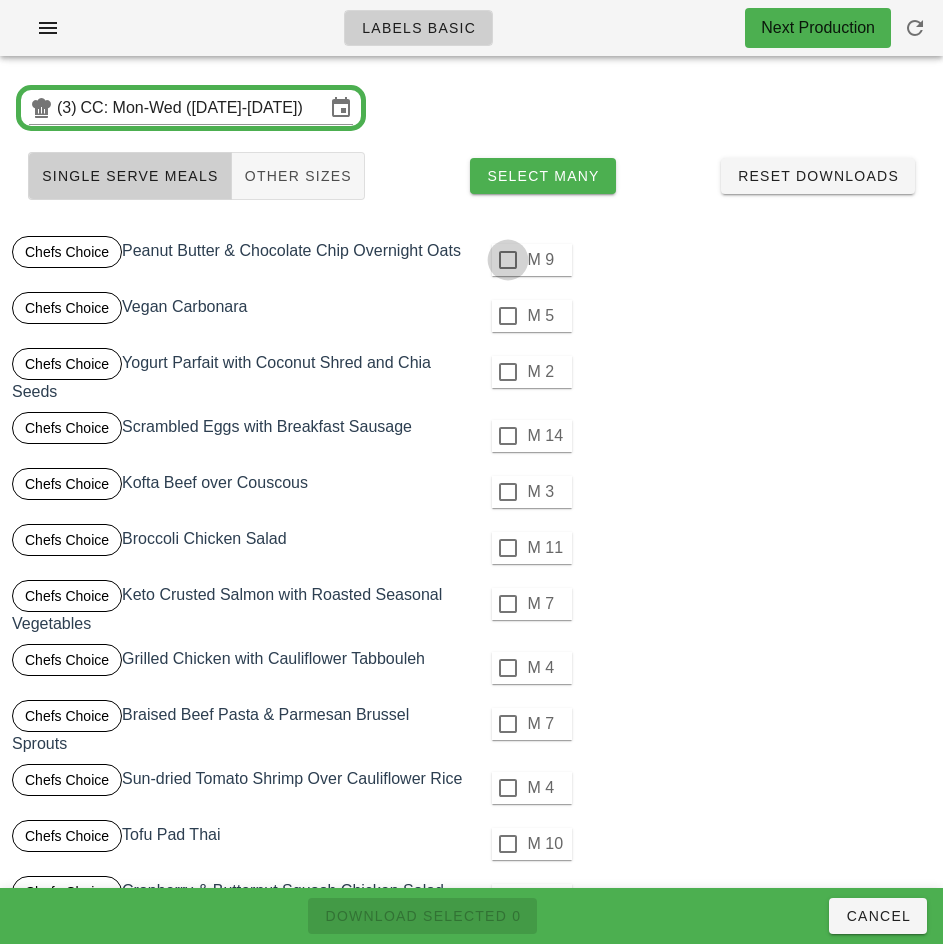 click at bounding box center [508, 260] 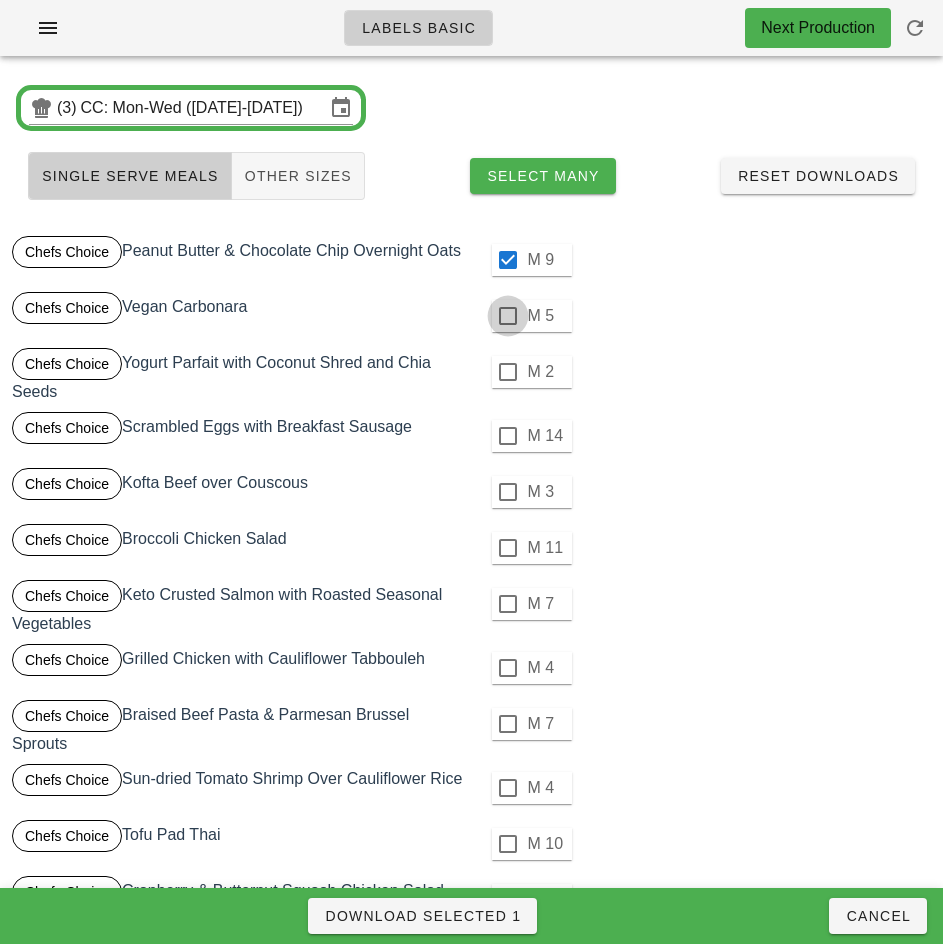 click at bounding box center (508, 316) 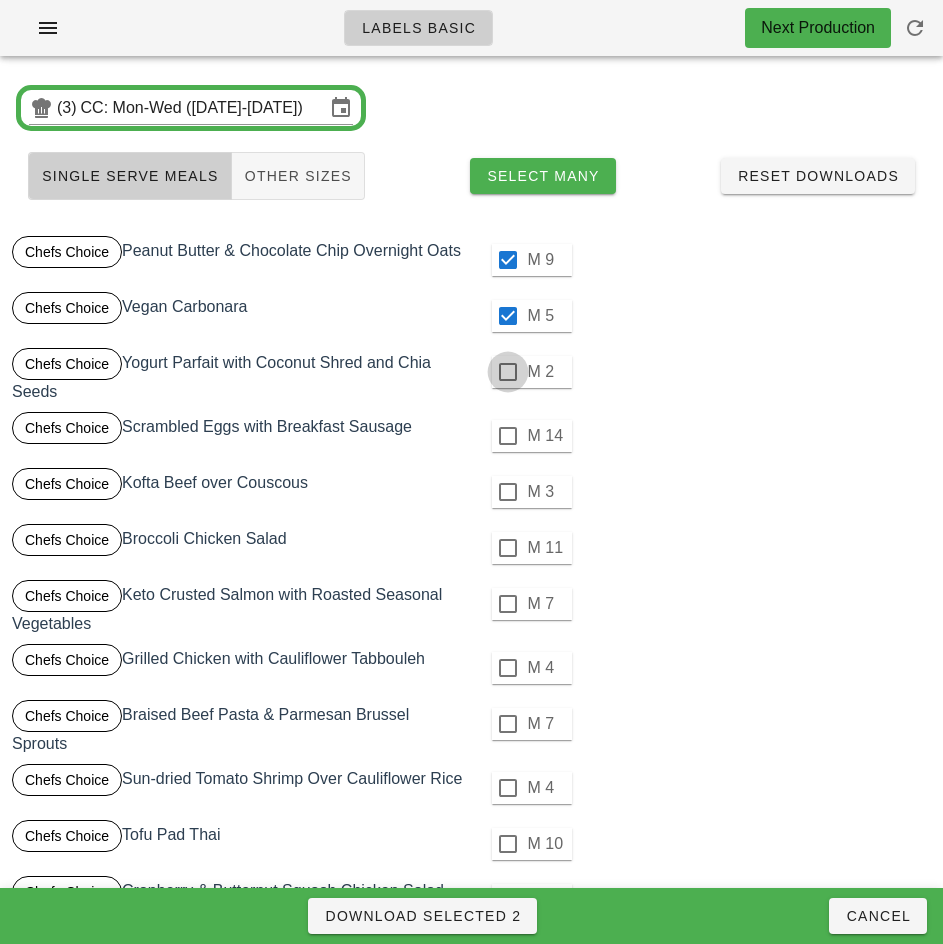 click at bounding box center (508, 372) 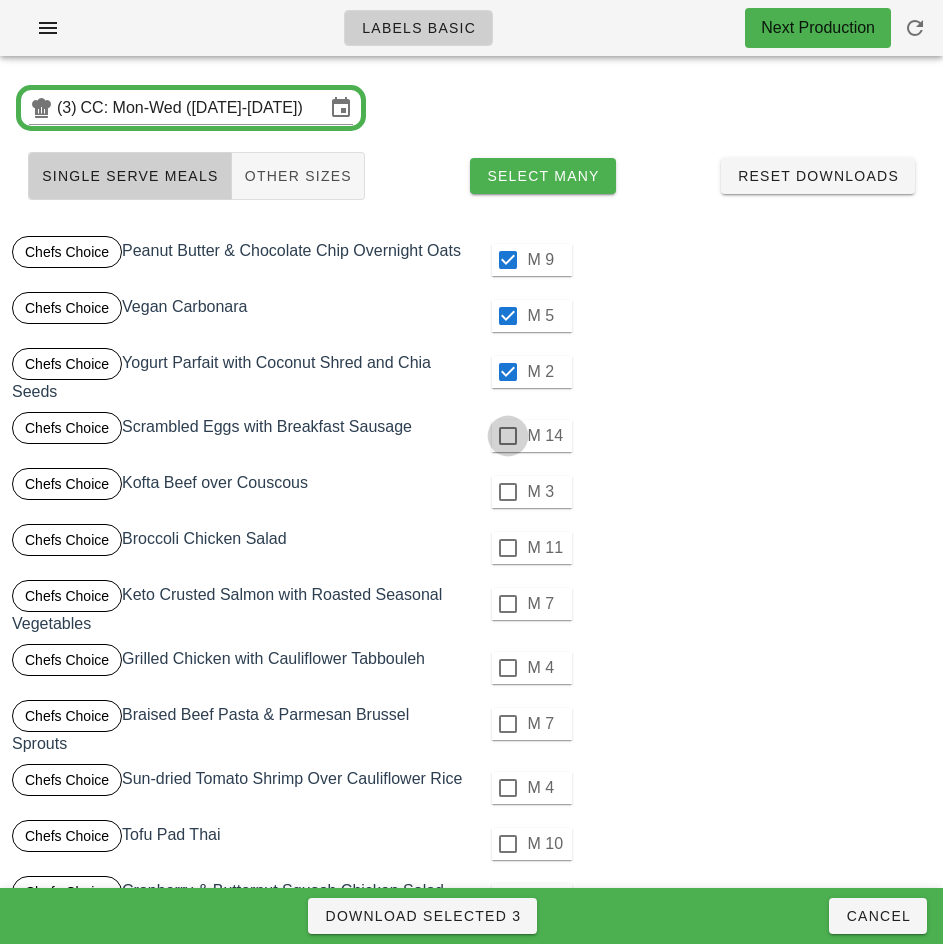 click at bounding box center (508, 436) 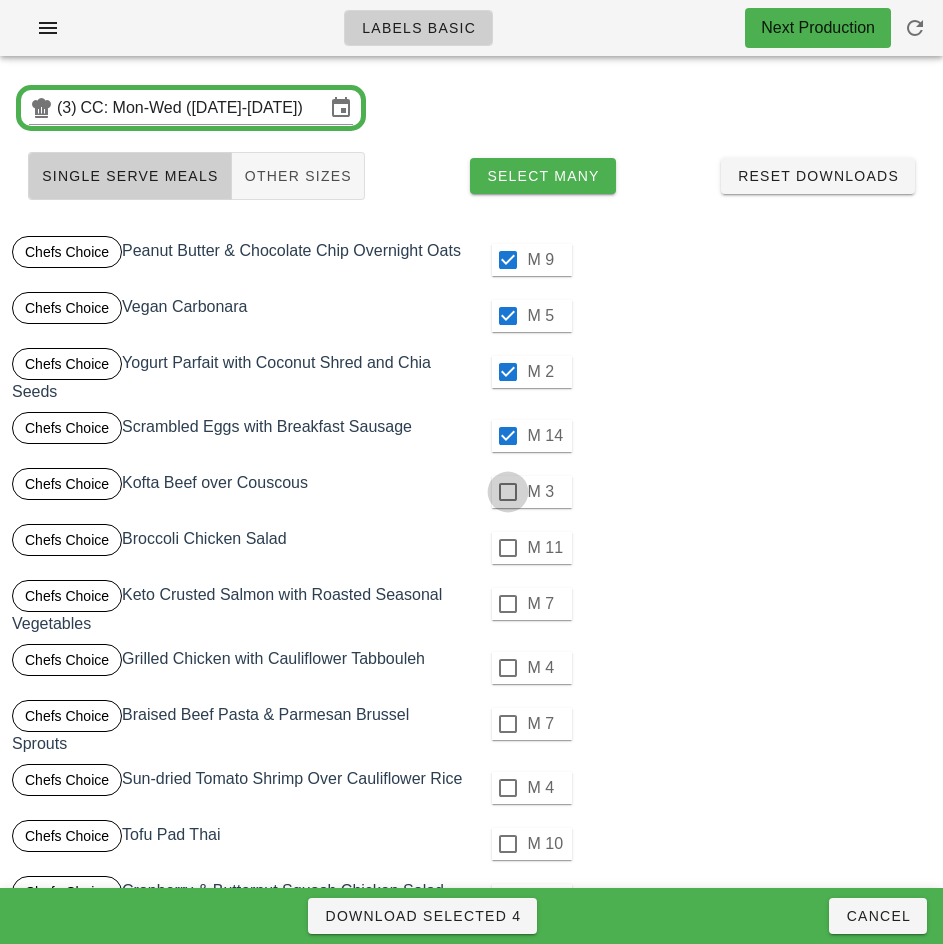 click at bounding box center [508, 492] 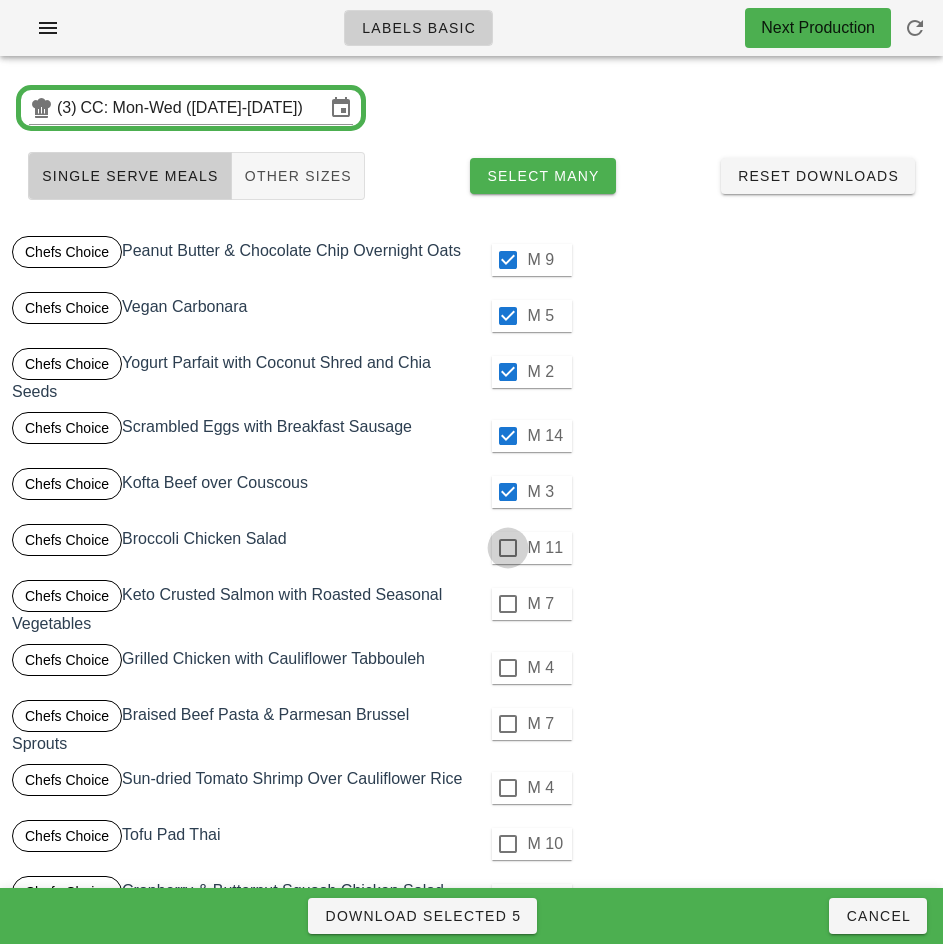 click at bounding box center [508, 548] 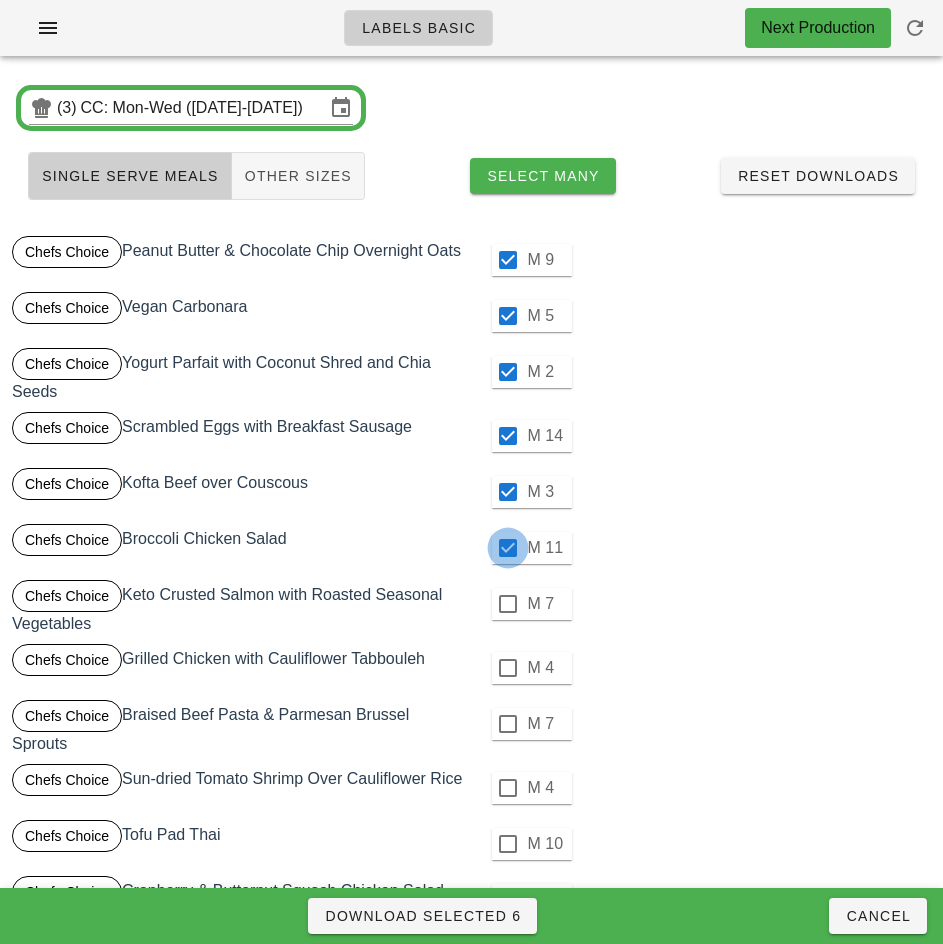 checkbox on "true" 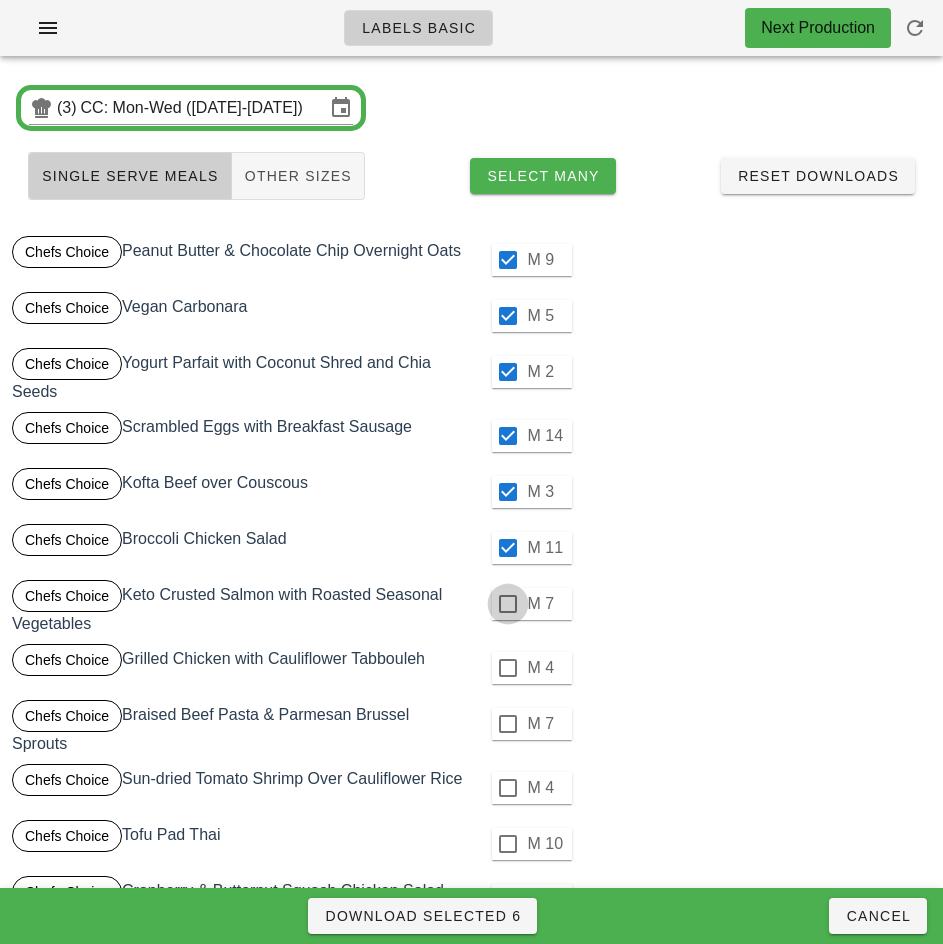 click at bounding box center [508, 604] 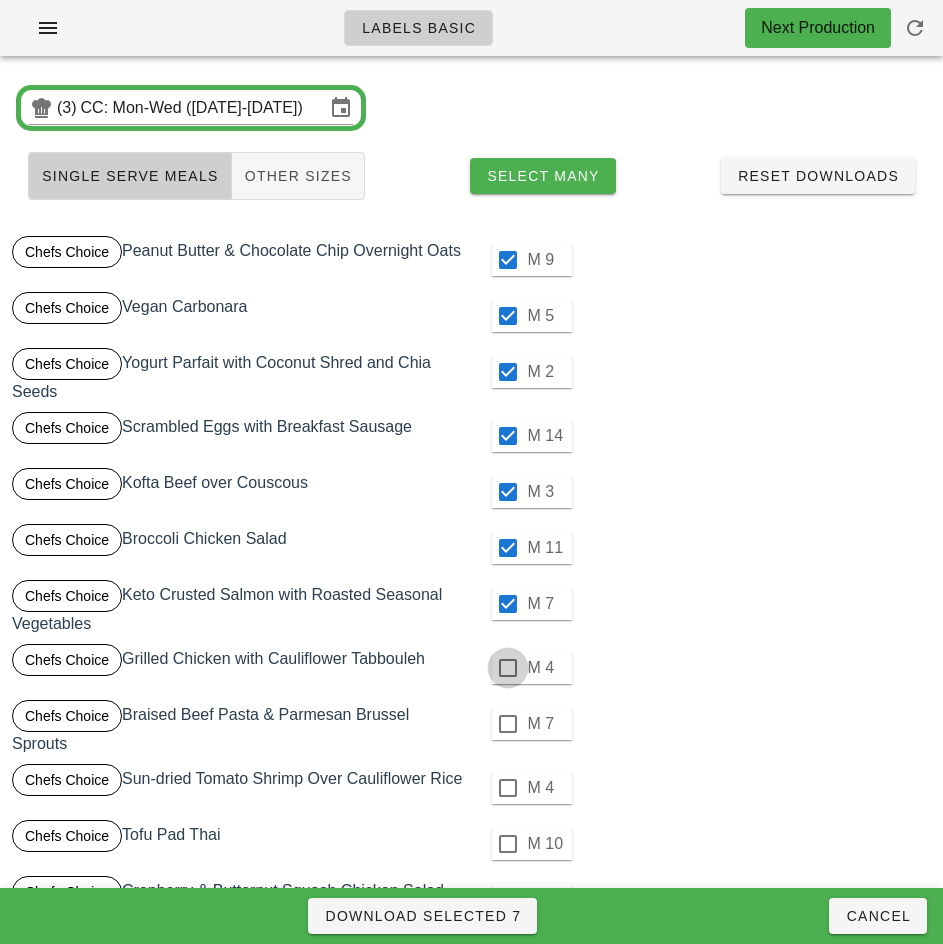 click at bounding box center [508, 668] 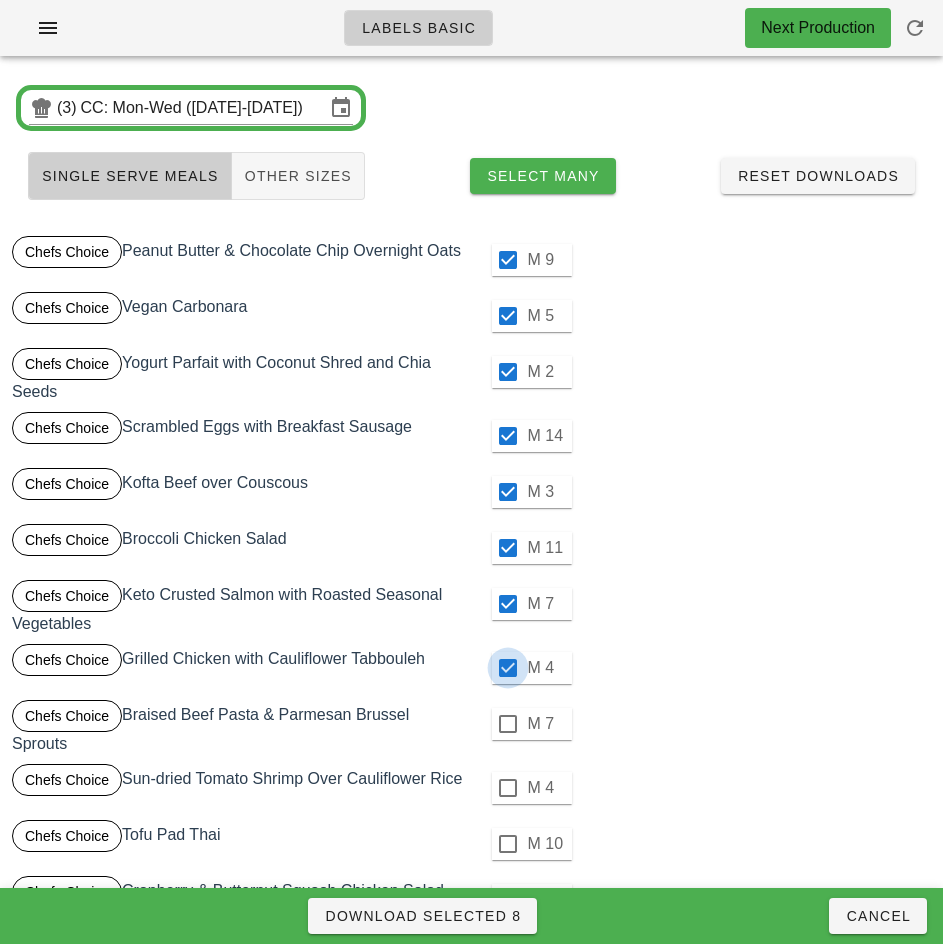click at bounding box center [508, 724] 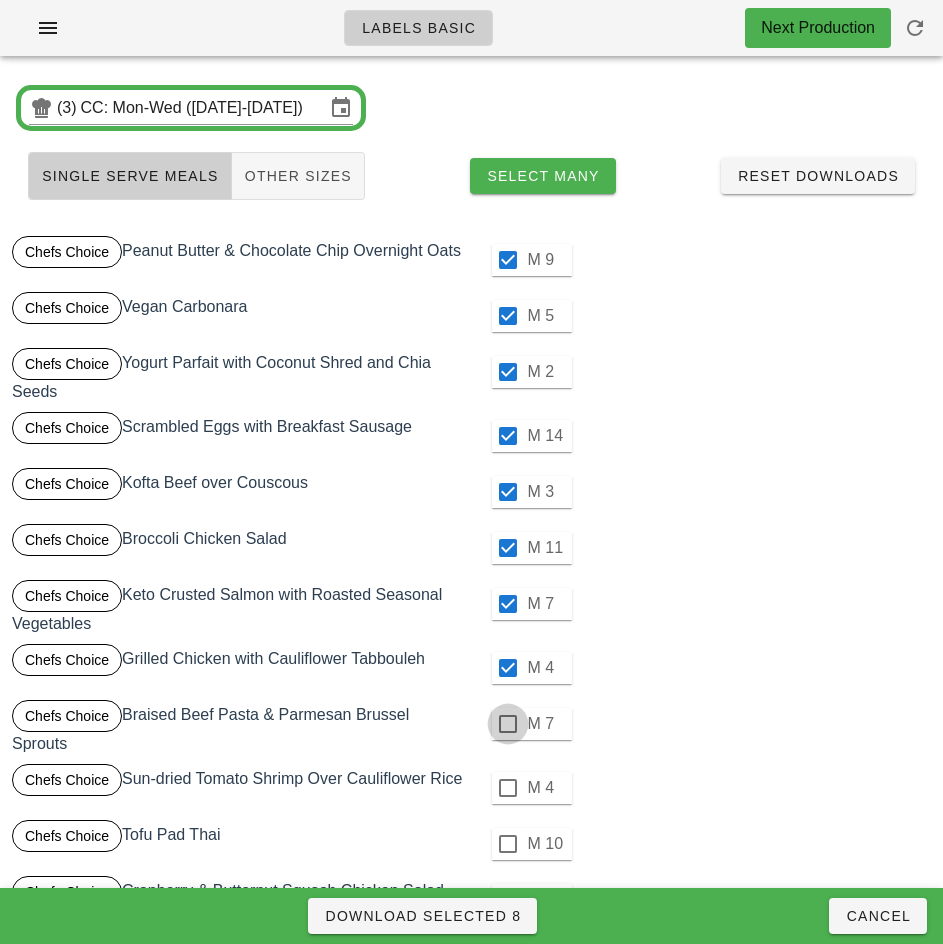 checkbox on "true" 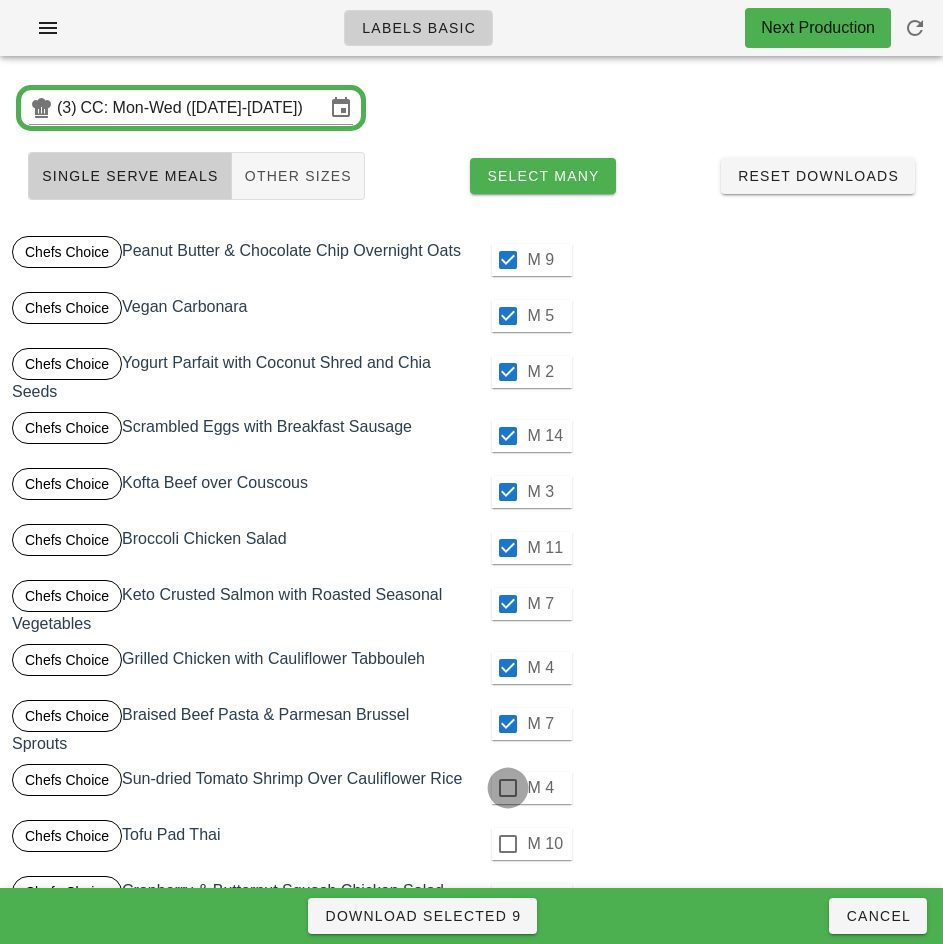 click at bounding box center [508, 788] 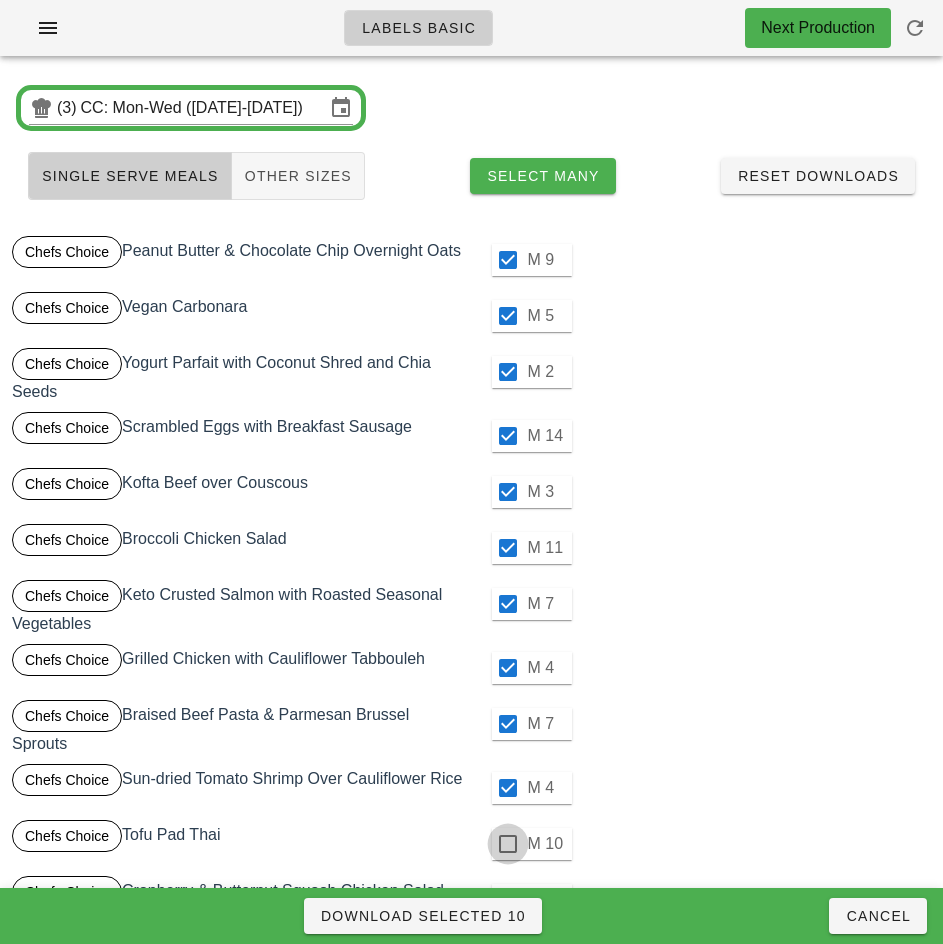 click at bounding box center [508, 844] 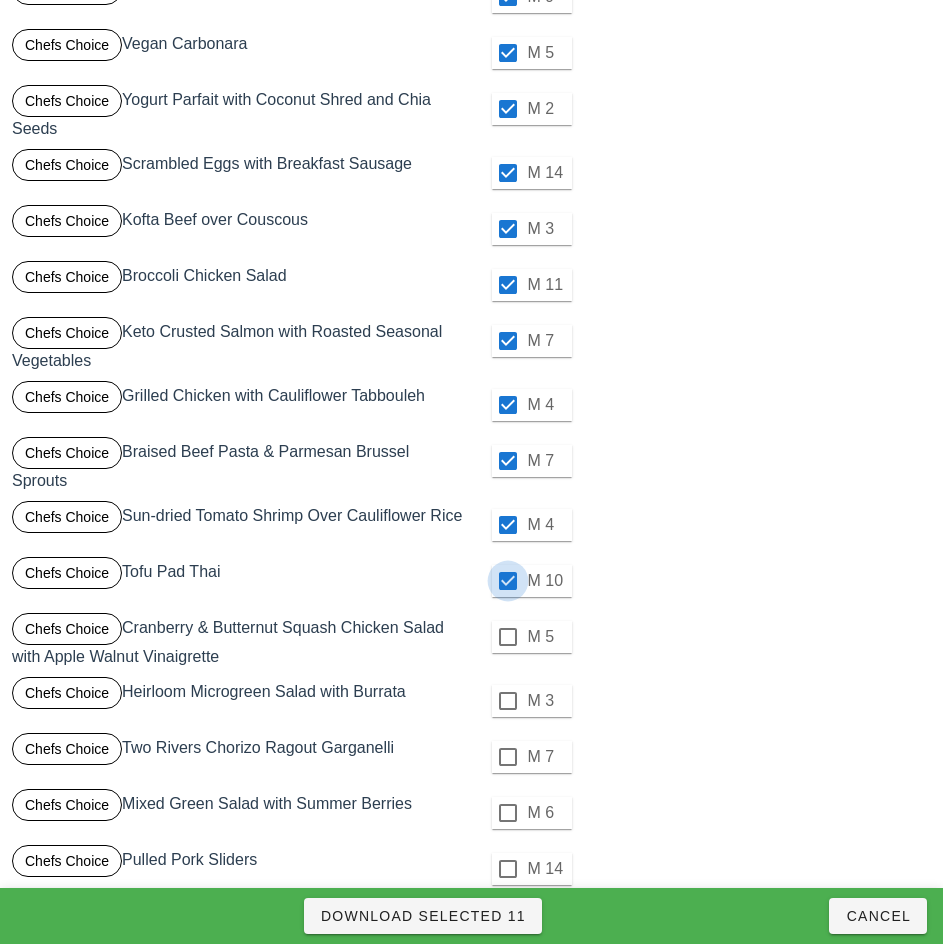 scroll, scrollTop: 264, scrollLeft: 0, axis: vertical 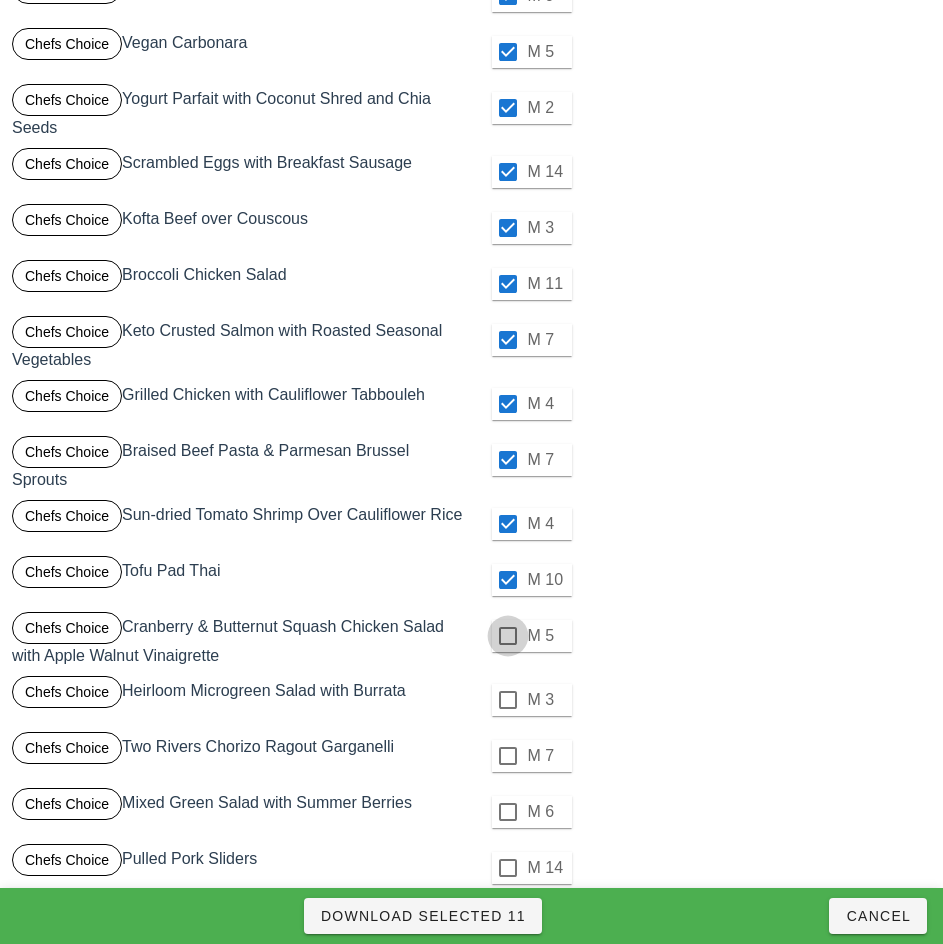 click at bounding box center [508, 636] 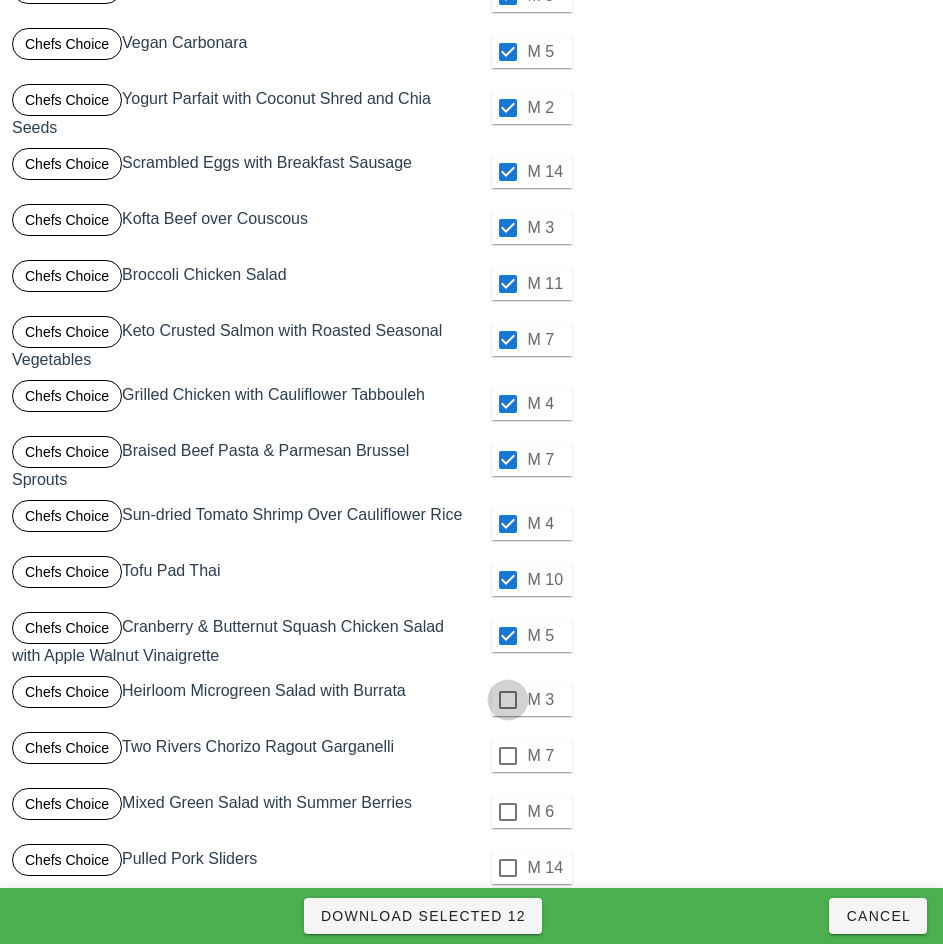 click at bounding box center (508, 700) 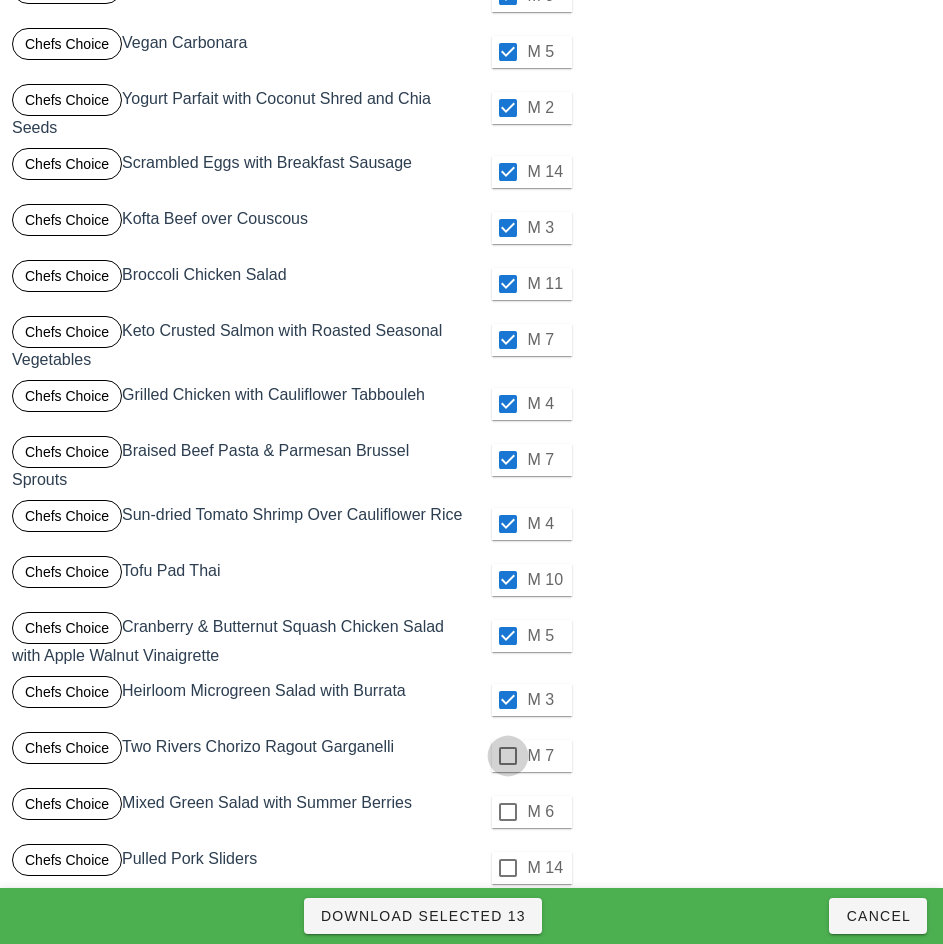click at bounding box center (508, 756) 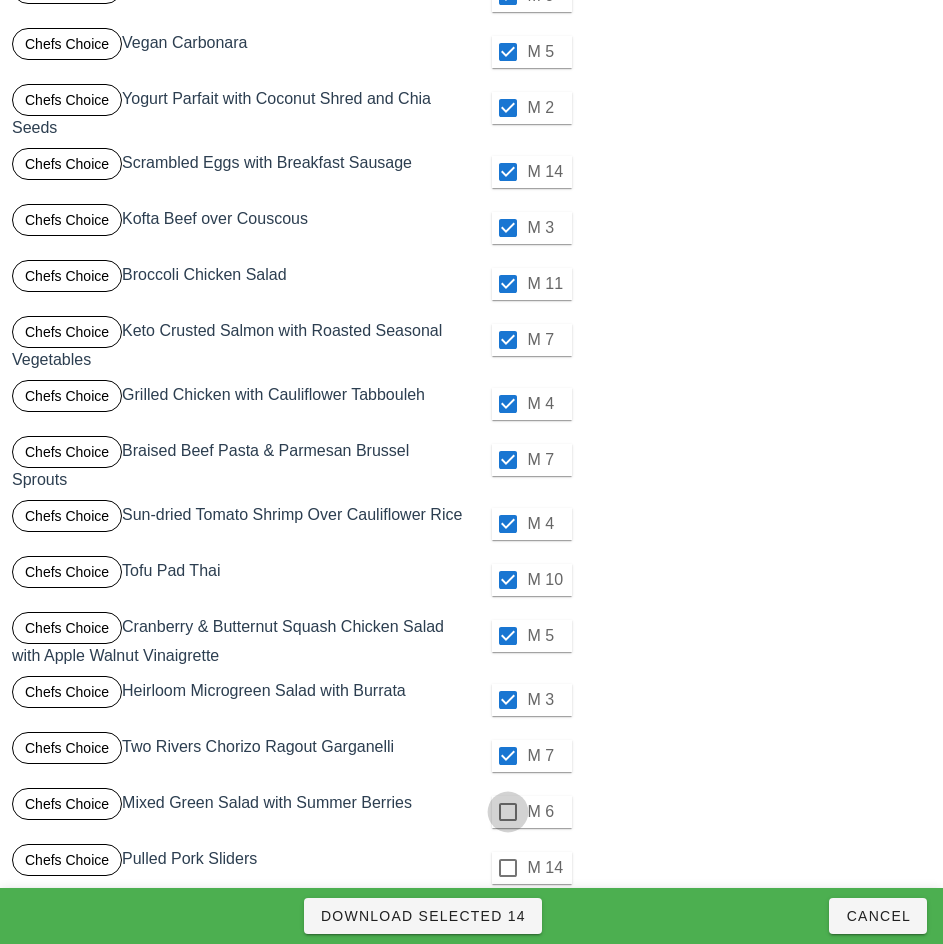 click at bounding box center [508, 812] 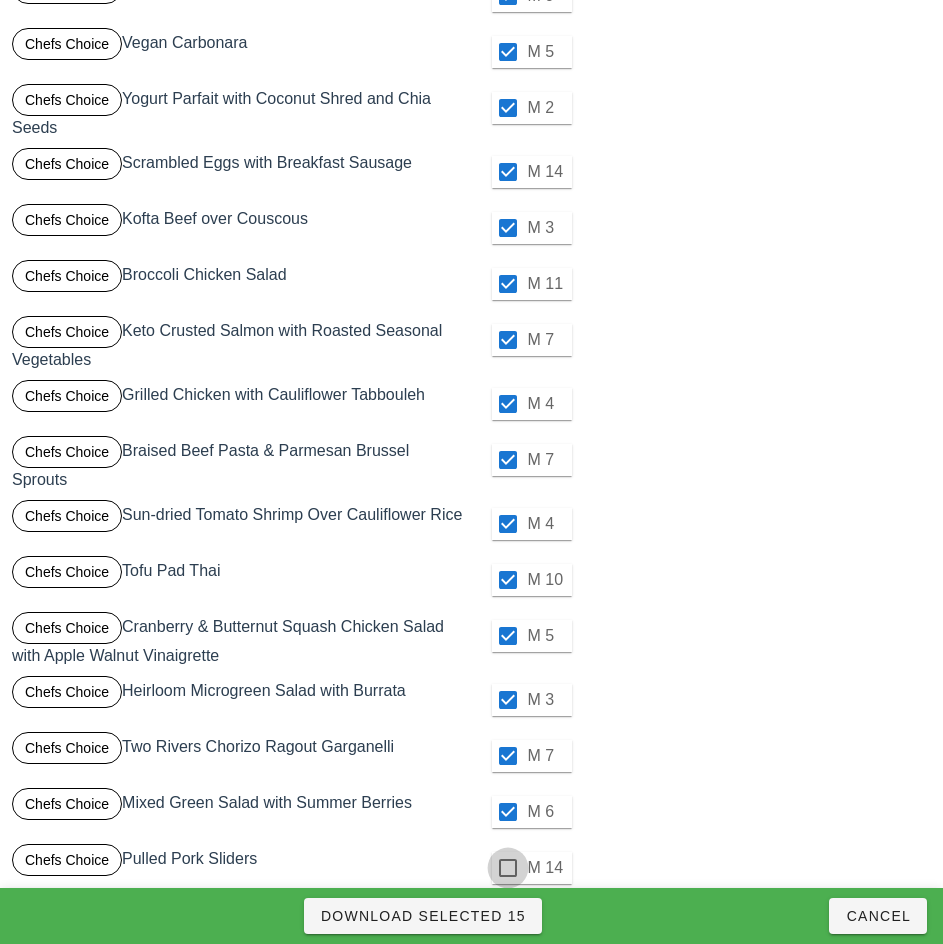 click at bounding box center [508, 868] 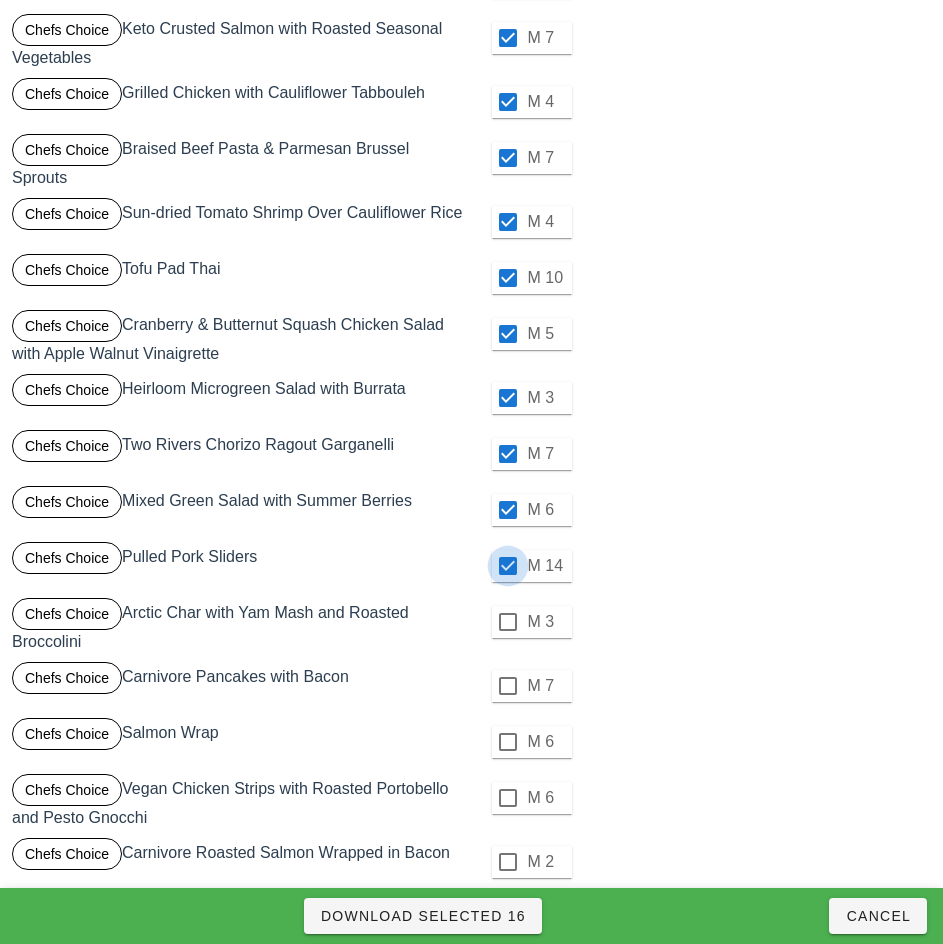 scroll, scrollTop: 567, scrollLeft: 0, axis: vertical 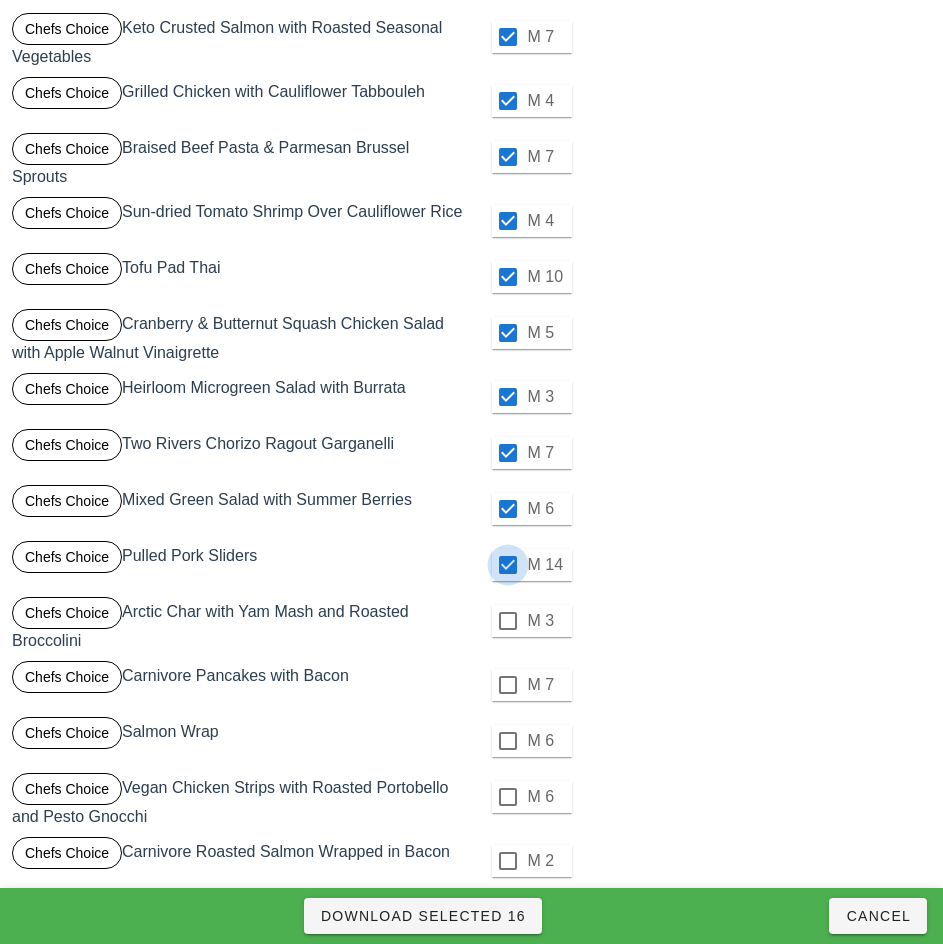 click at bounding box center [508, 621] 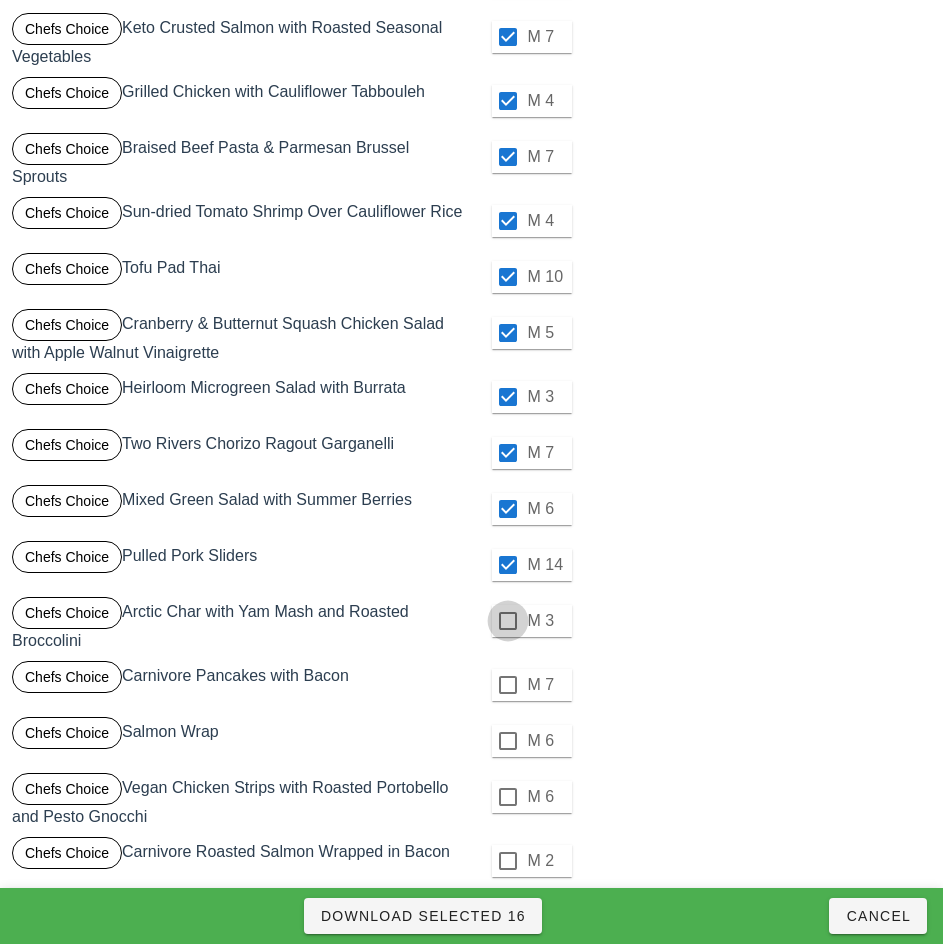 checkbox on "true" 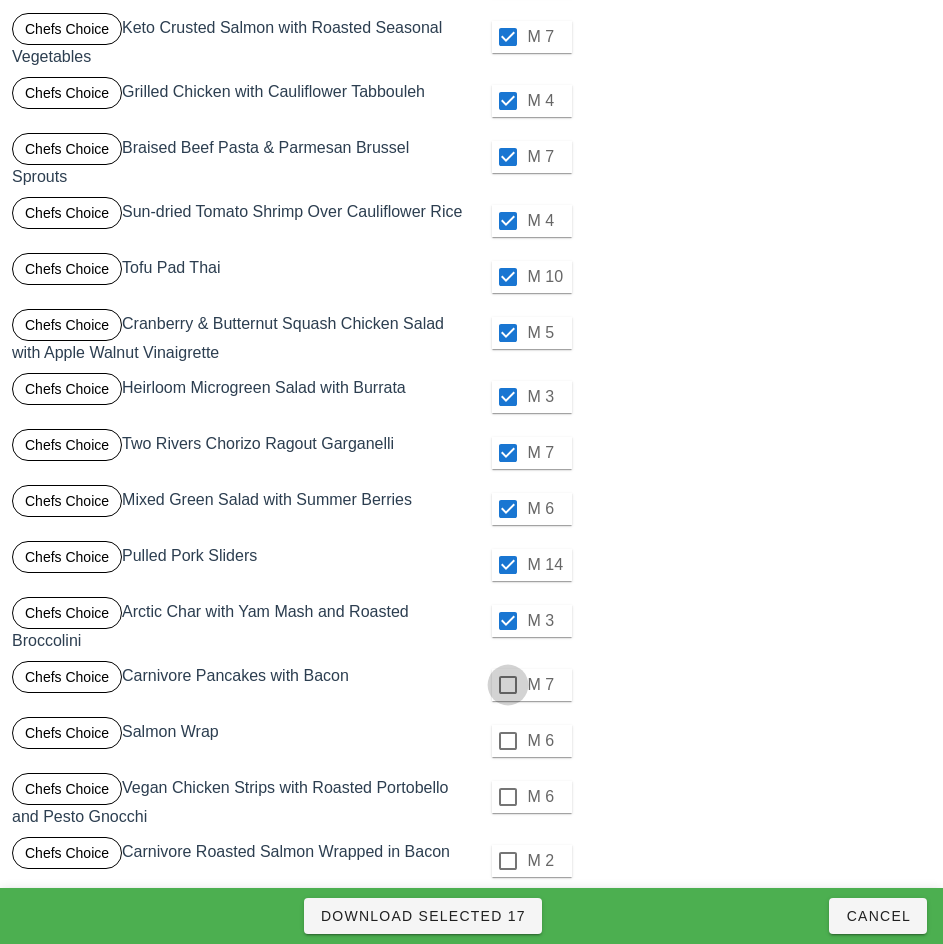 click at bounding box center [508, 685] 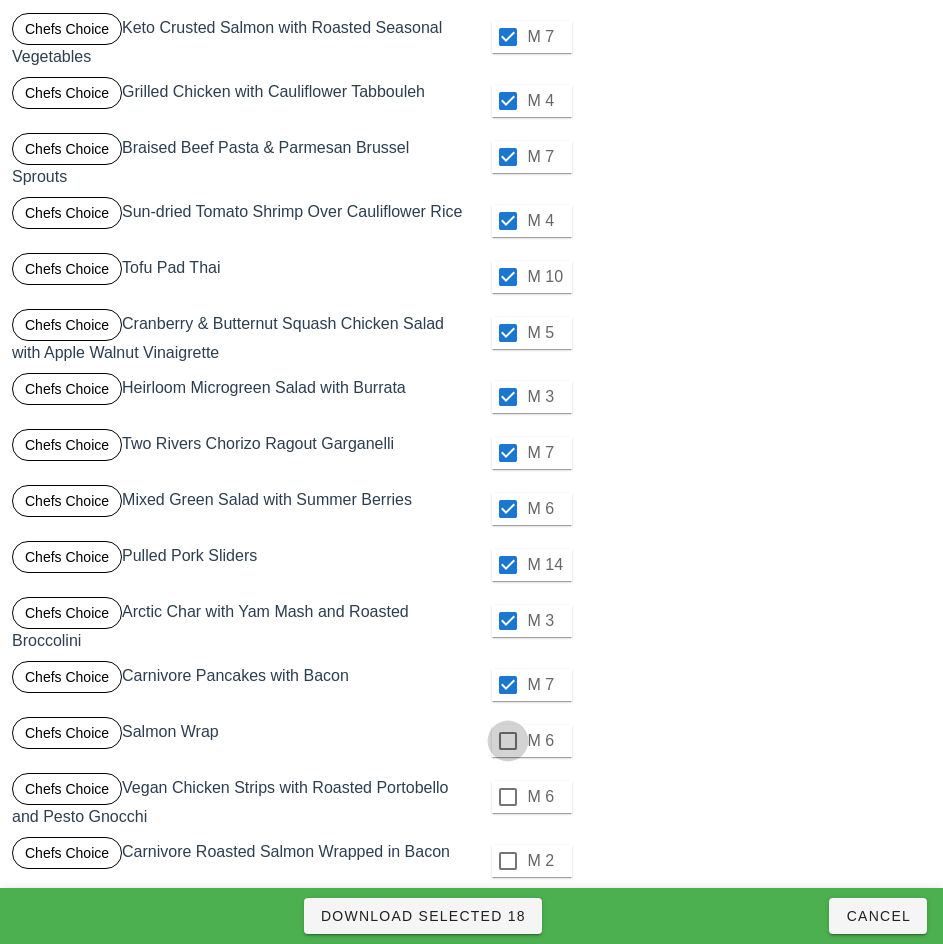 click at bounding box center (508, 741) 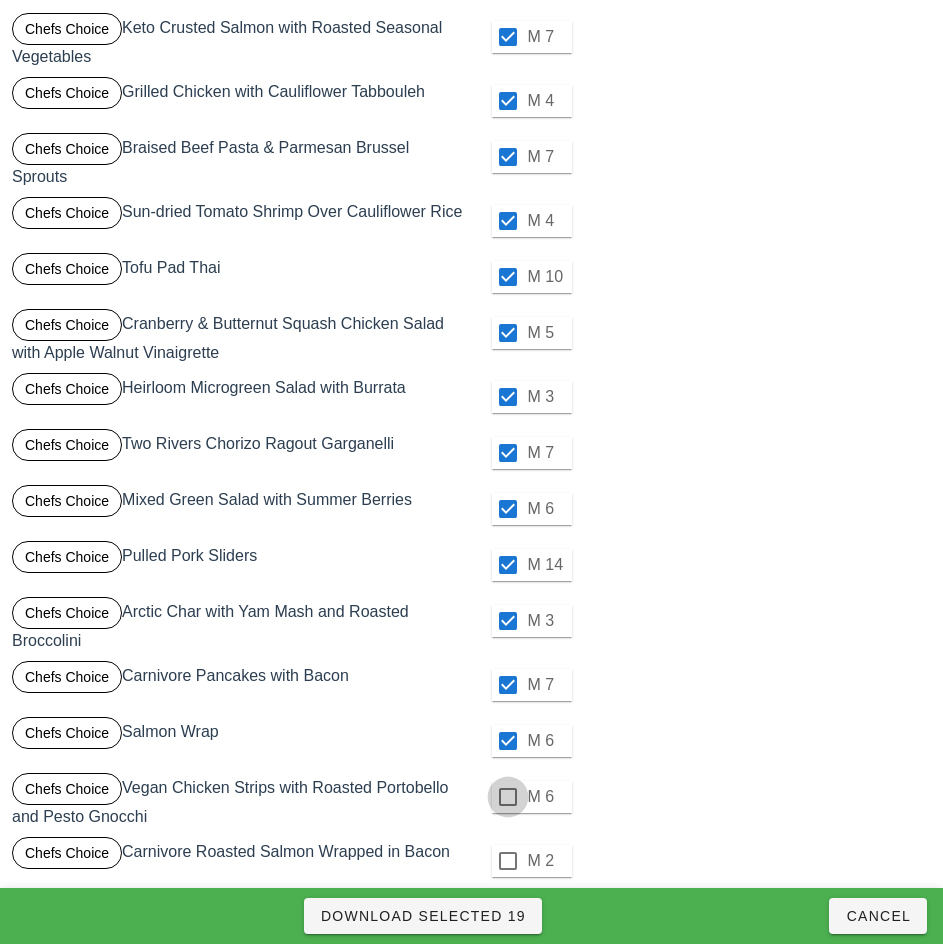 click at bounding box center (508, 797) 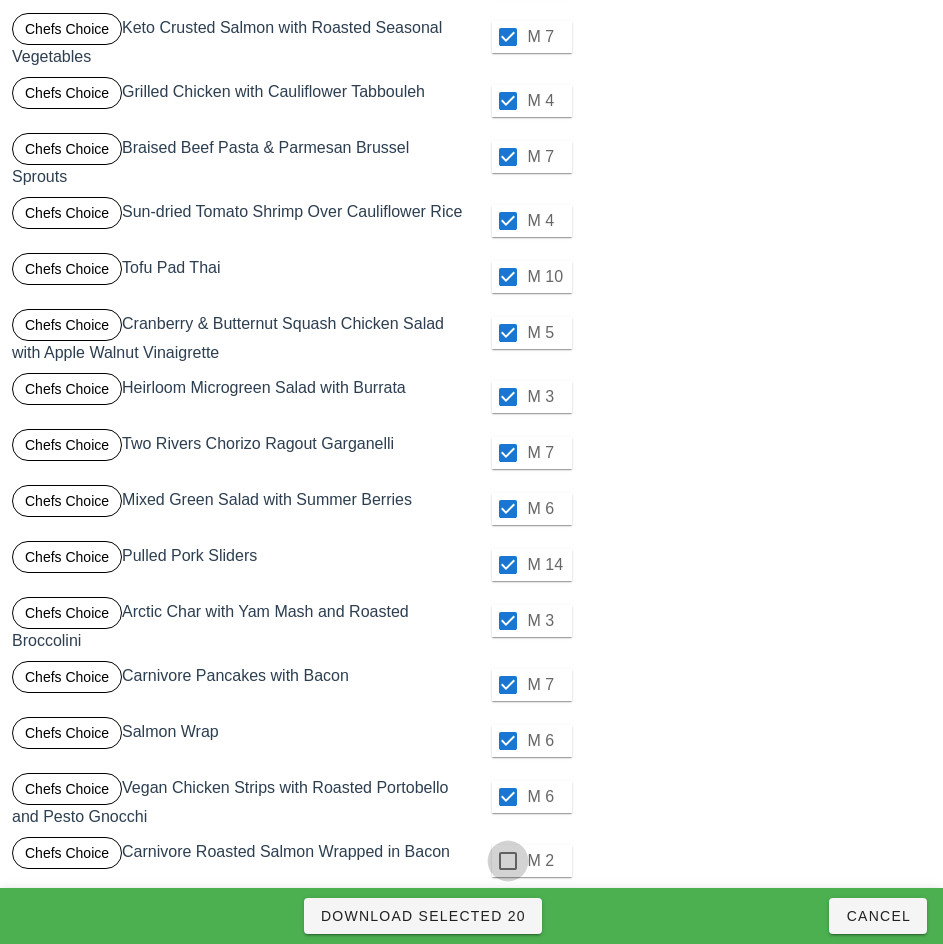 click at bounding box center [508, 861] 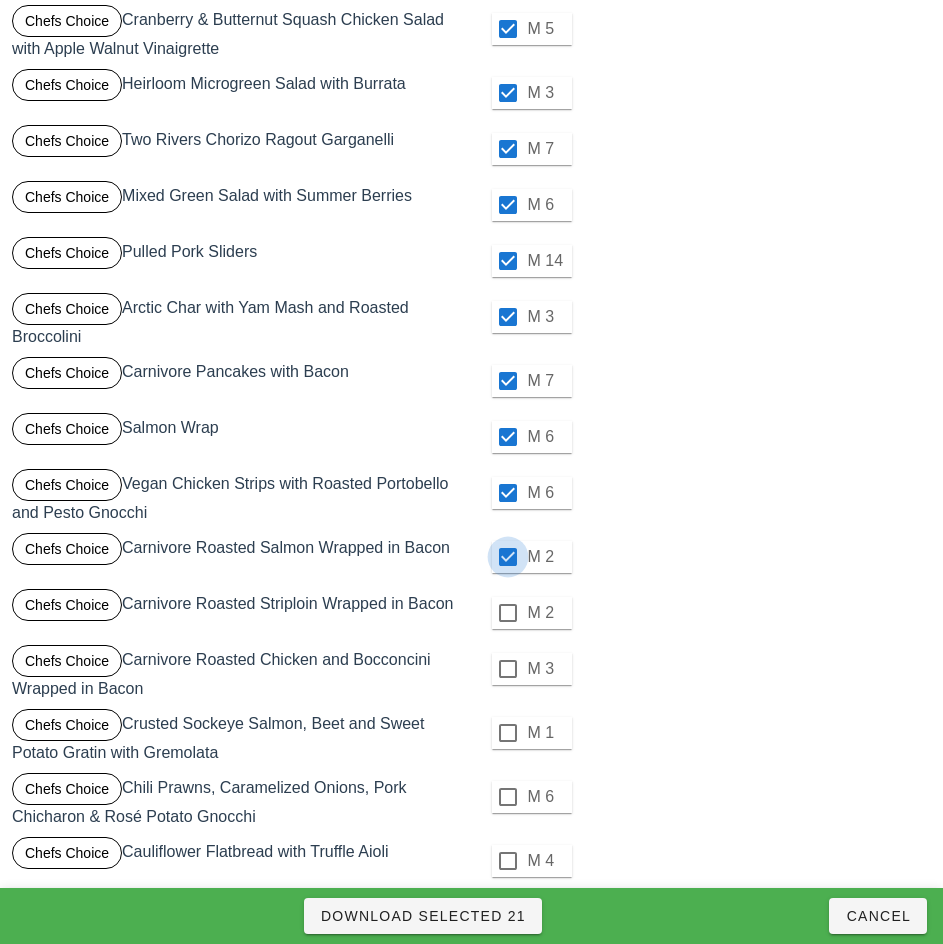 scroll, scrollTop: 913, scrollLeft: 0, axis: vertical 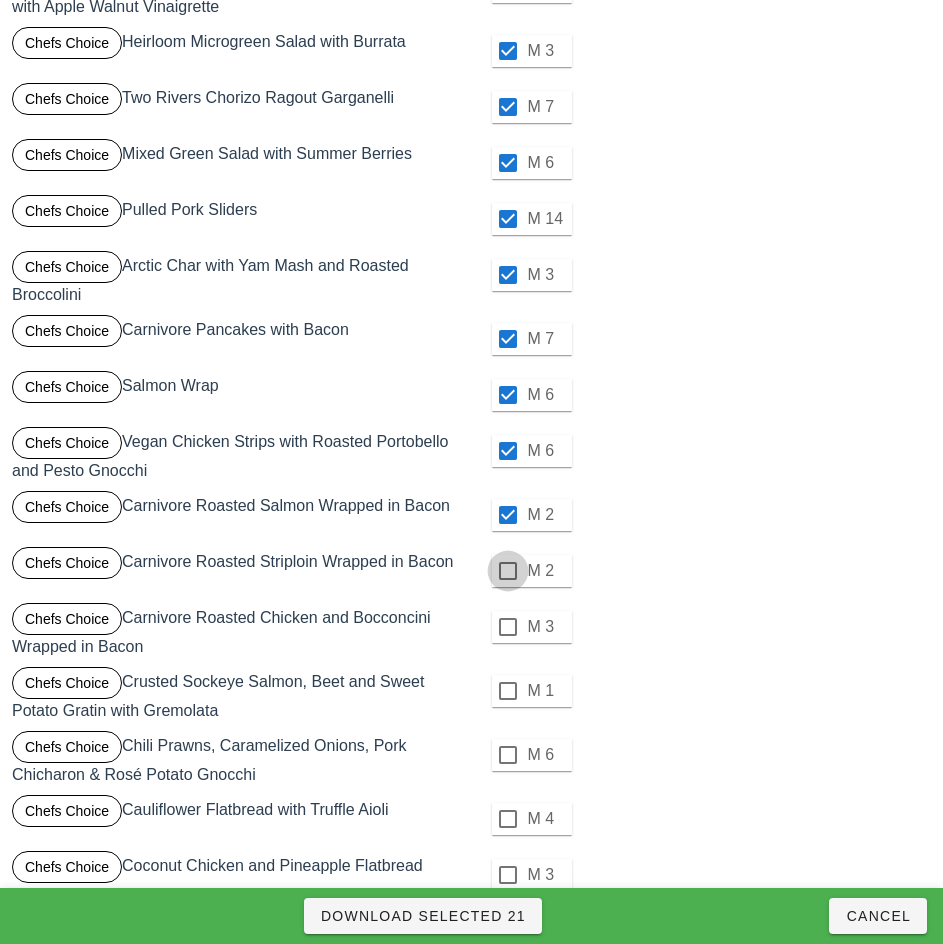 click at bounding box center [508, 571] 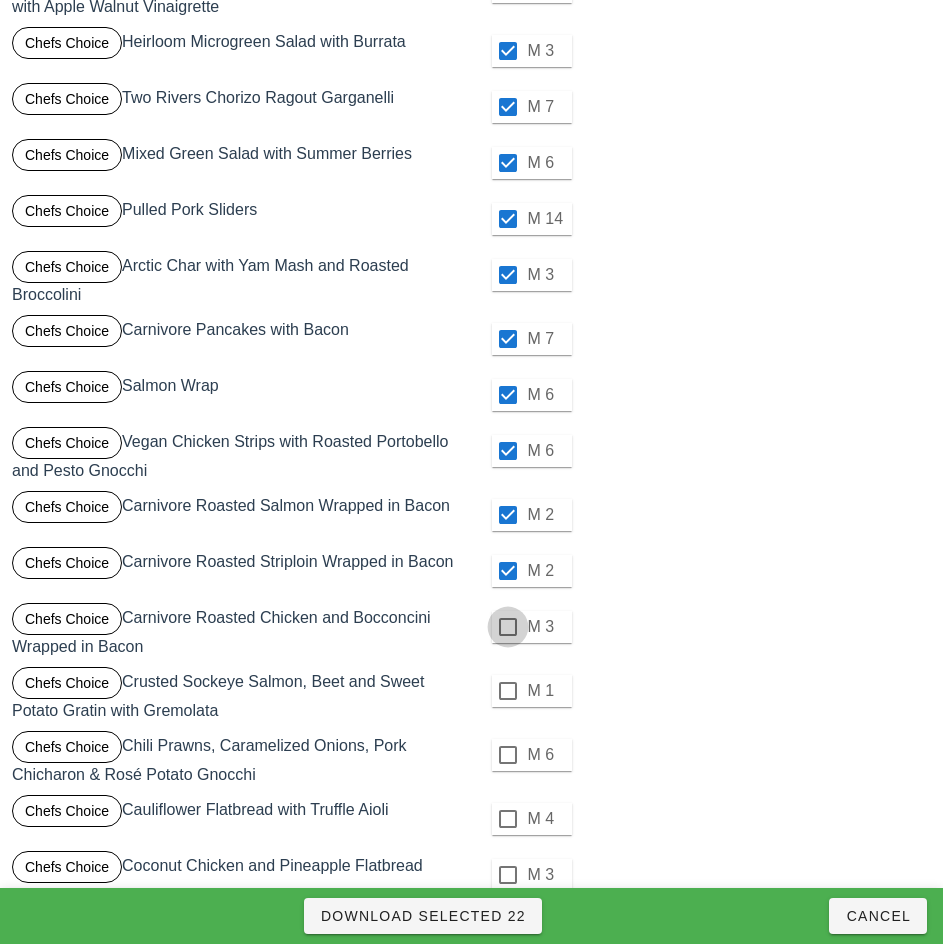 click at bounding box center [508, 627] 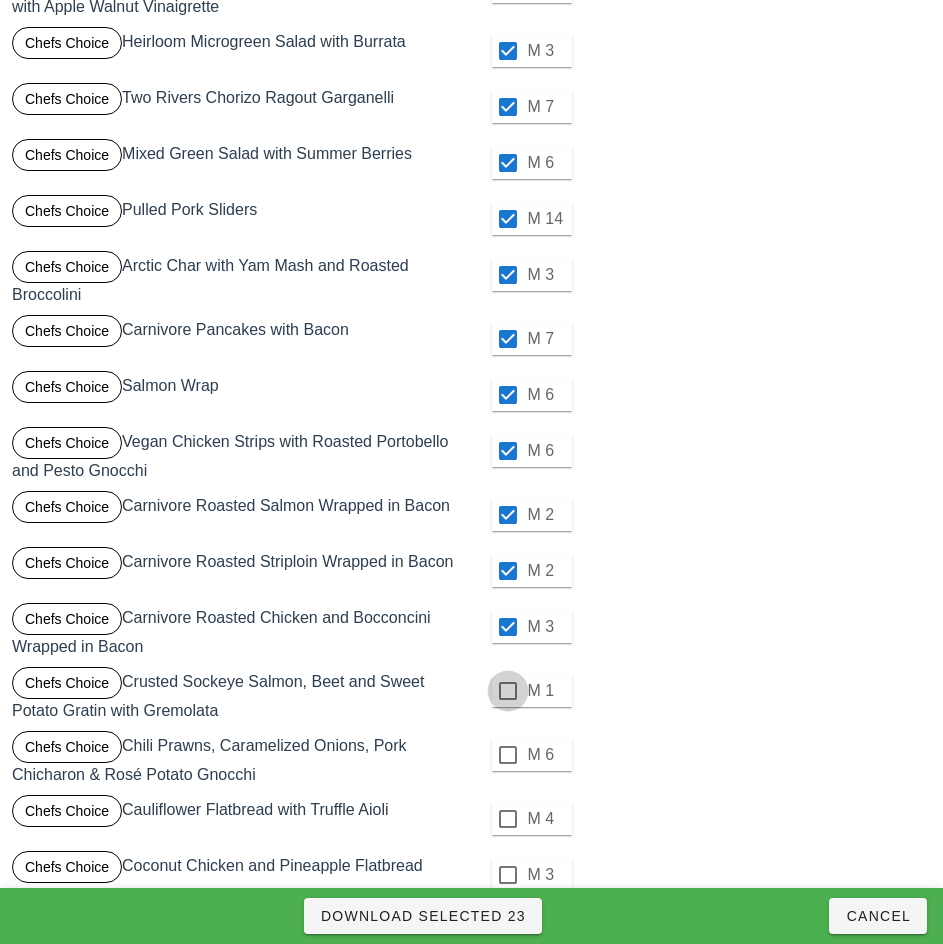 click at bounding box center [508, 691] 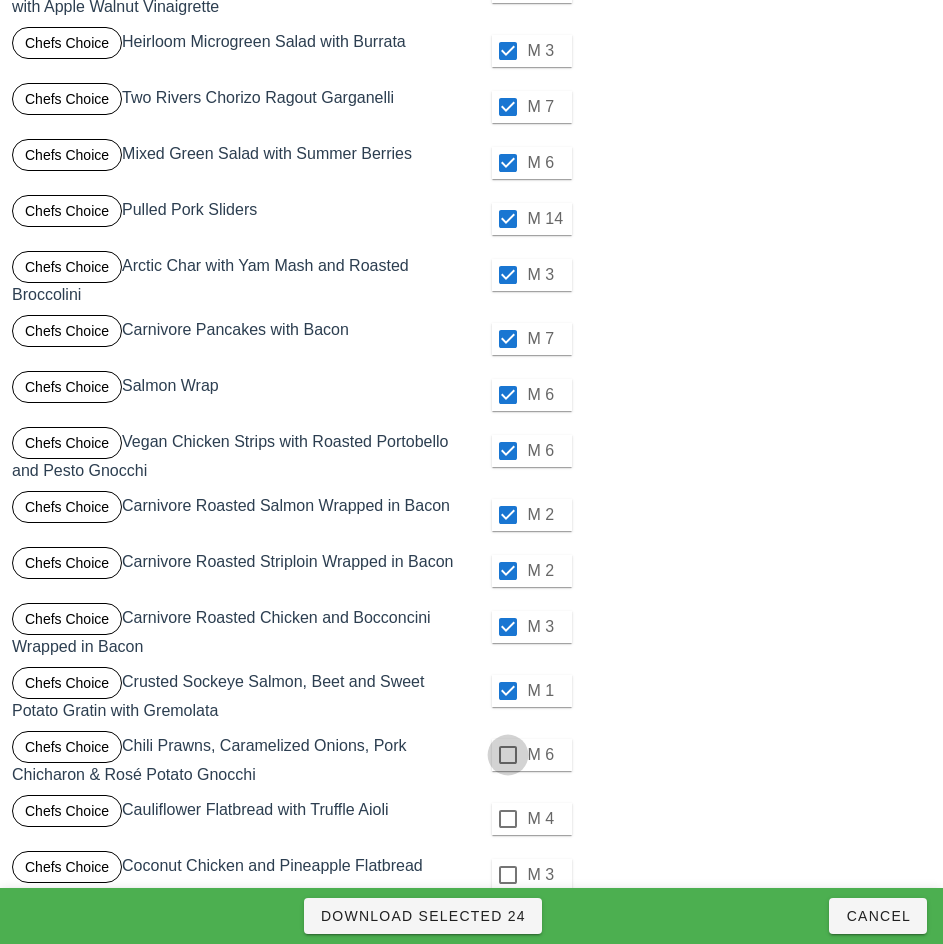 click at bounding box center [508, 755] 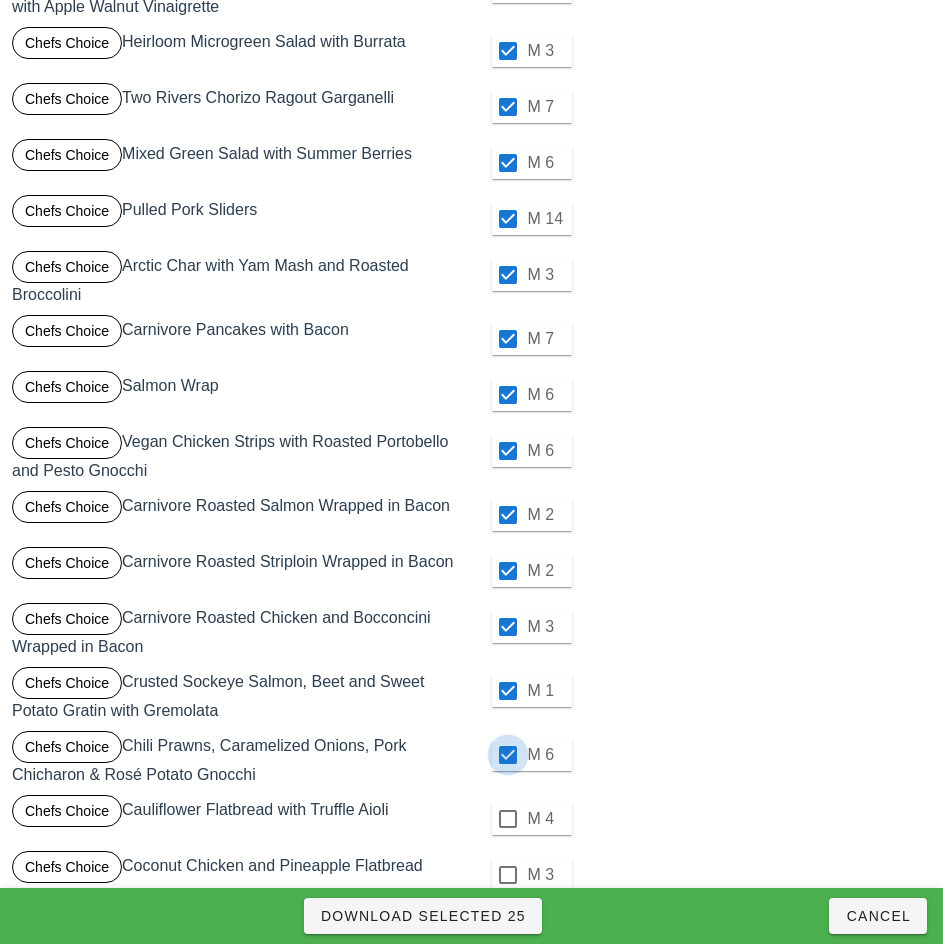 click at bounding box center (508, 819) 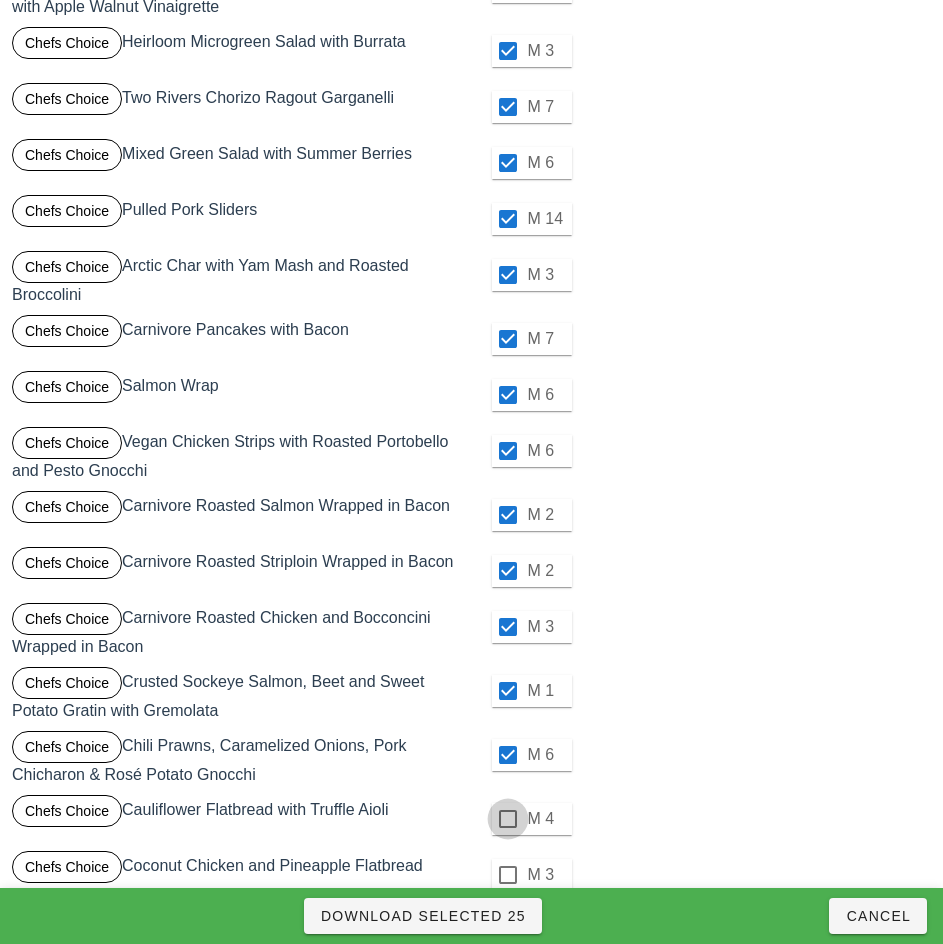 checkbox on "true" 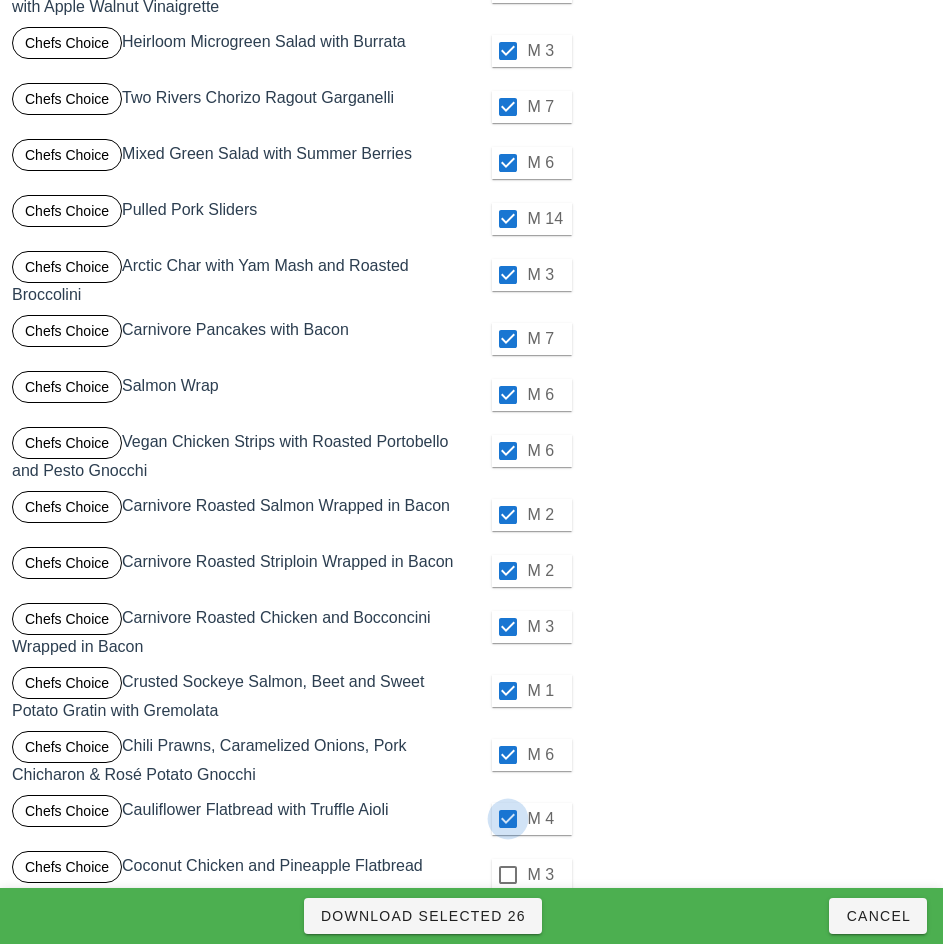 click at bounding box center [508, 875] 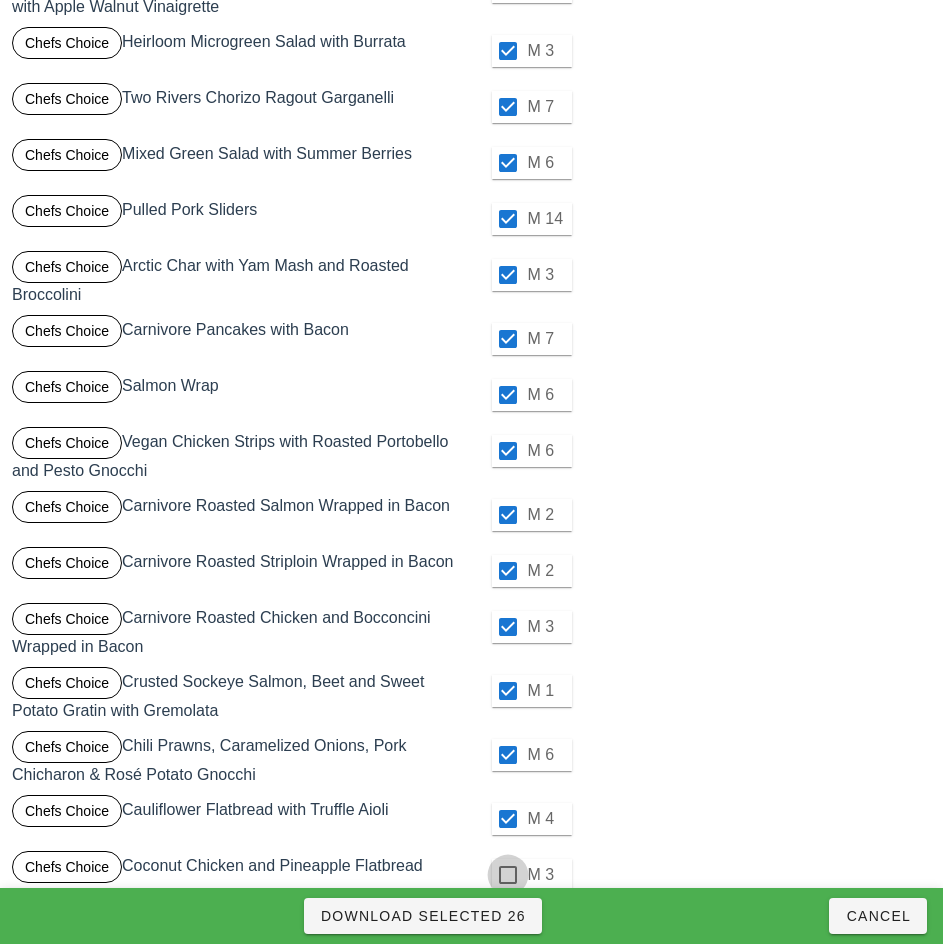 checkbox on "true" 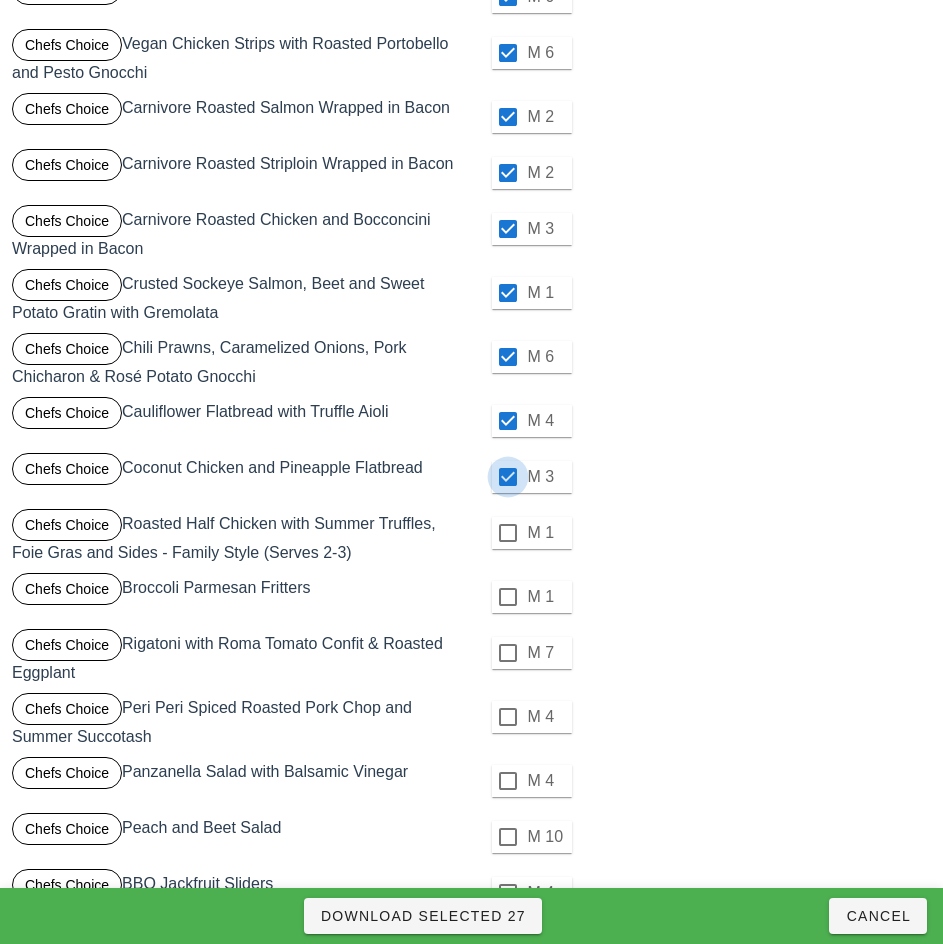 scroll, scrollTop: 1313, scrollLeft: 0, axis: vertical 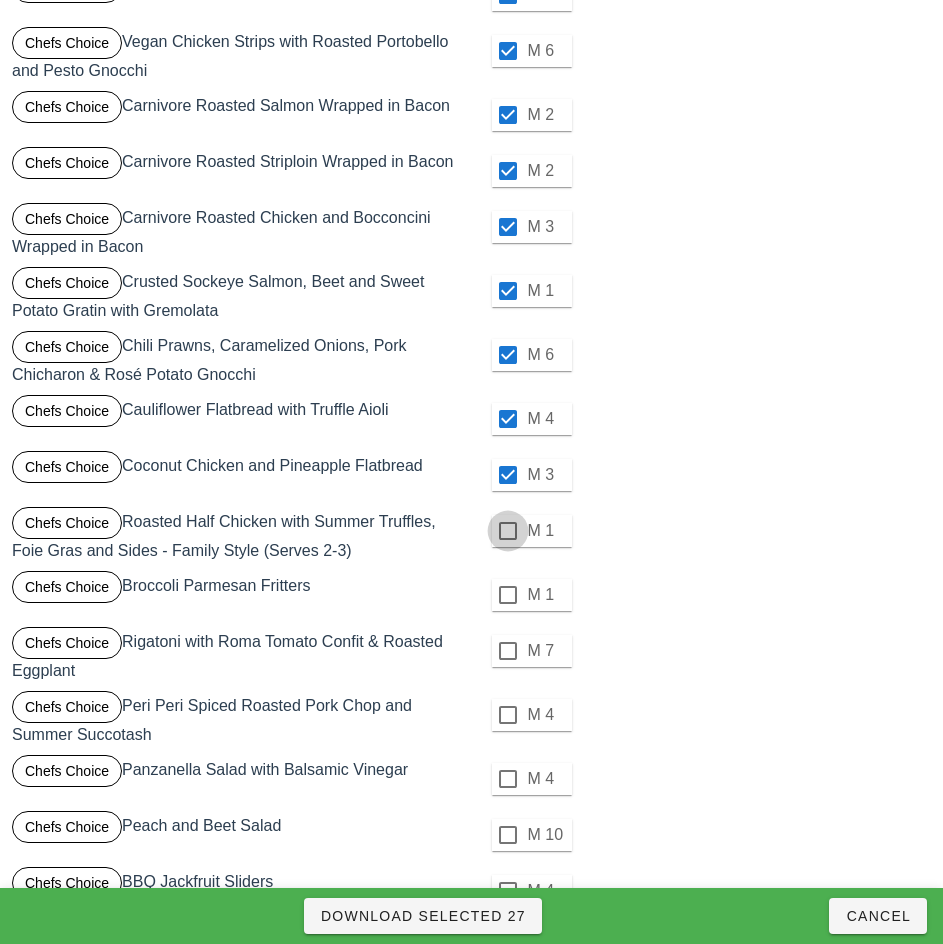 click at bounding box center [508, 531] 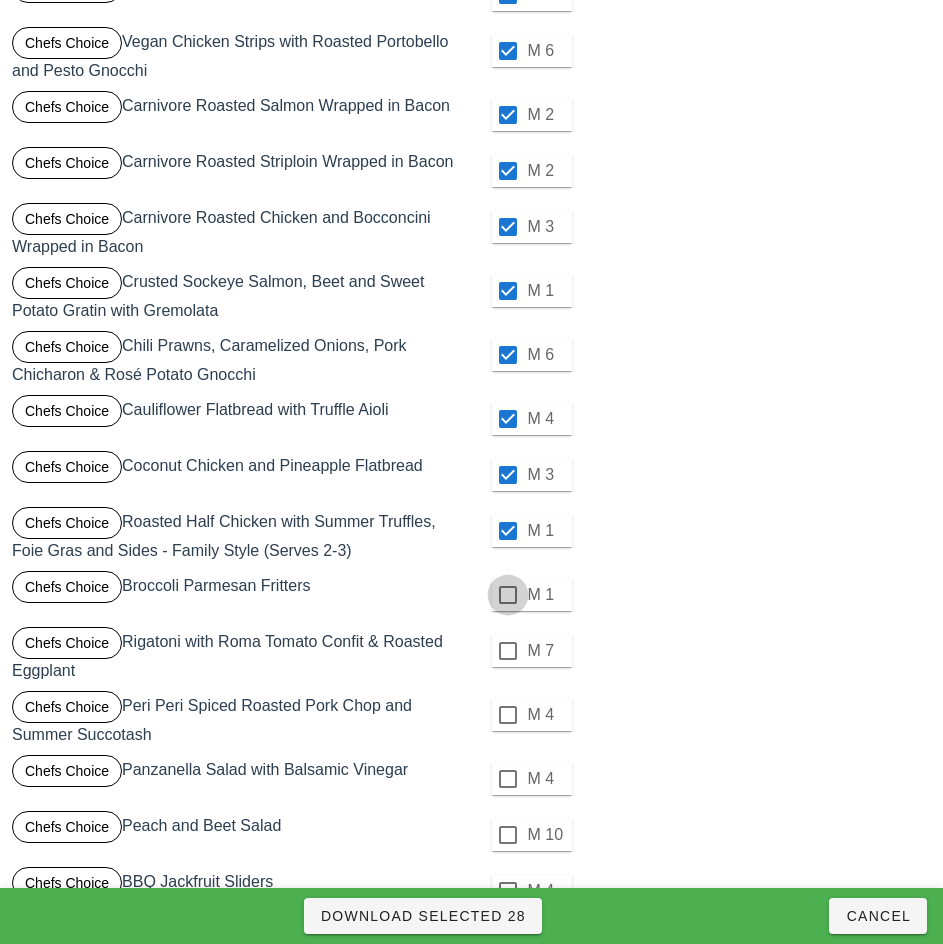 click at bounding box center [508, 595] 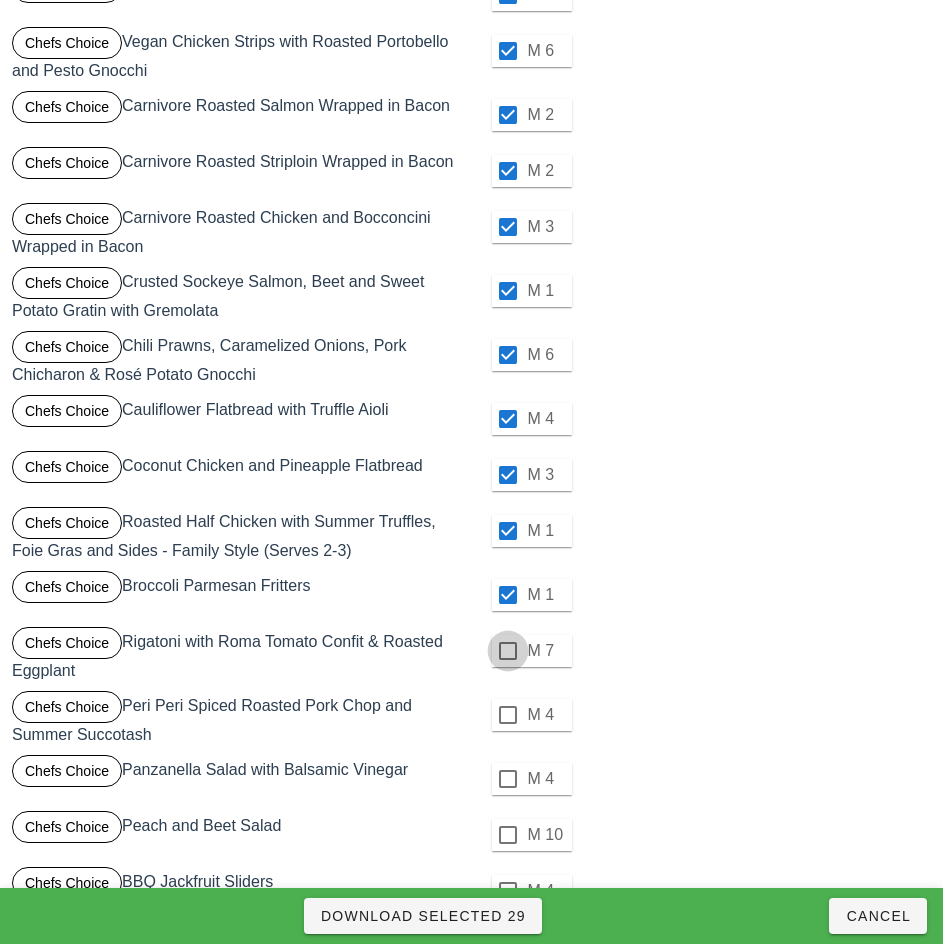 click at bounding box center [508, 651] 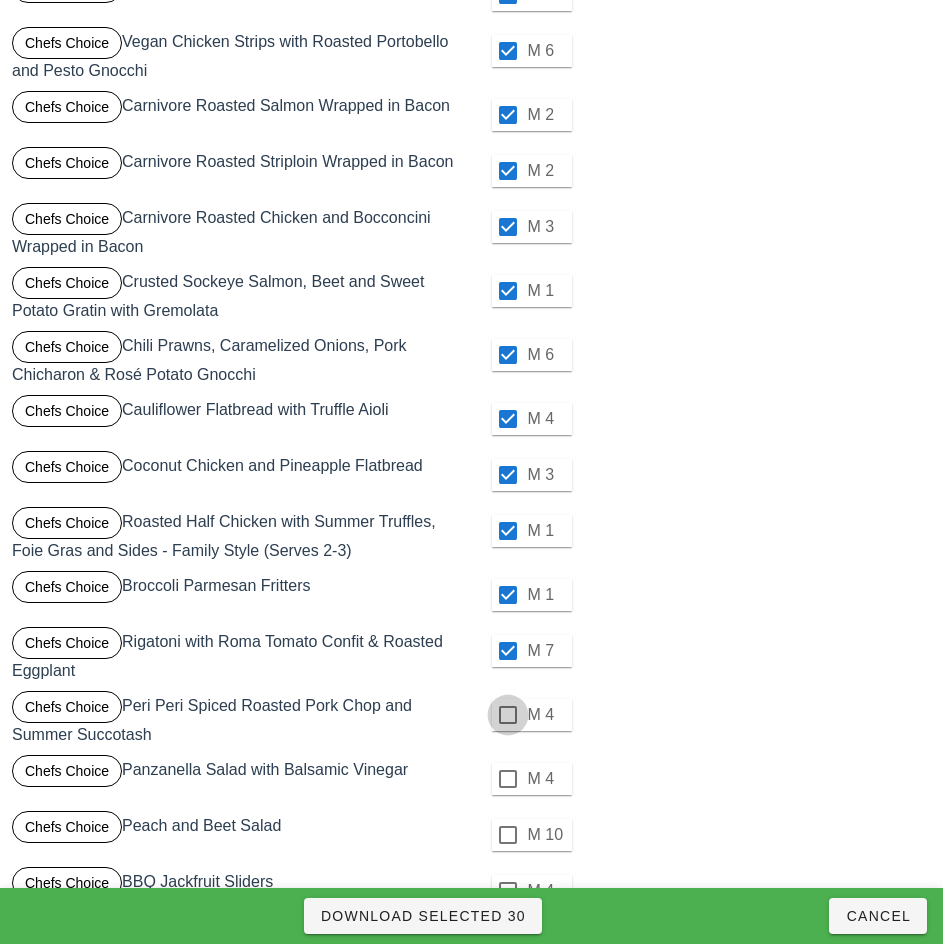 click at bounding box center (508, 715) 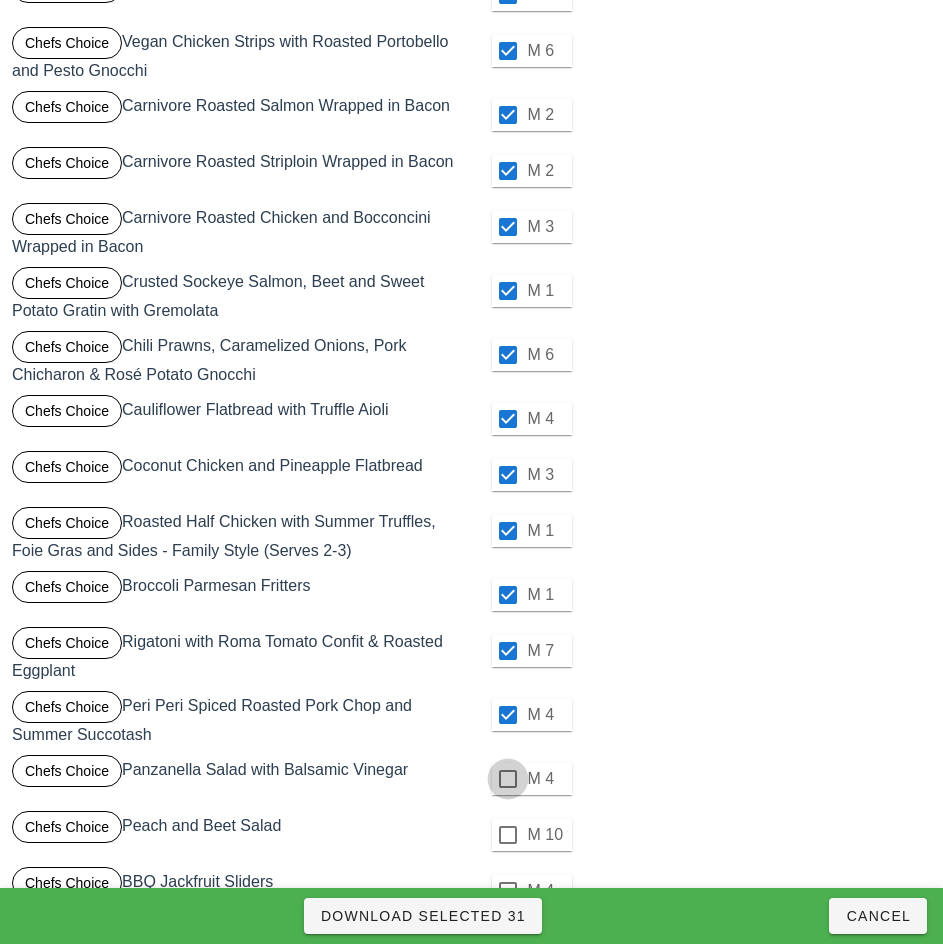 click at bounding box center (508, 779) 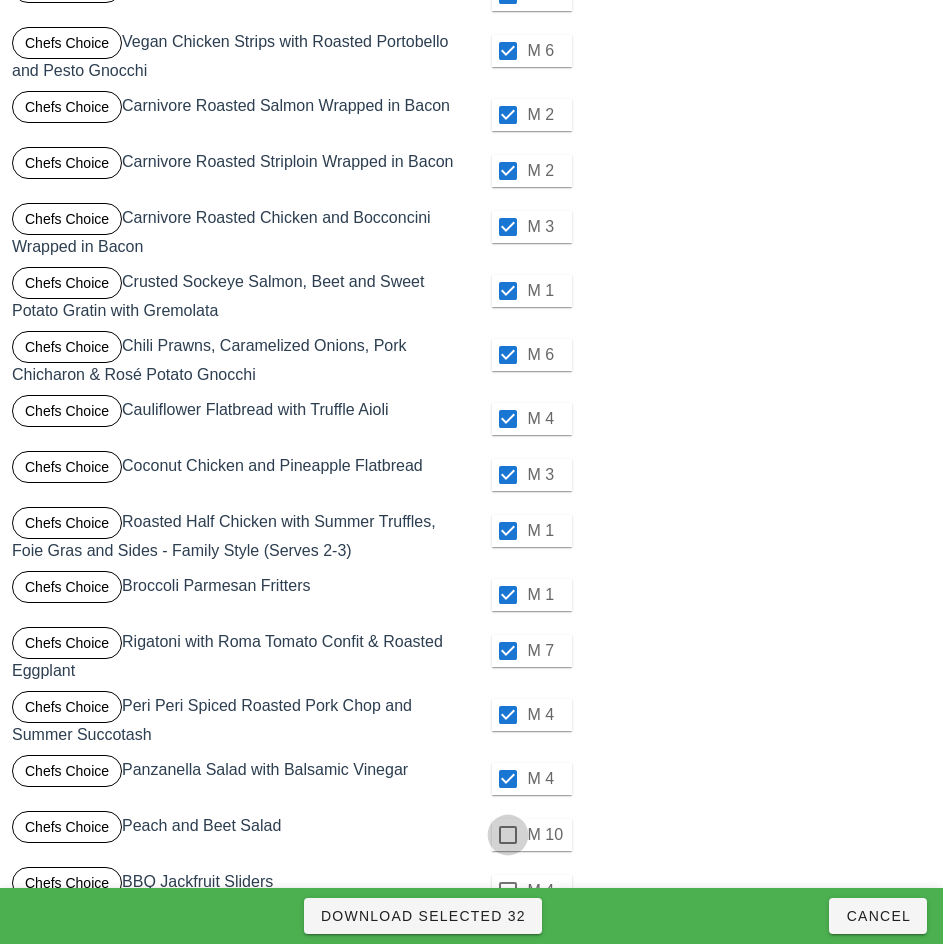 click at bounding box center (508, 835) 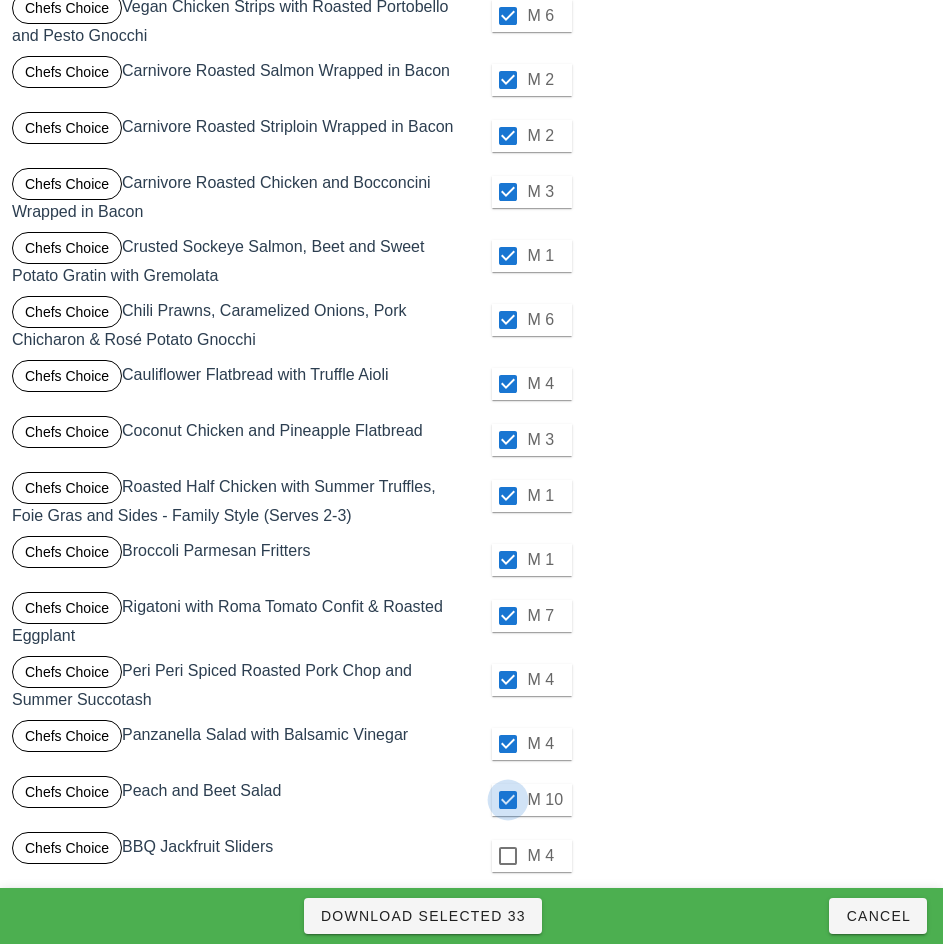 scroll, scrollTop: 1376, scrollLeft: 0, axis: vertical 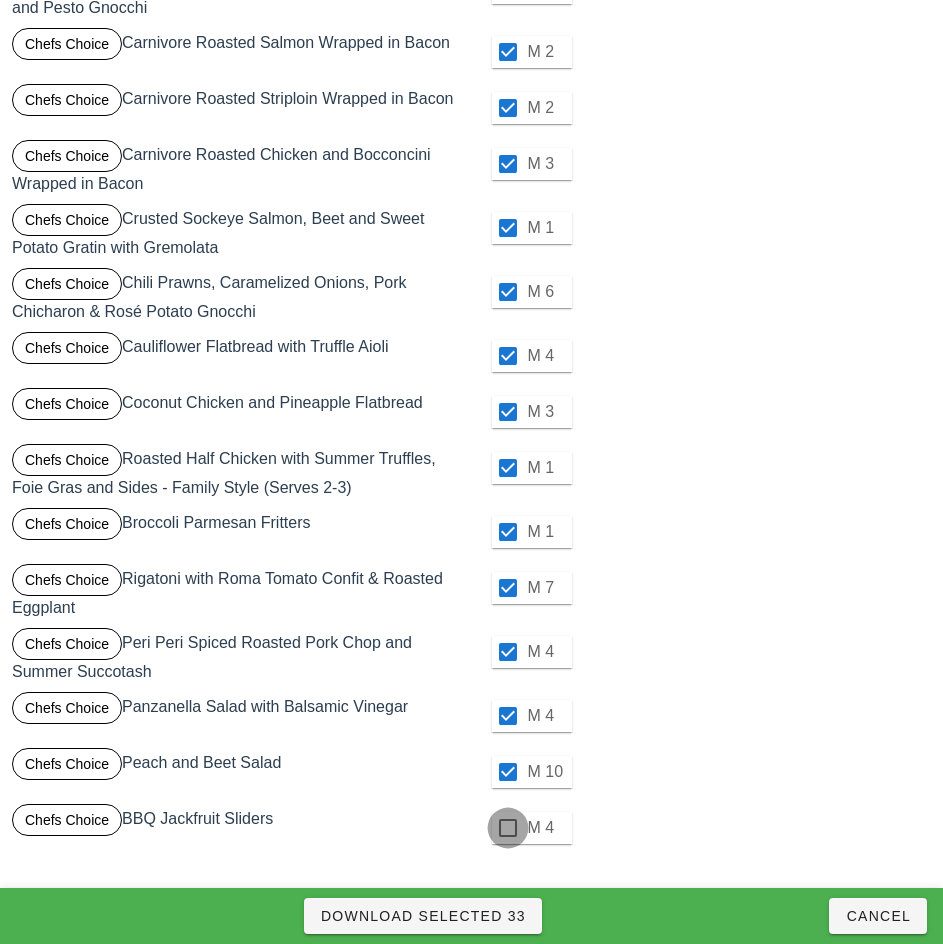 click at bounding box center [508, 828] 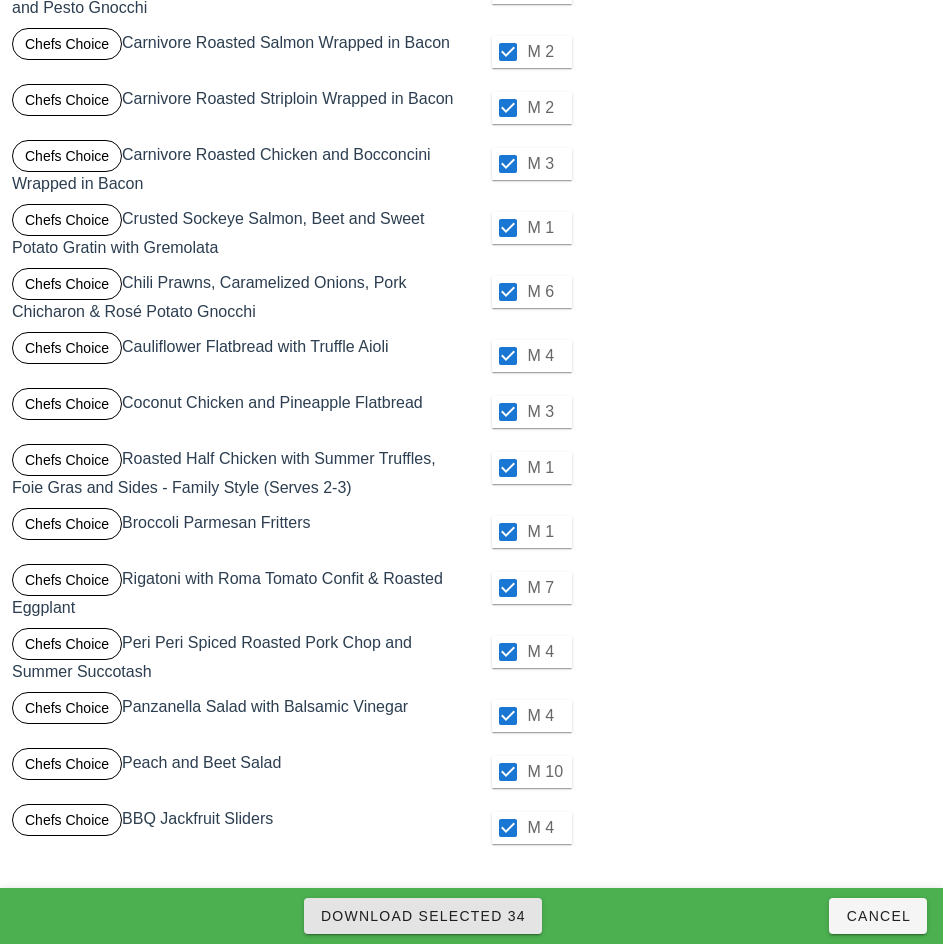 click on "Download Selected 34" at bounding box center [423, 916] 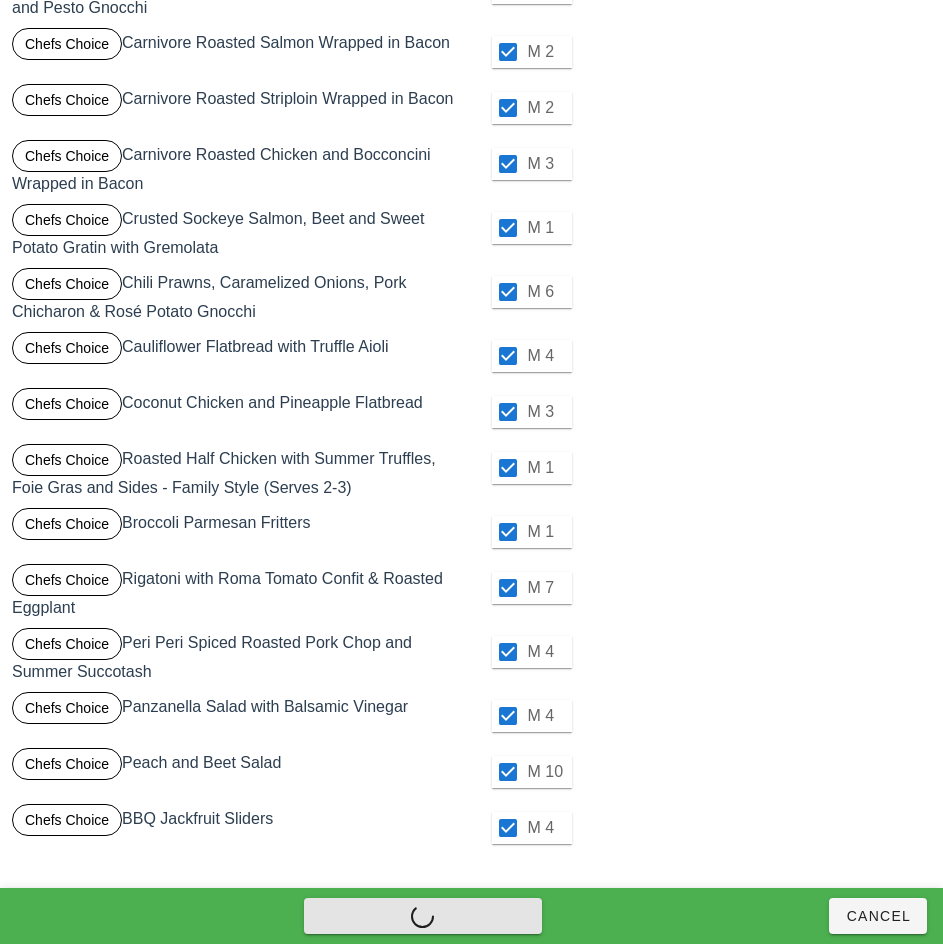 checkbox on "false" 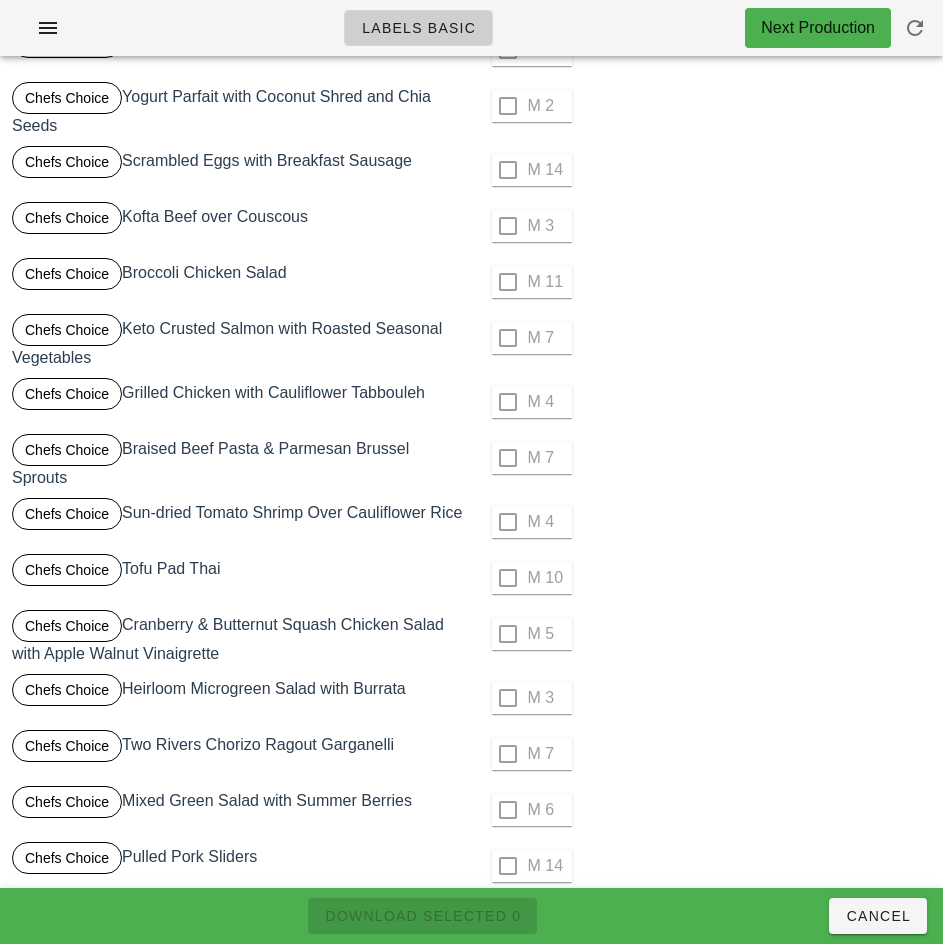 scroll, scrollTop: 0, scrollLeft: 0, axis: both 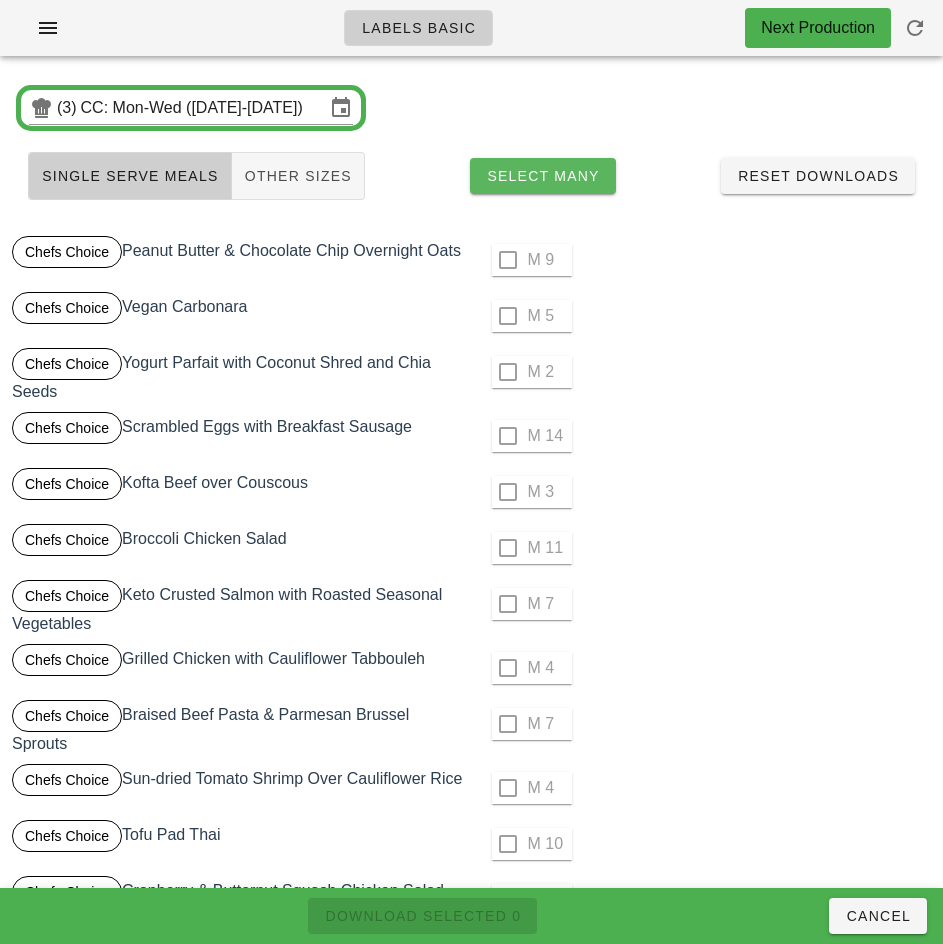click on "Select Many" at bounding box center (543, 176) 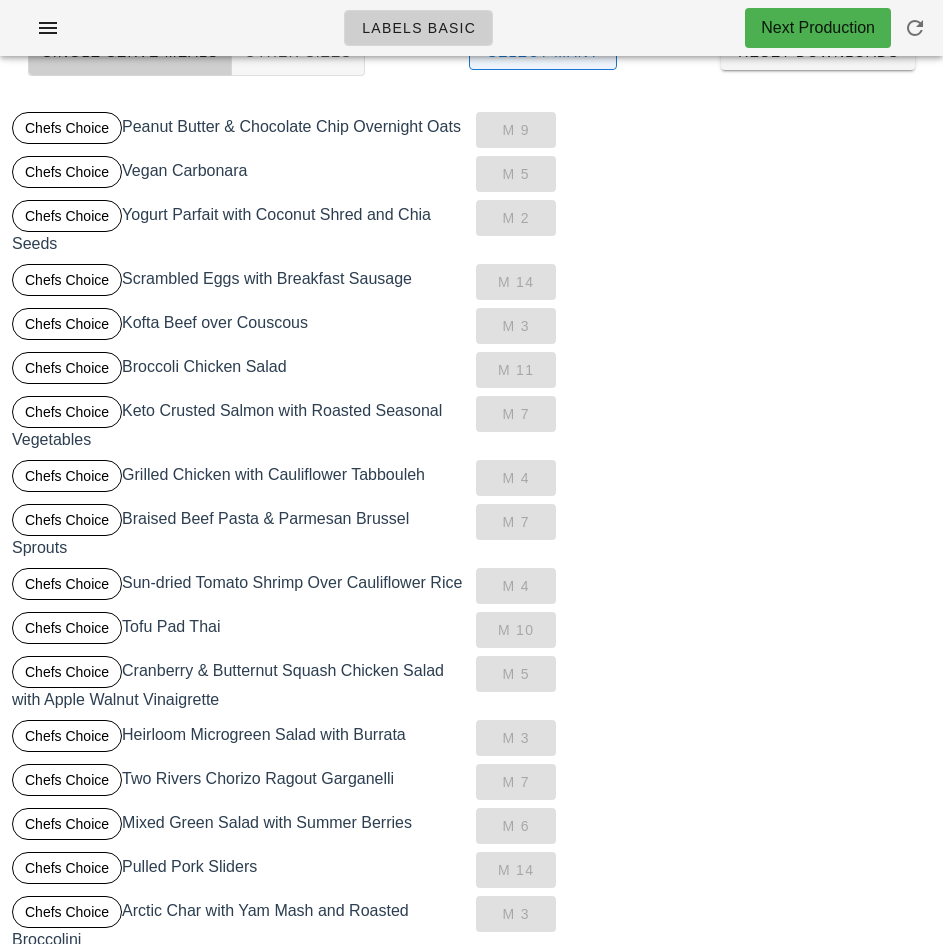 scroll, scrollTop: 0, scrollLeft: 0, axis: both 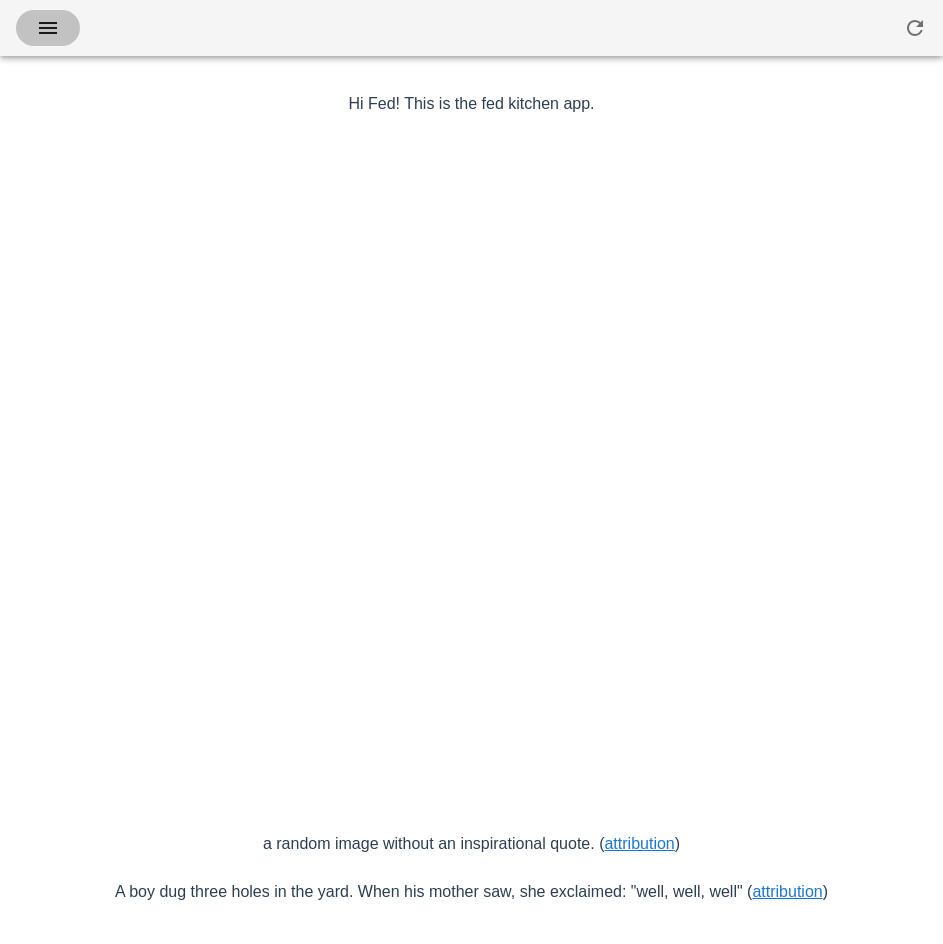 click at bounding box center [48, 28] 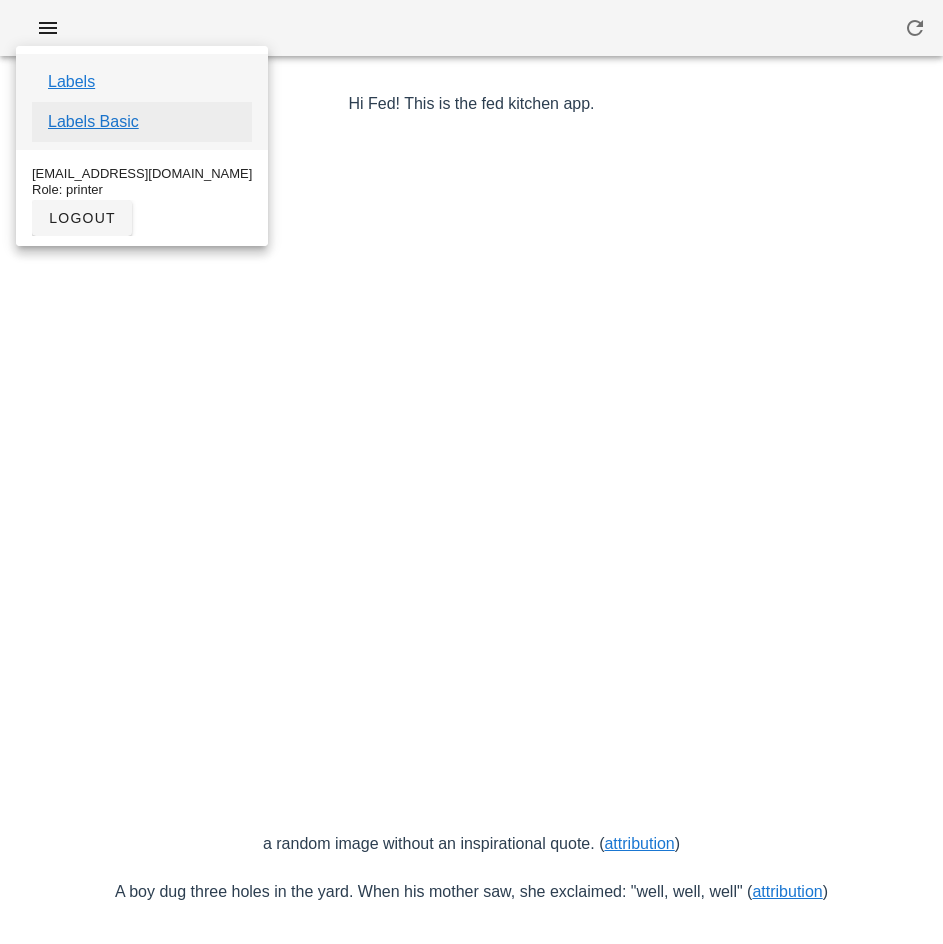 click on "Labels Basic" at bounding box center [93, 122] 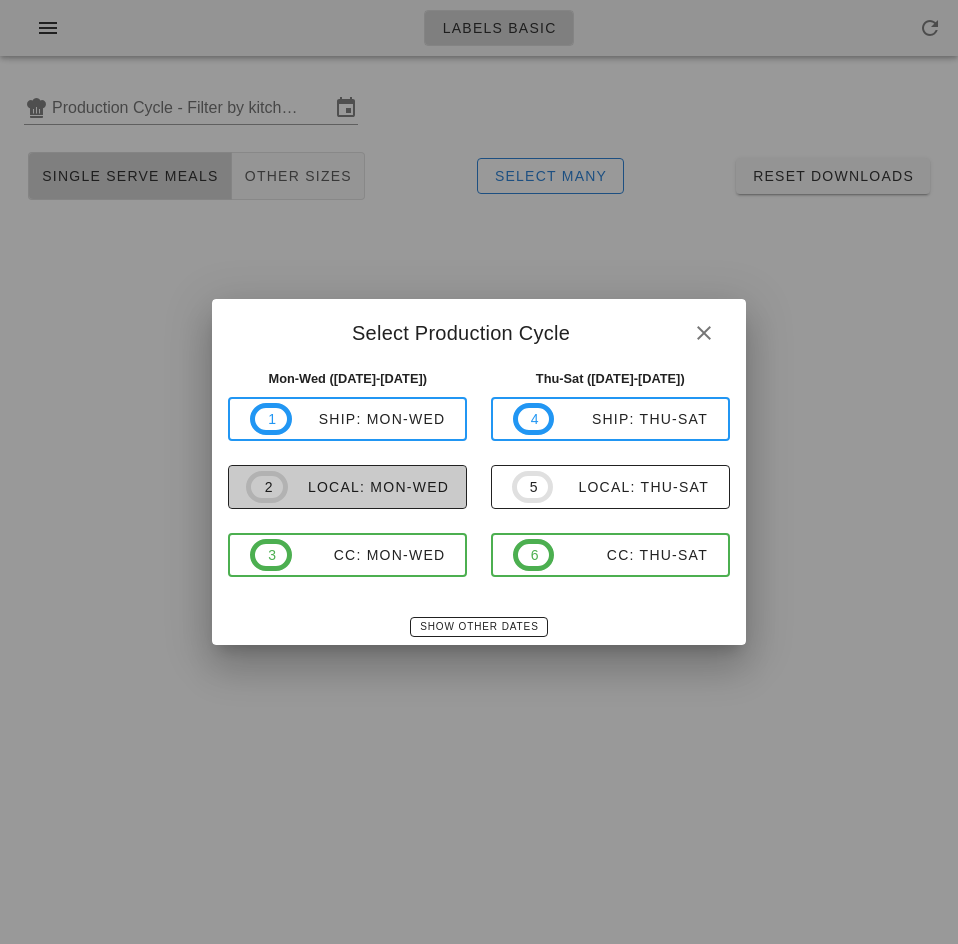 click on "local: Mon-Wed" at bounding box center (368, 487) 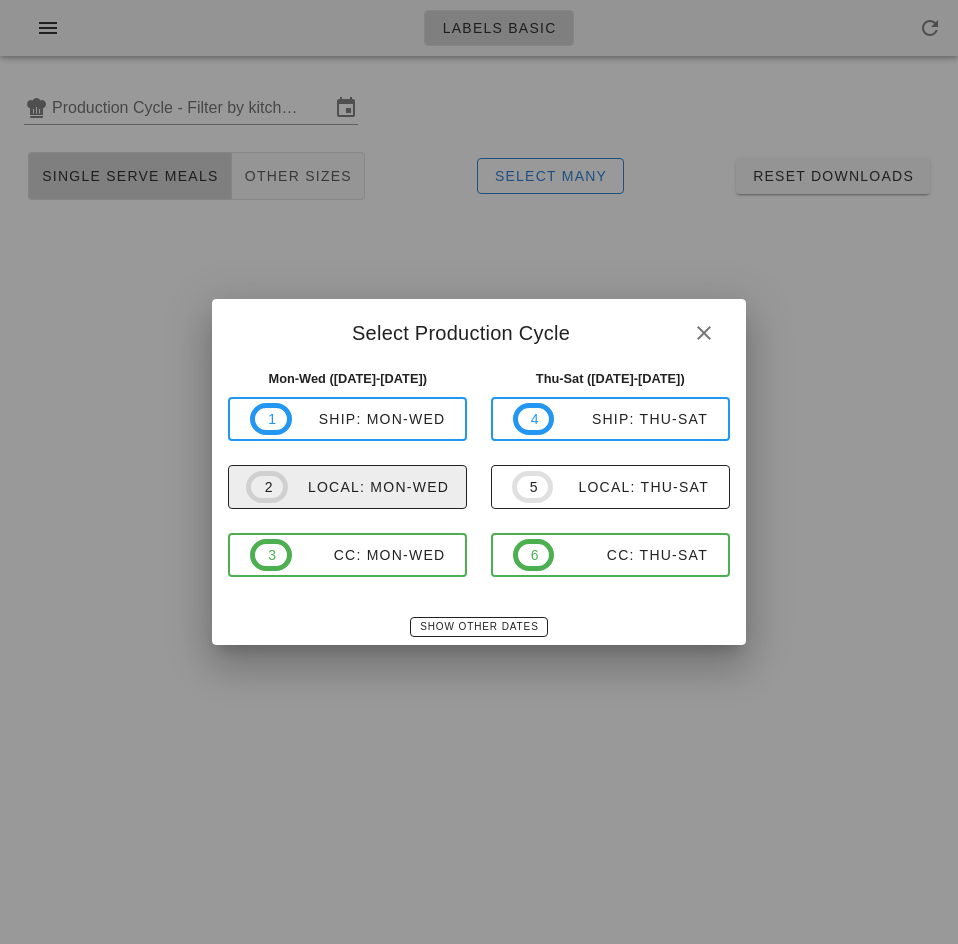 type on "local: Mon-Wed ([DATE]-[DATE])" 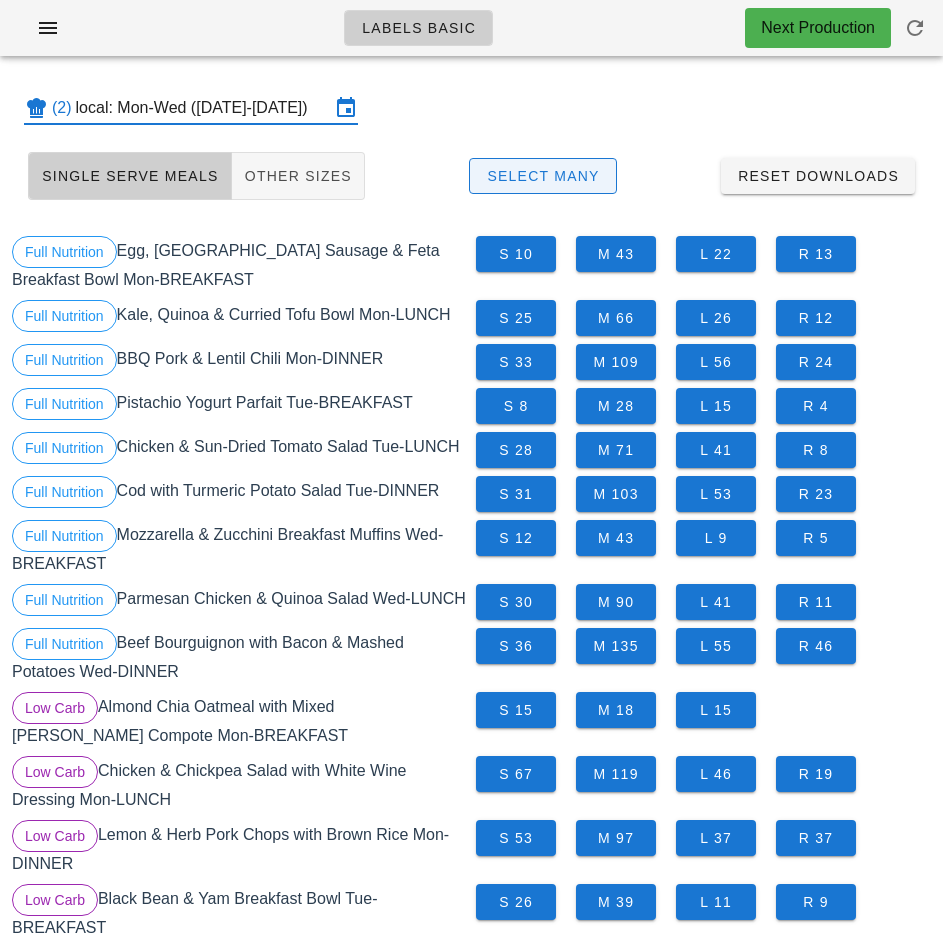 click on "Select Many" at bounding box center (543, 176) 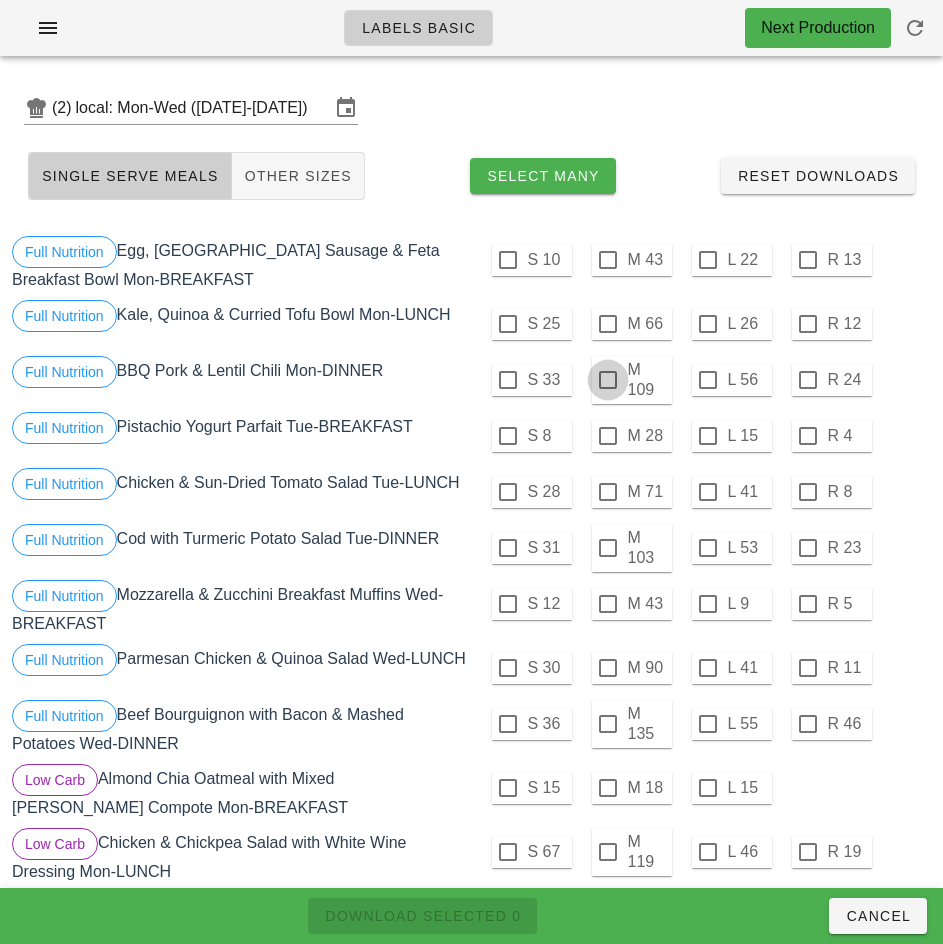 click at bounding box center (608, 380) 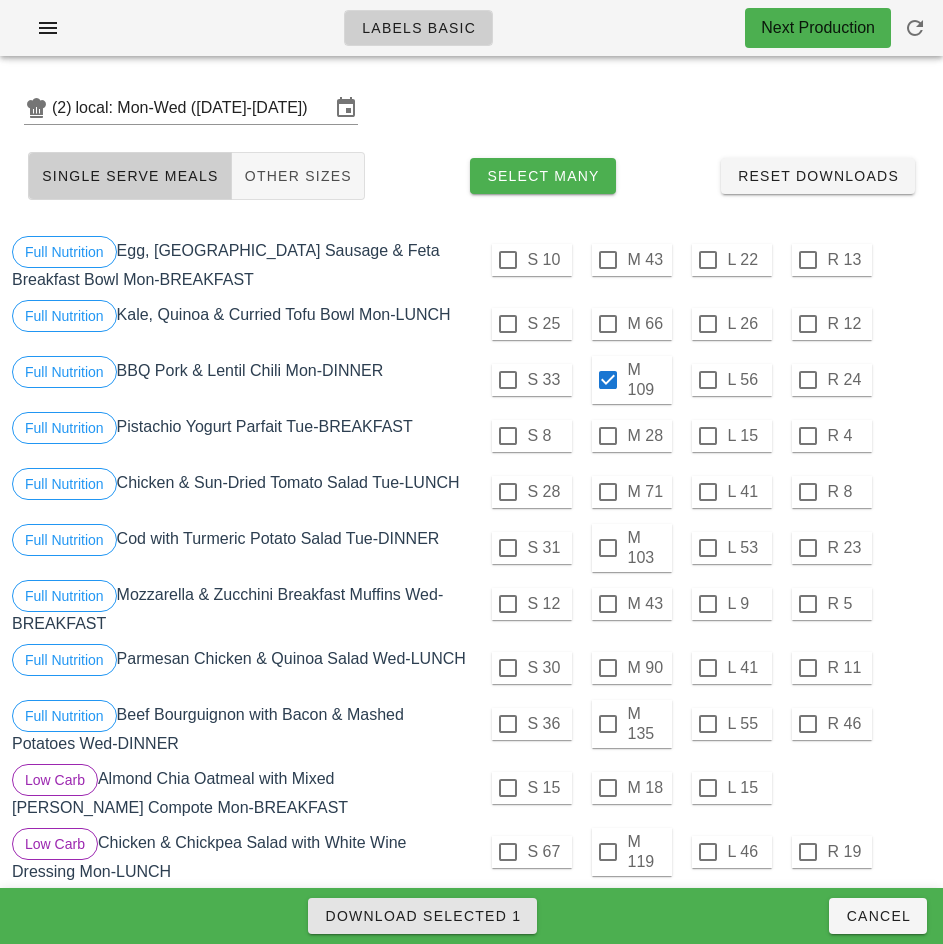 click on "Download Selected 1" at bounding box center [422, 916] 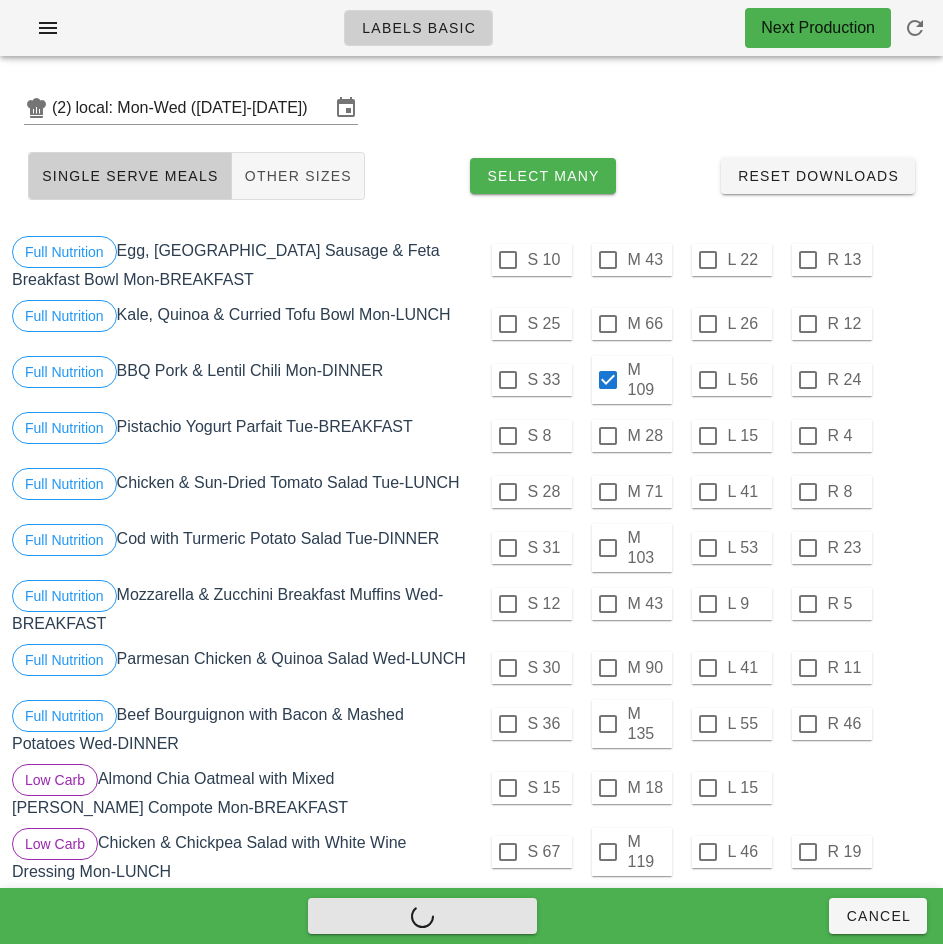checkbox on "false" 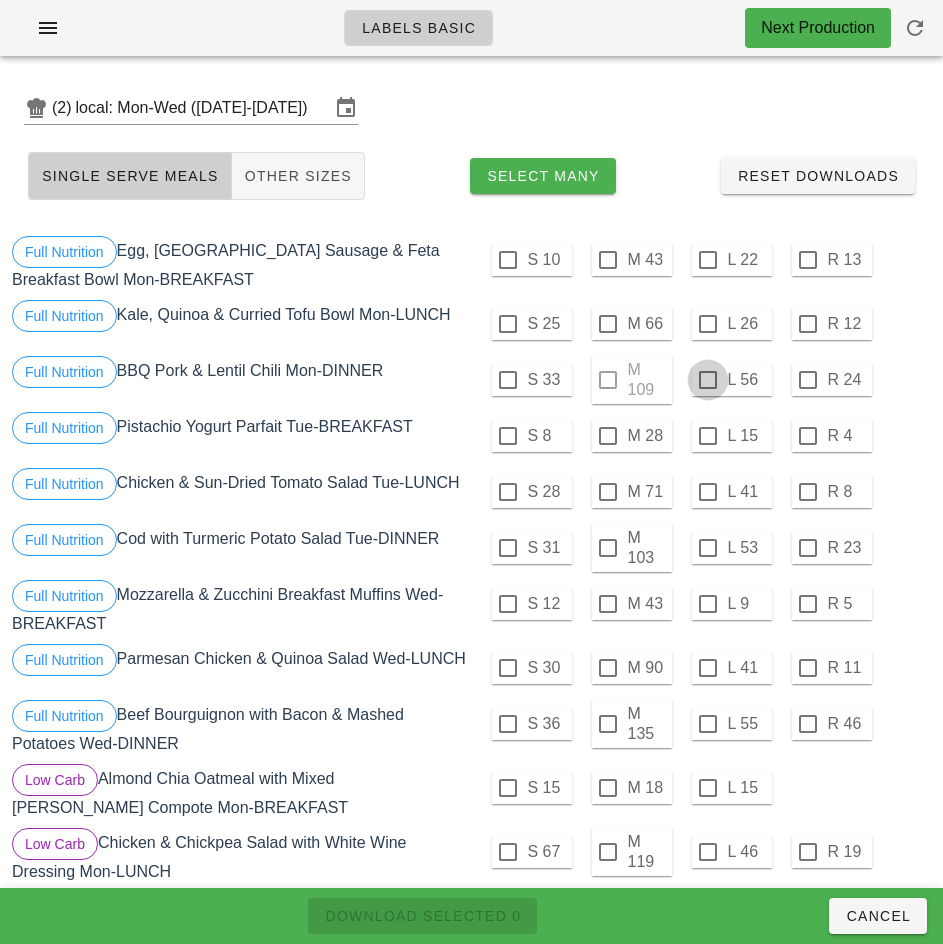 click at bounding box center (708, 380) 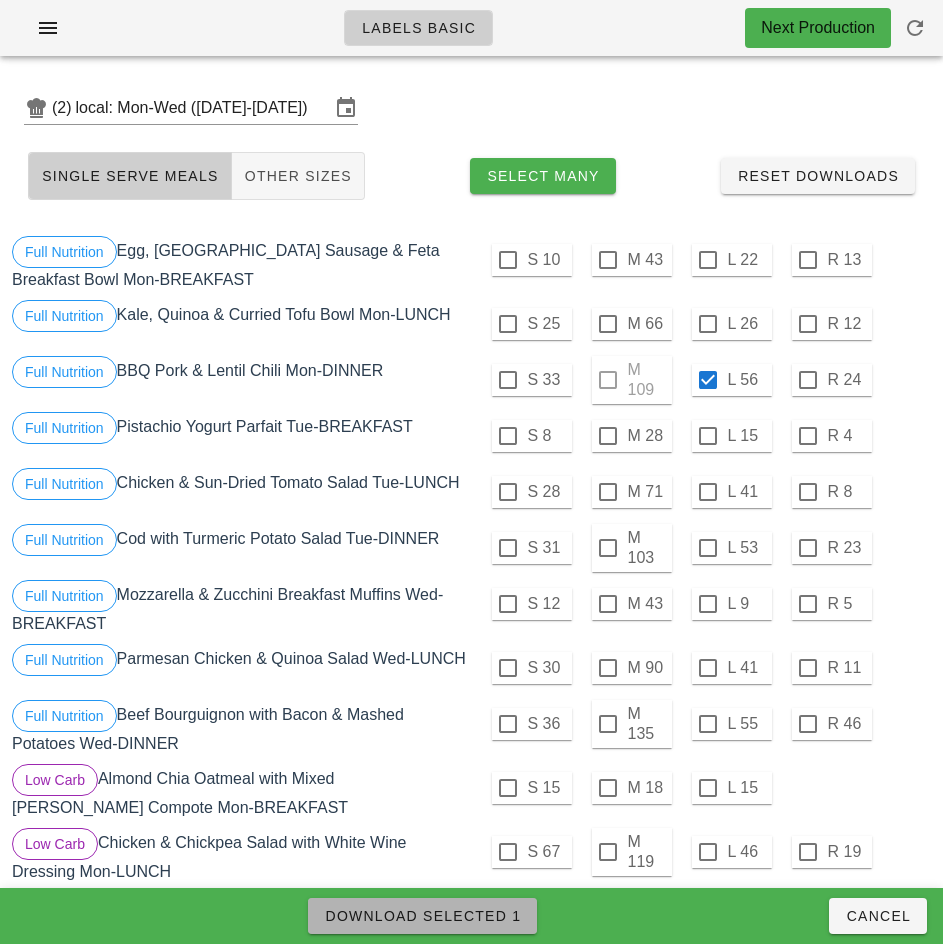 click on "Download Selected 1" at bounding box center (422, 916) 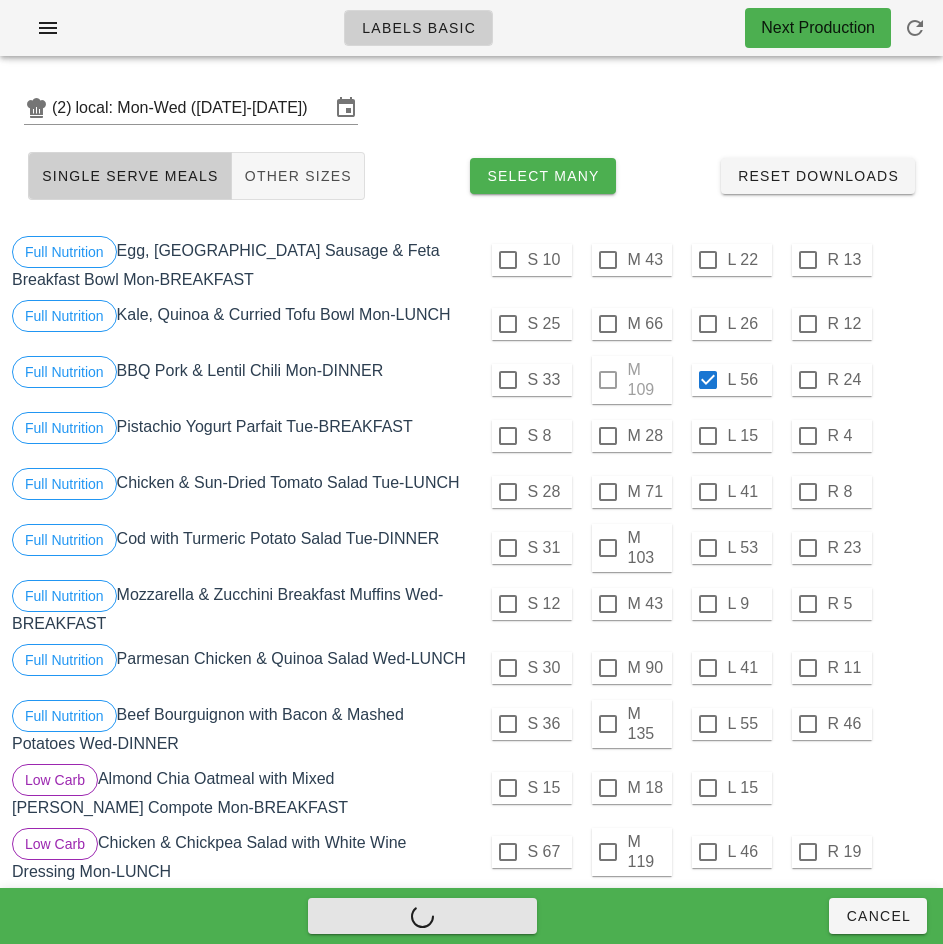 checkbox on "false" 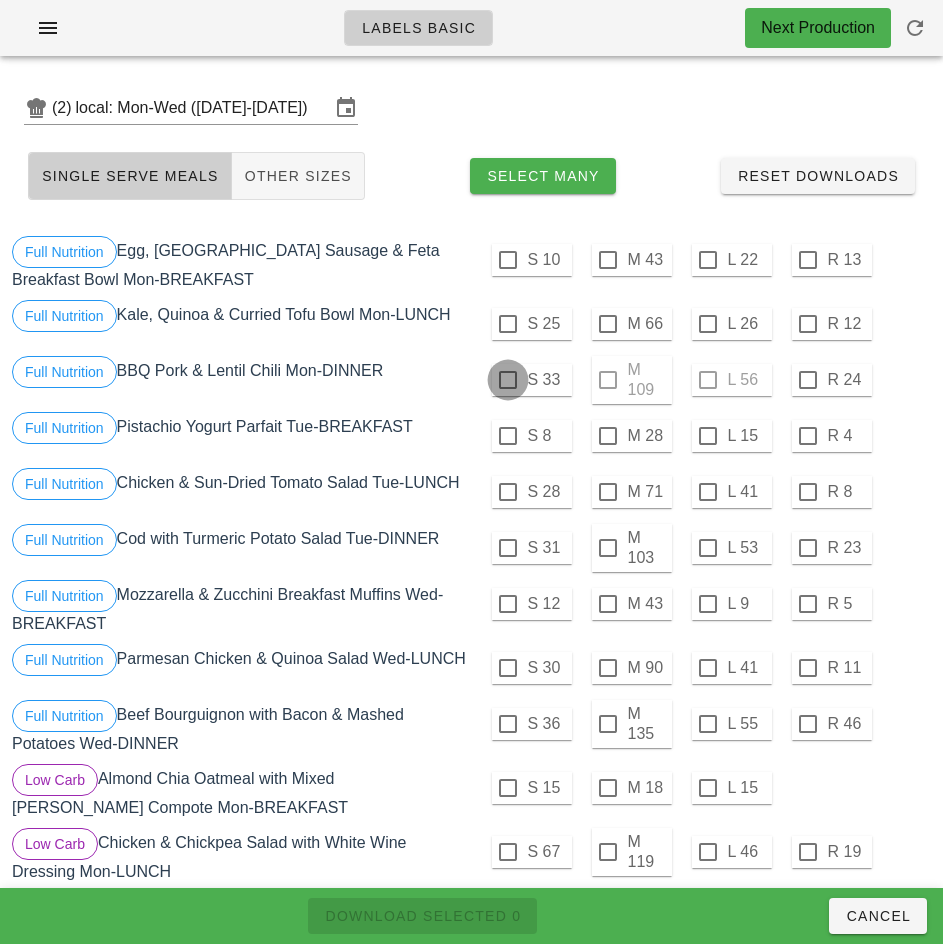 click at bounding box center (508, 380) 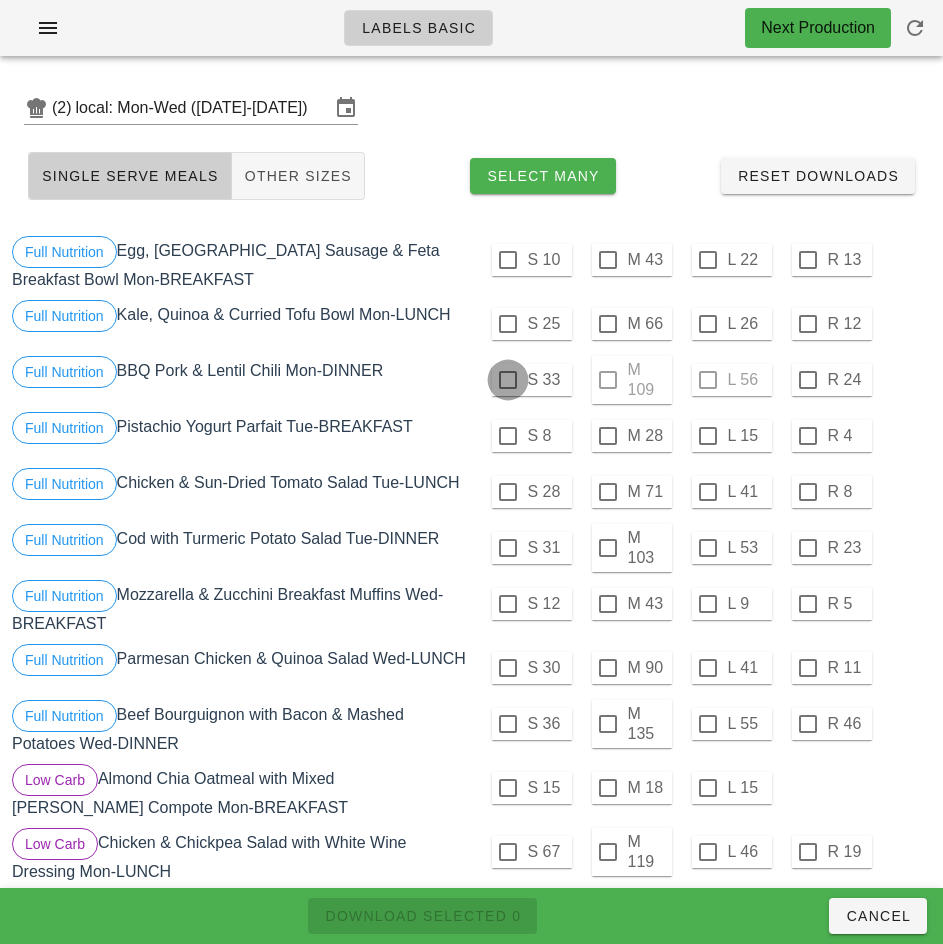 checkbox on "true" 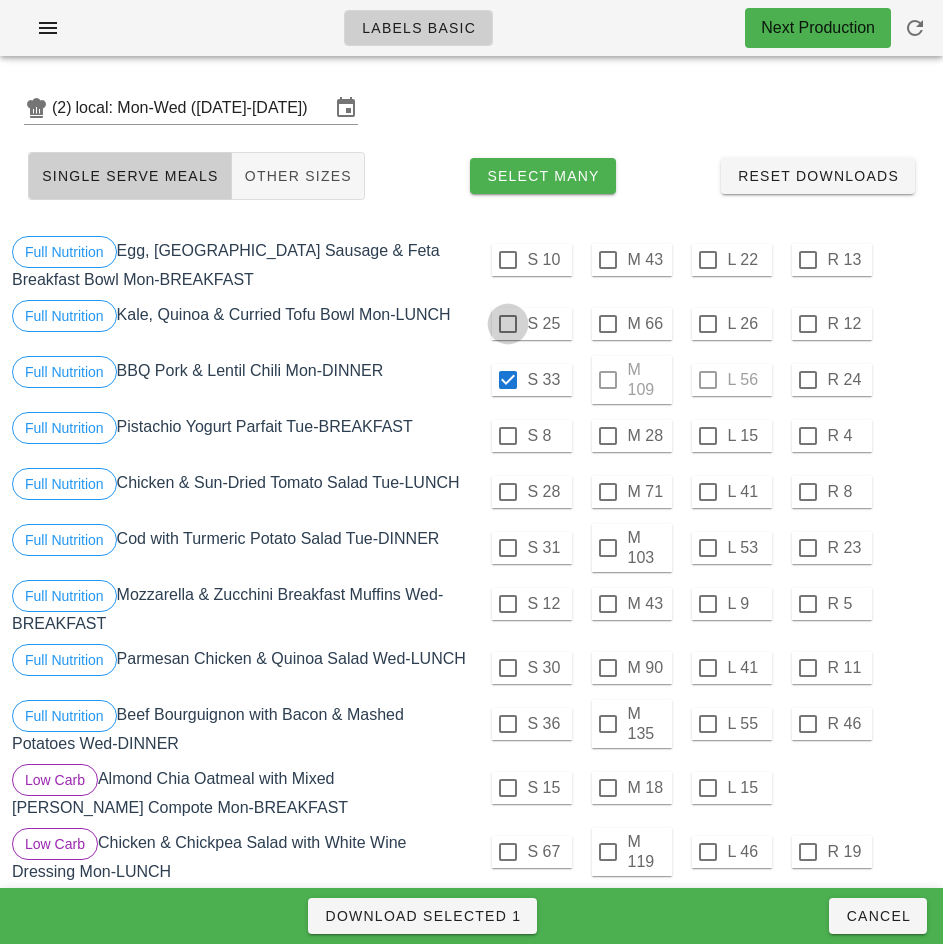 click at bounding box center [508, 324] 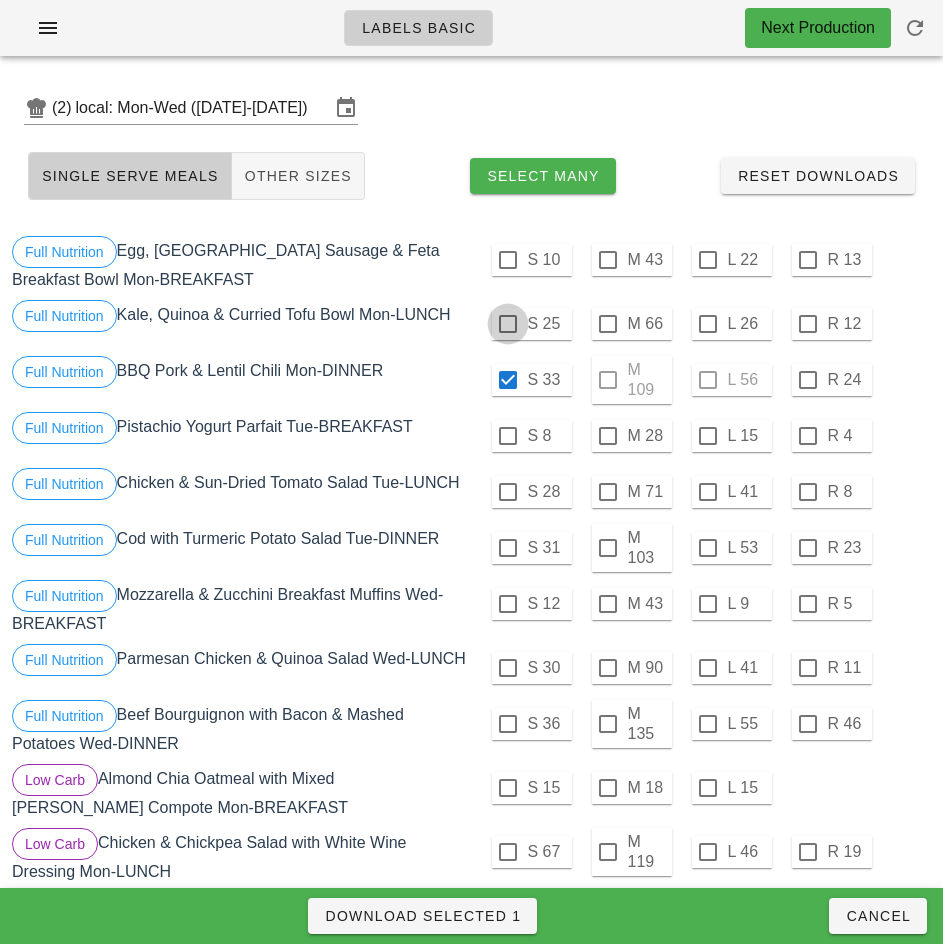 checkbox on "true" 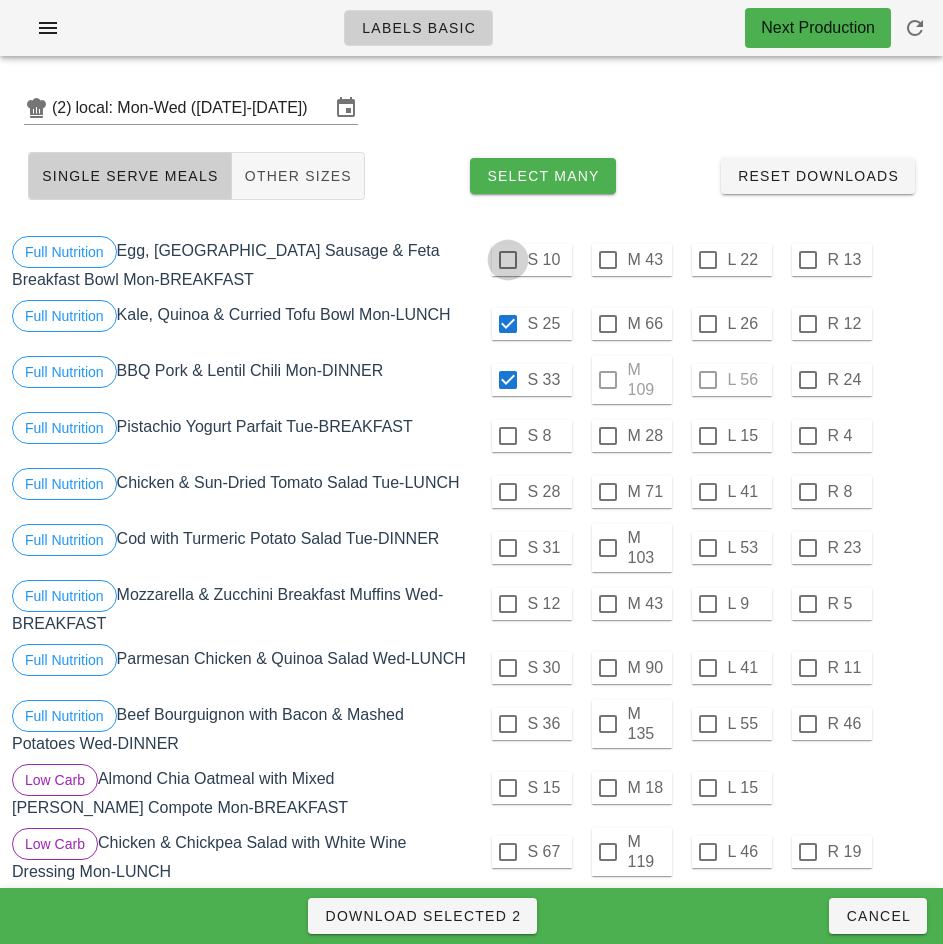 click at bounding box center (508, 260) 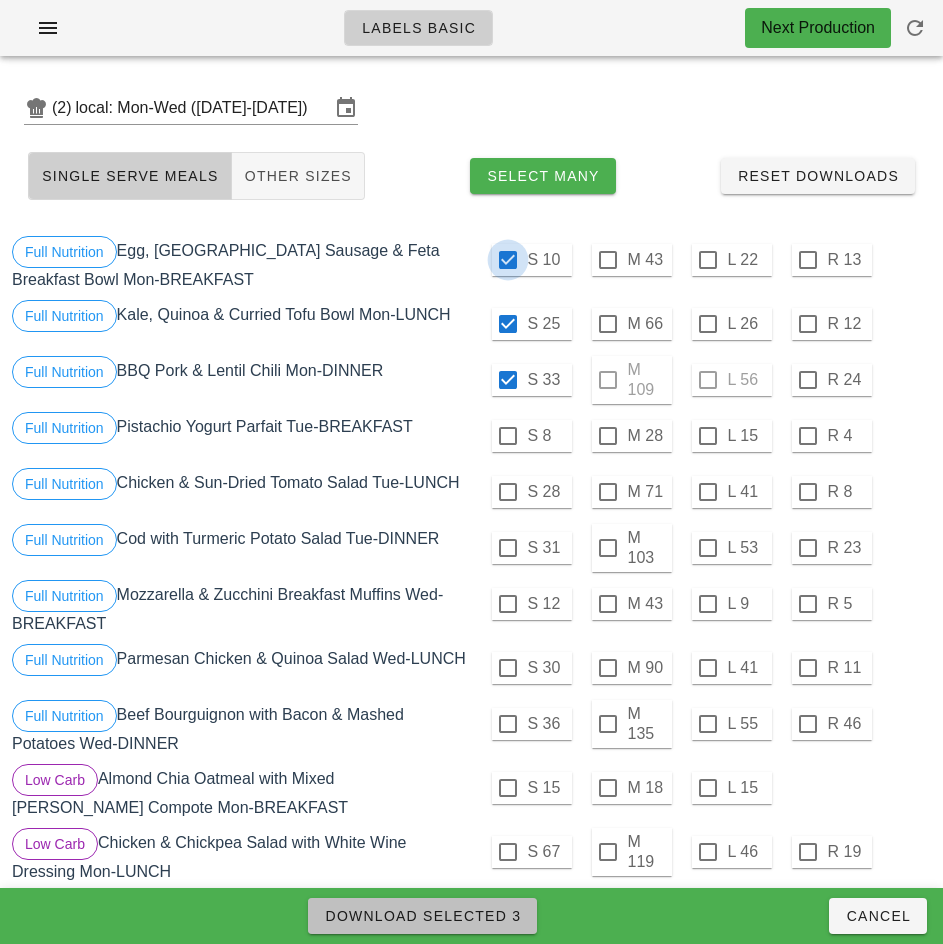 click on "Download Selected 3" at bounding box center [422, 916] 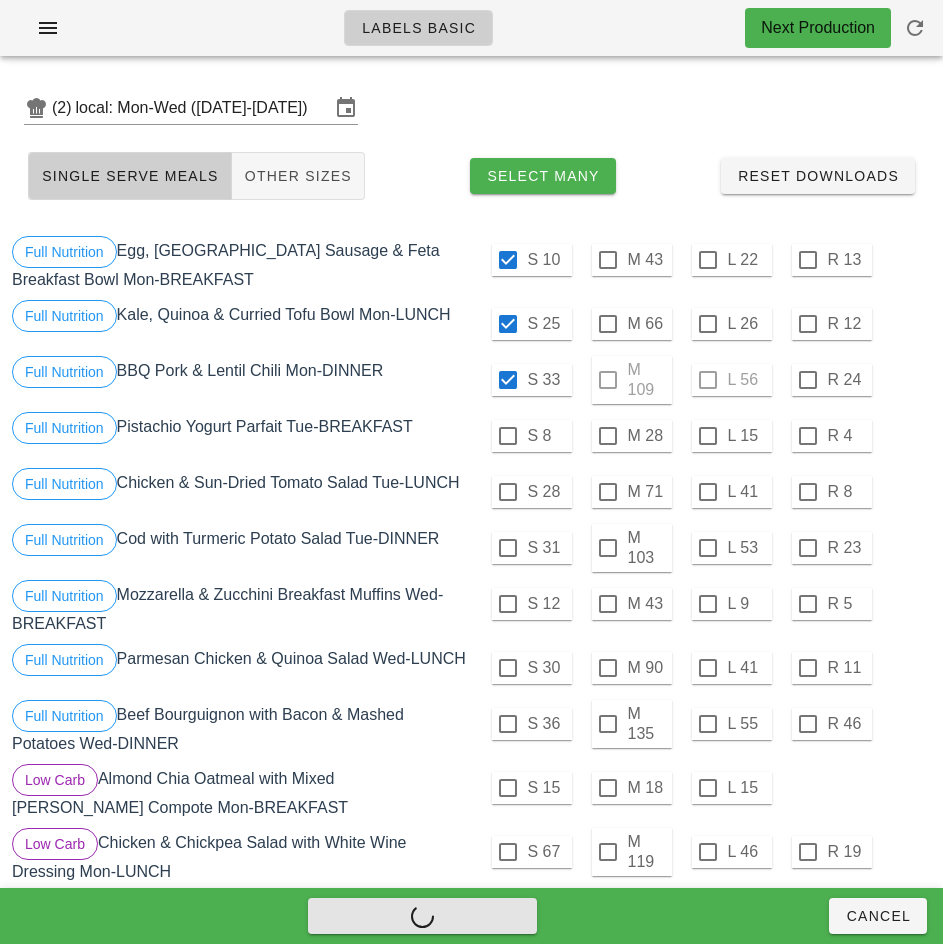 checkbox on "false" 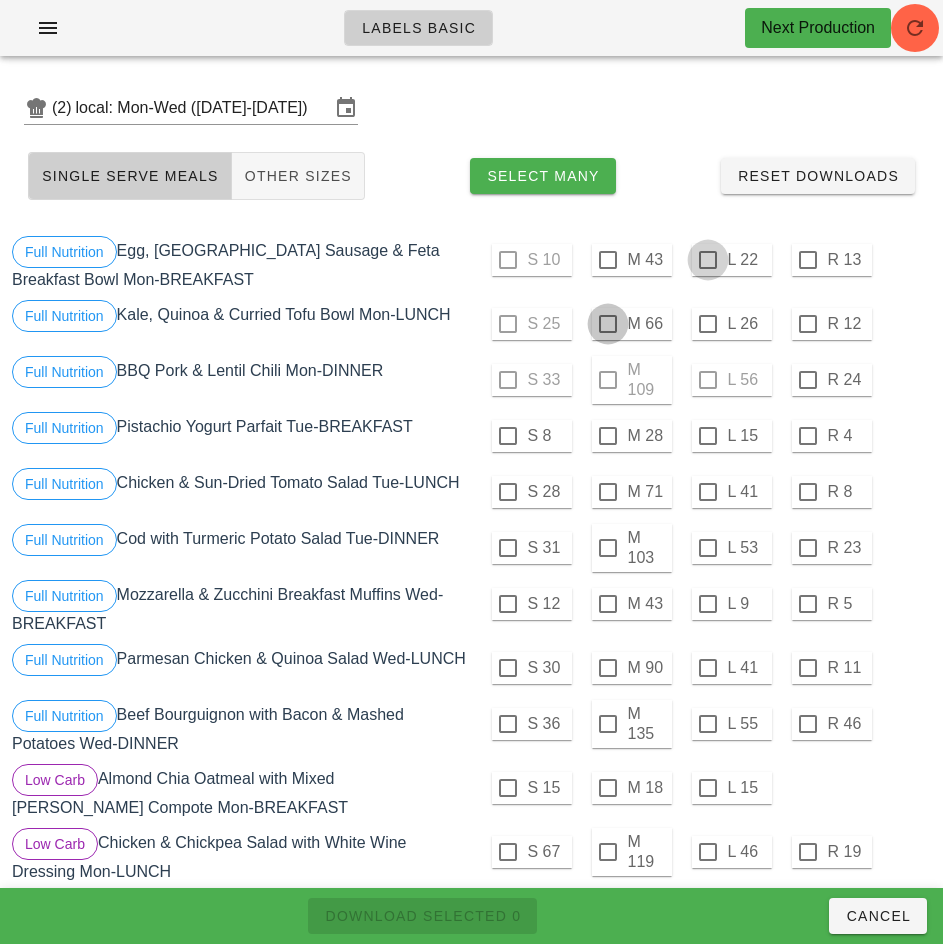 click at bounding box center (608, 324) 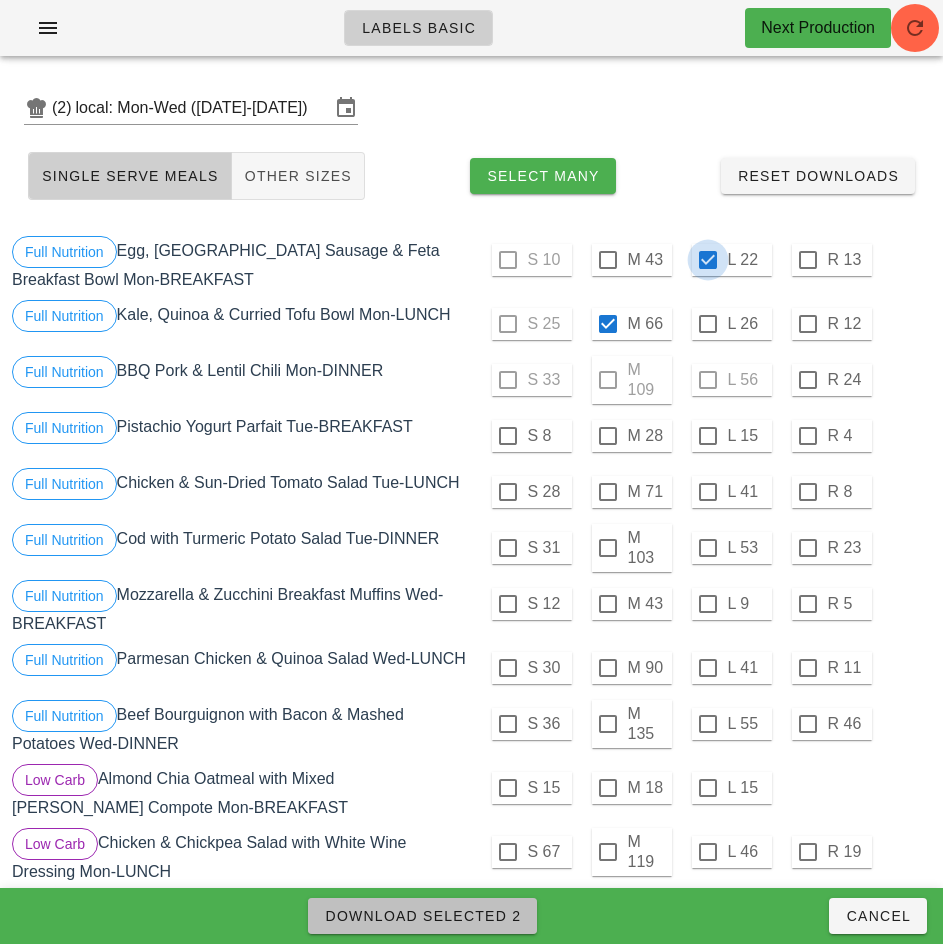 click on "Download Selected 2" at bounding box center [422, 916] 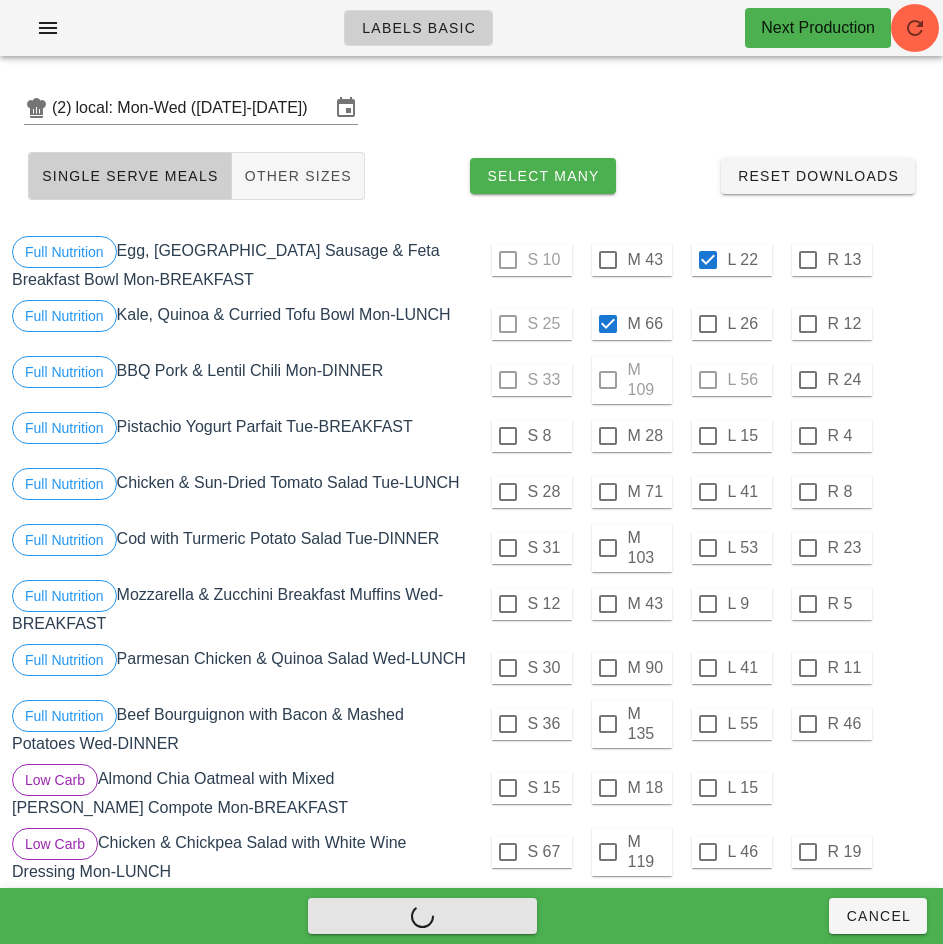 checkbox on "false" 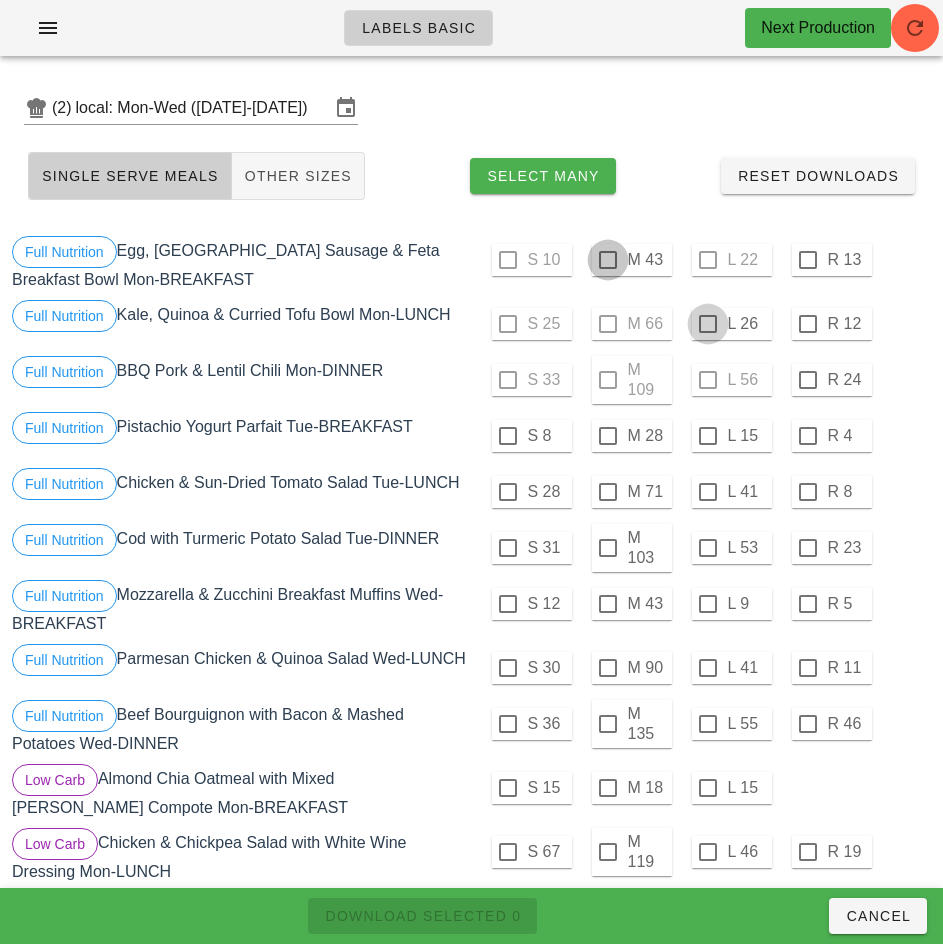 click at bounding box center (608, 260) 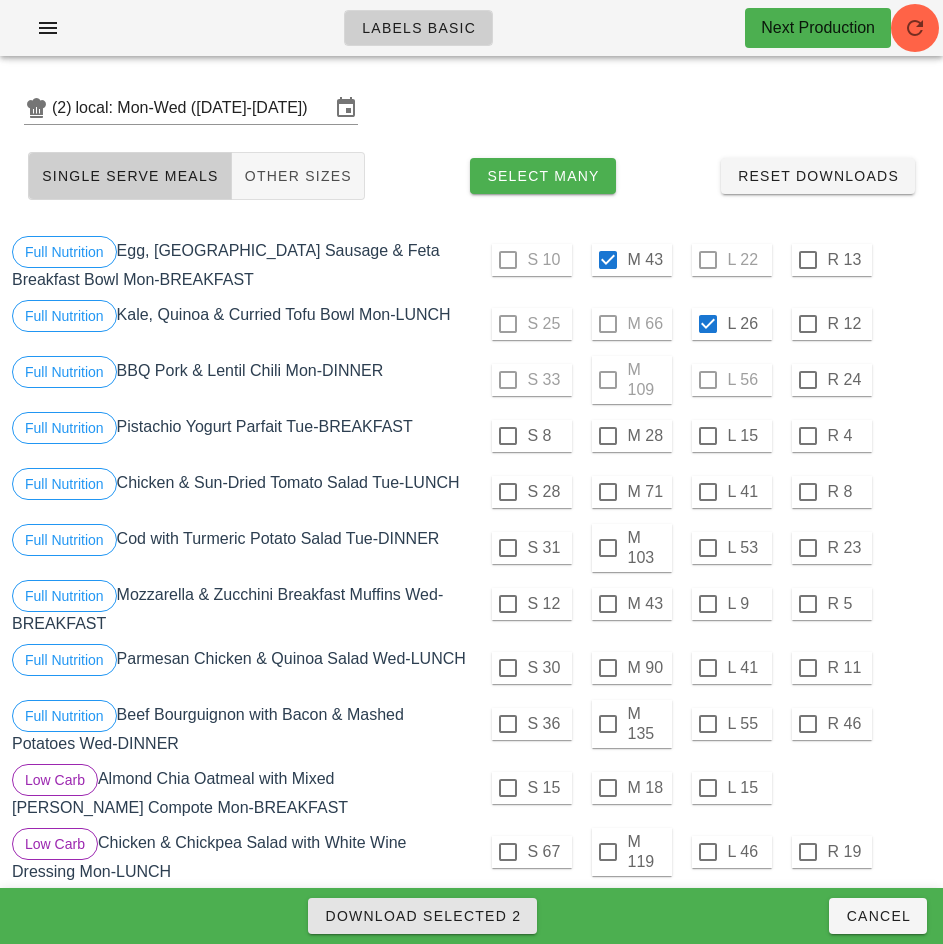 click on "Download Selected 2" at bounding box center [422, 916] 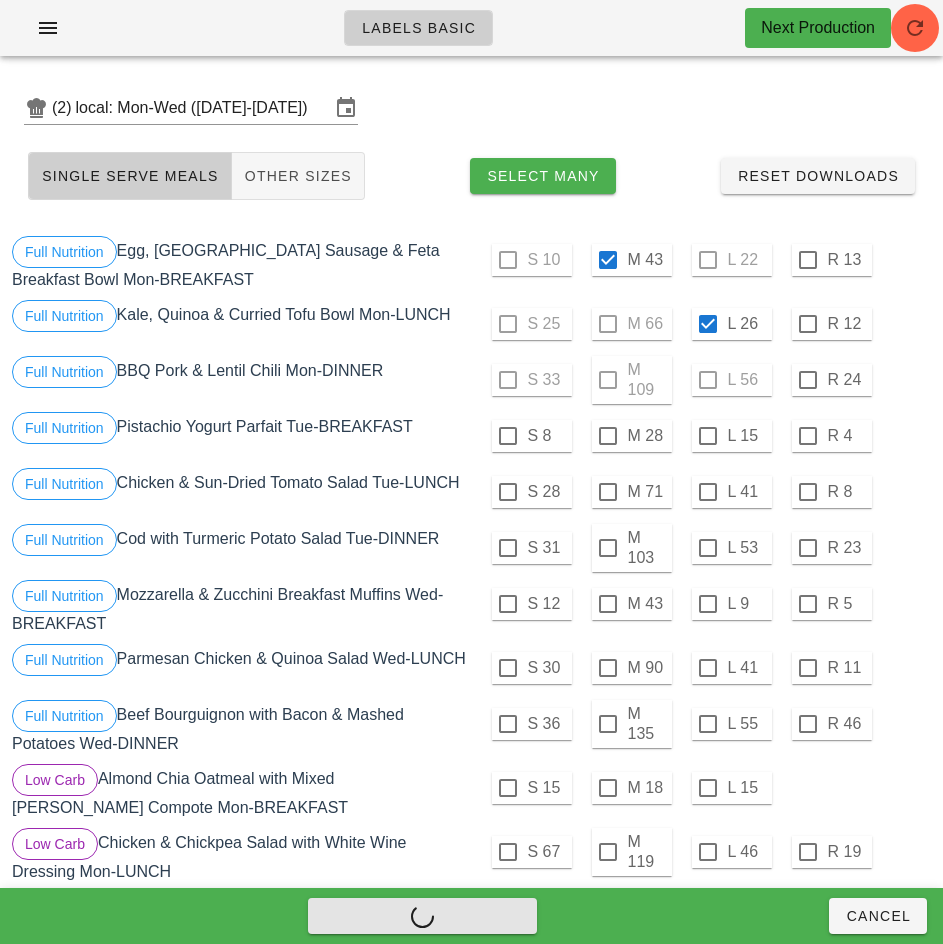 checkbox on "false" 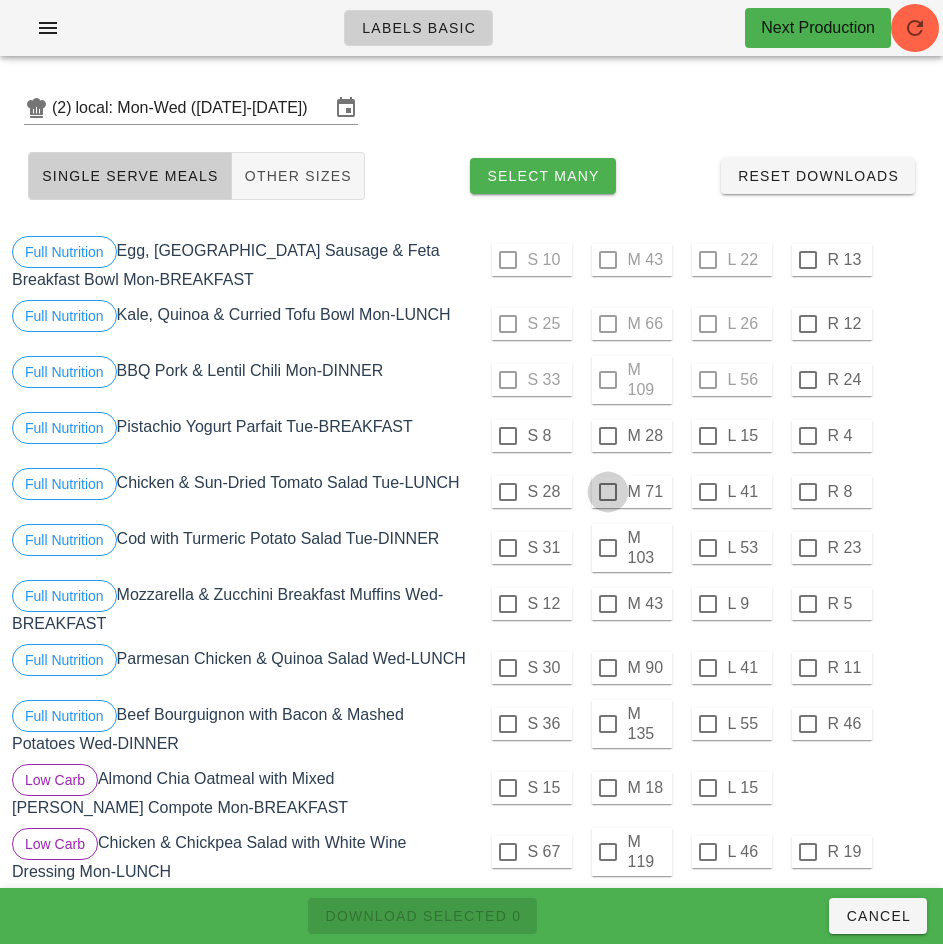 click at bounding box center (608, 492) 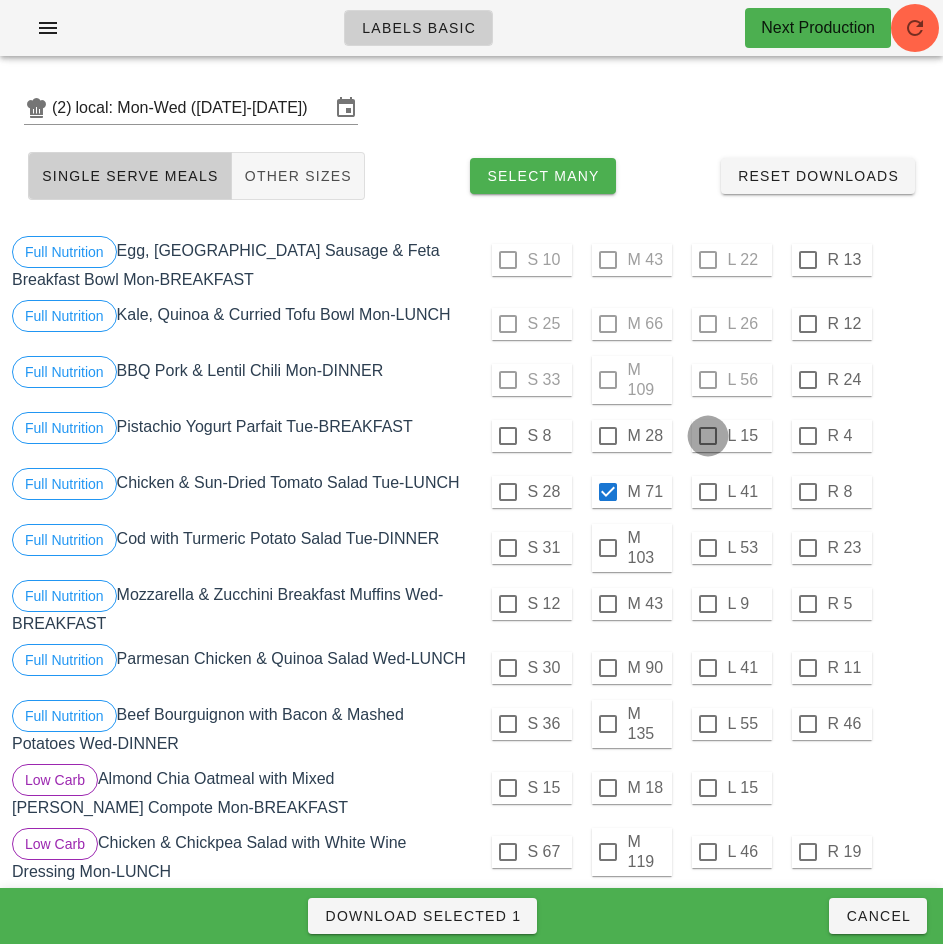 click at bounding box center [708, 436] 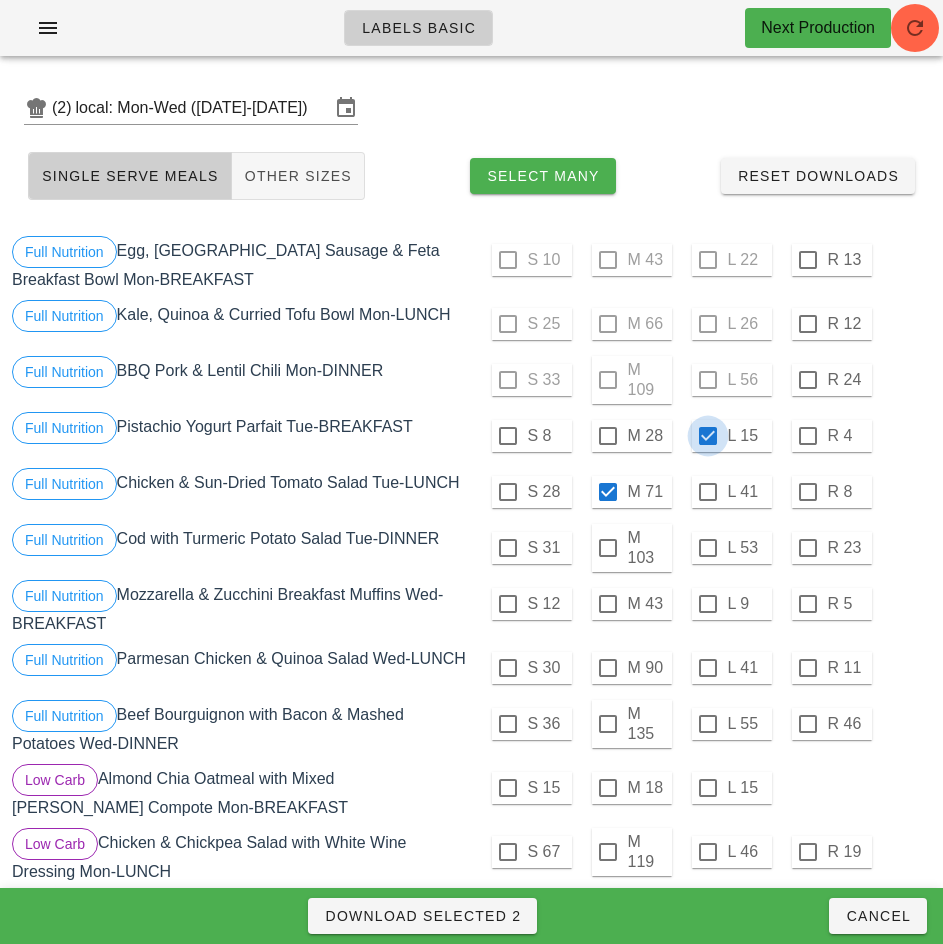 click at bounding box center [708, 436] 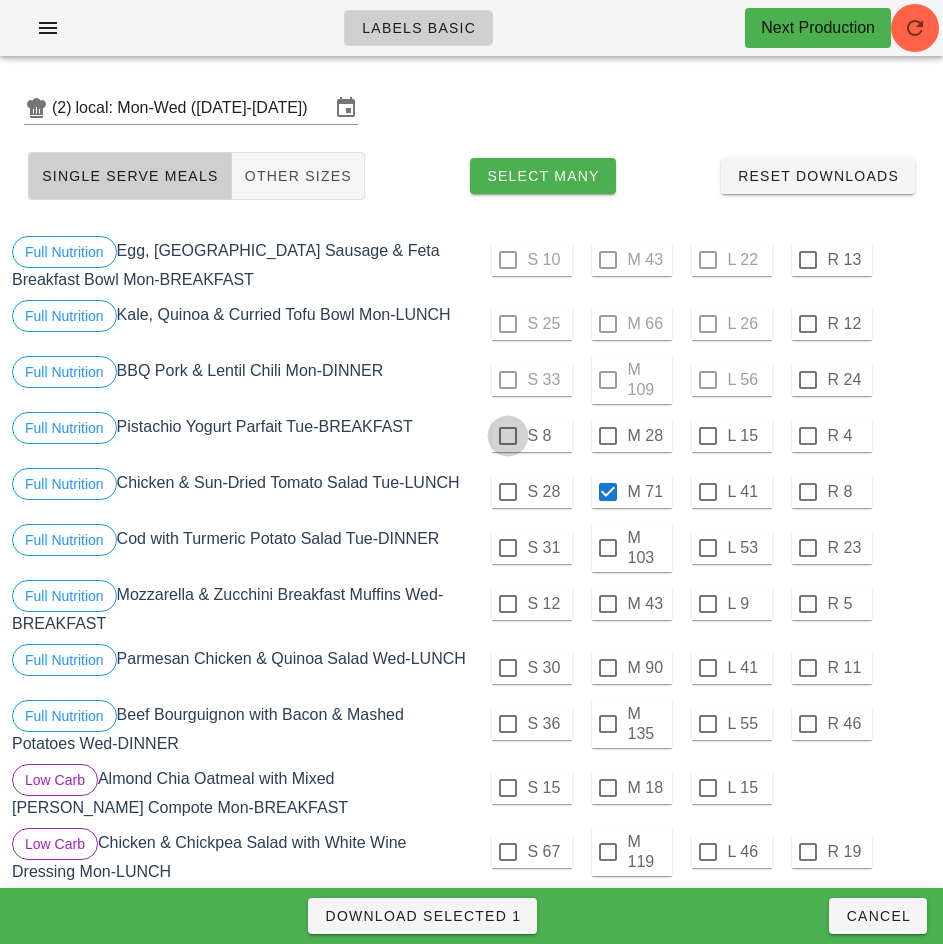 click at bounding box center [508, 436] 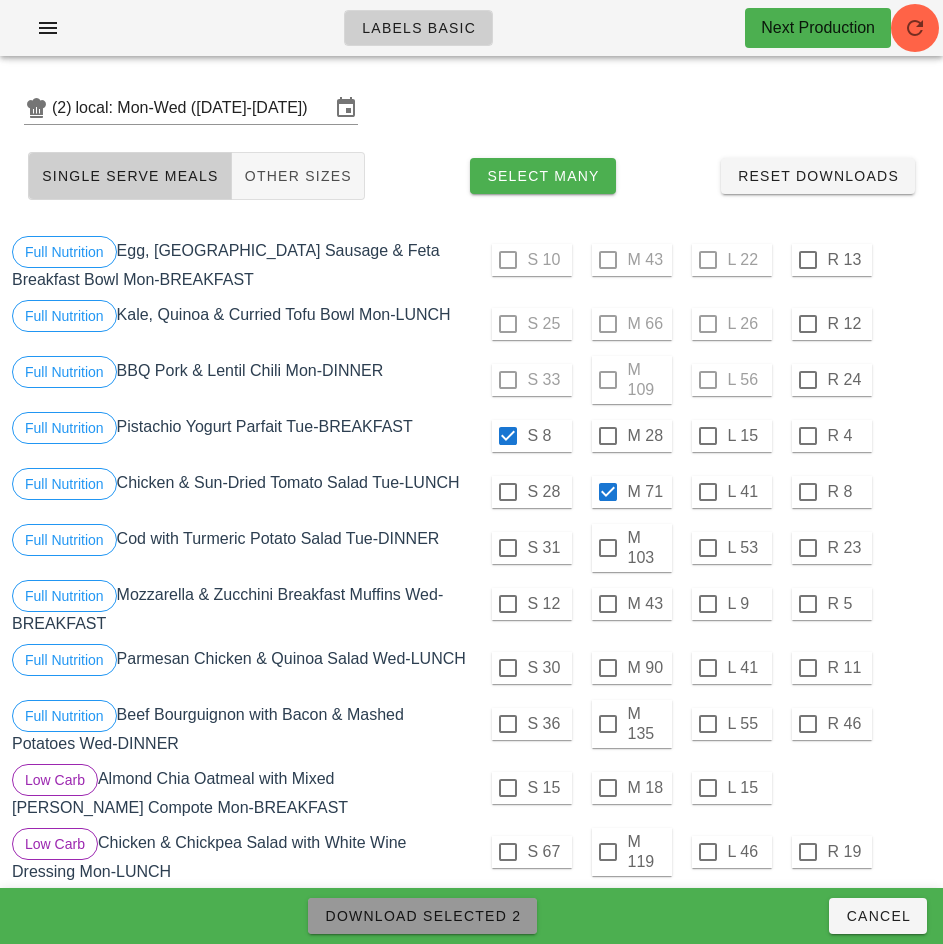 click on "Download Selected 2" at bounding box center [422, 916] 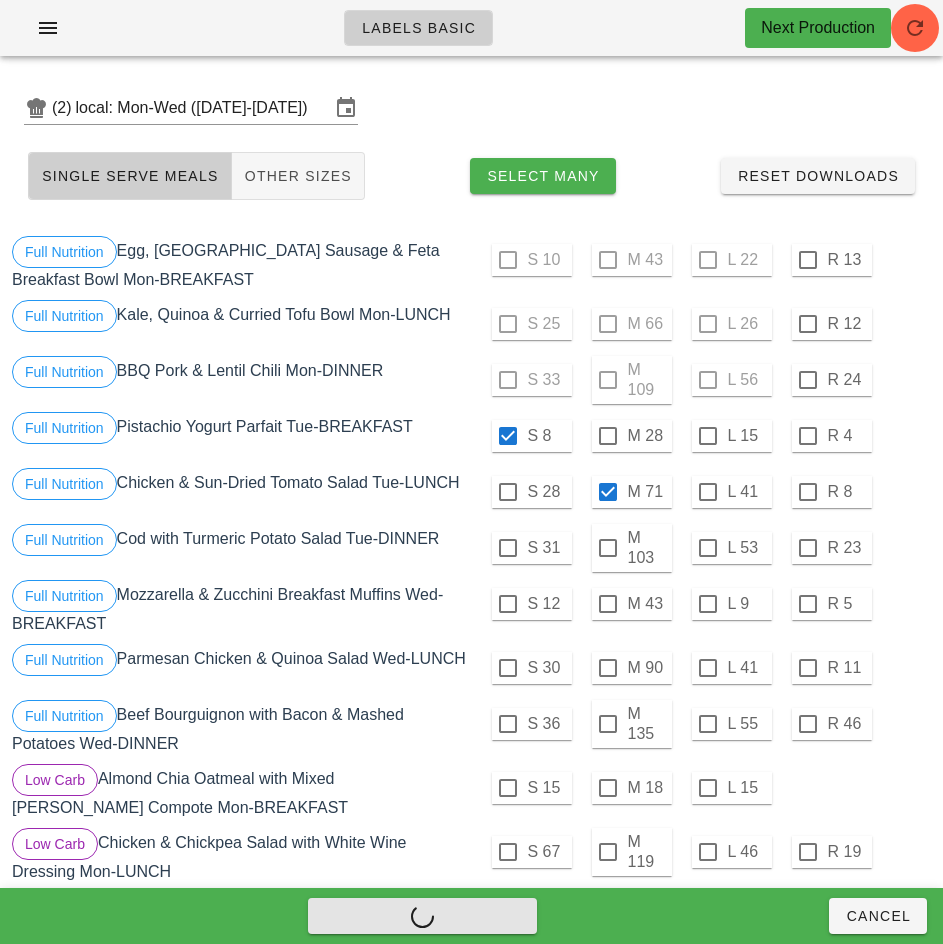 checkbox on "false" 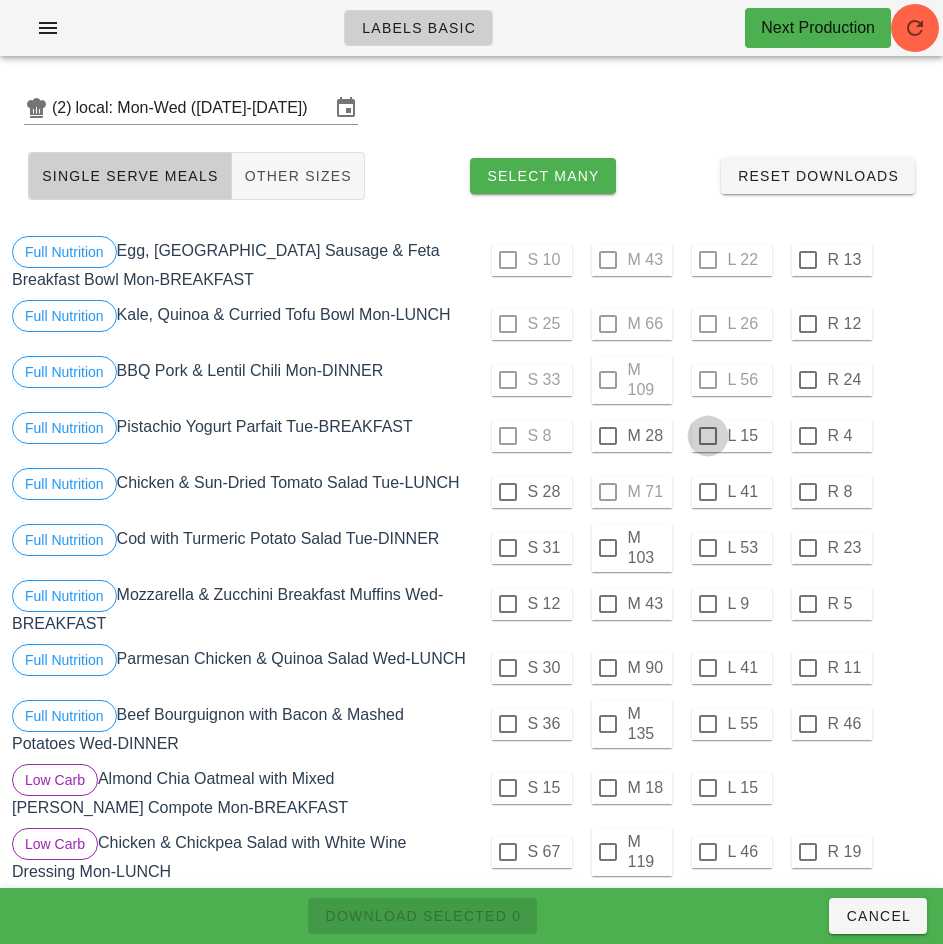 click at bounding box center [708, 492] 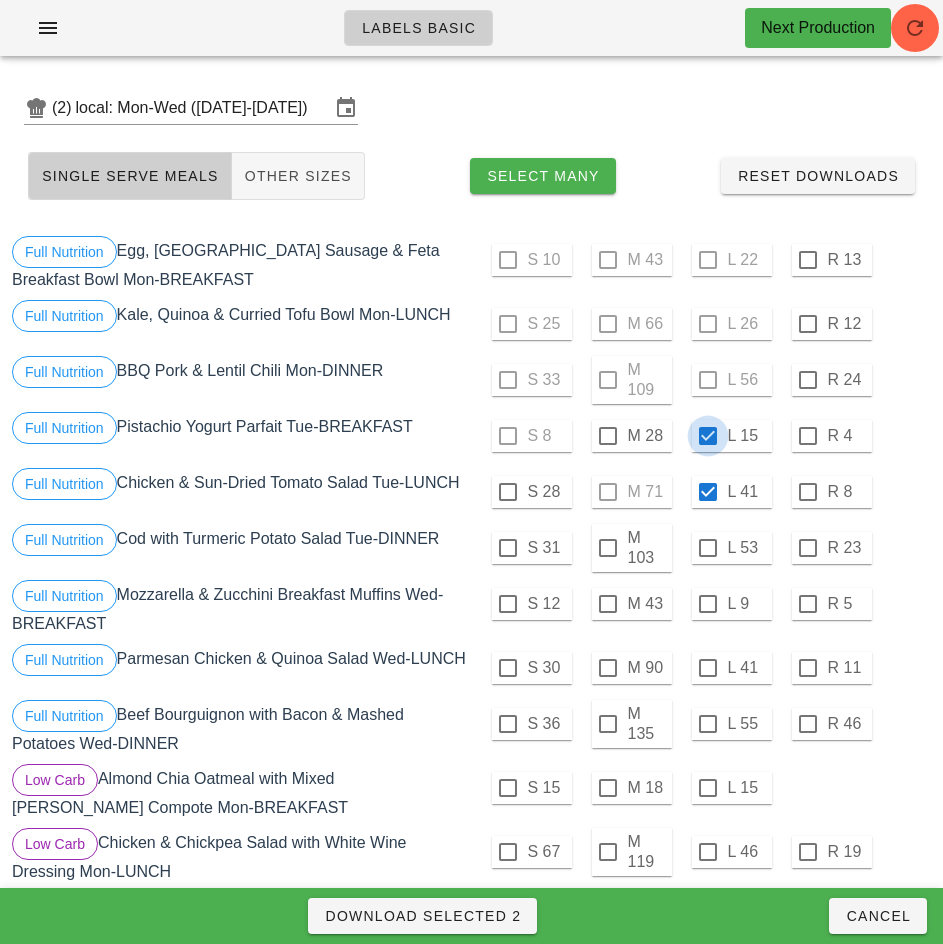 click on "Download Selected 2" at bounding box center [422, 916] 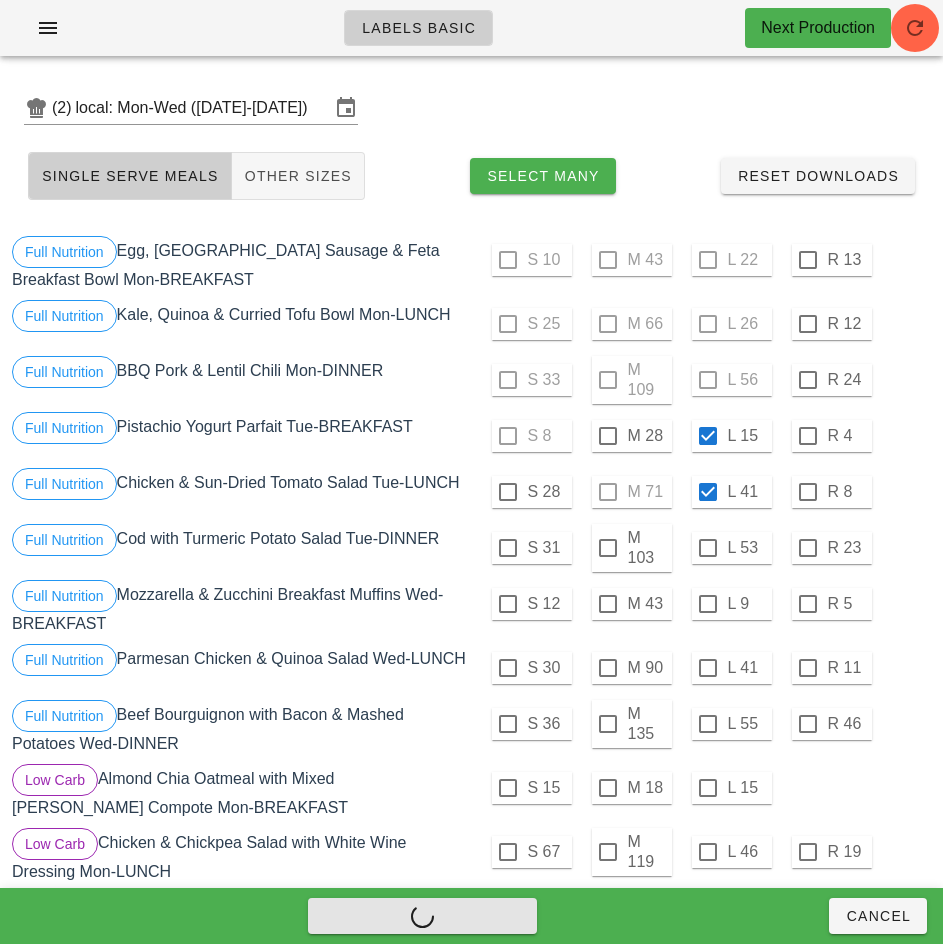 checkbox on "false" 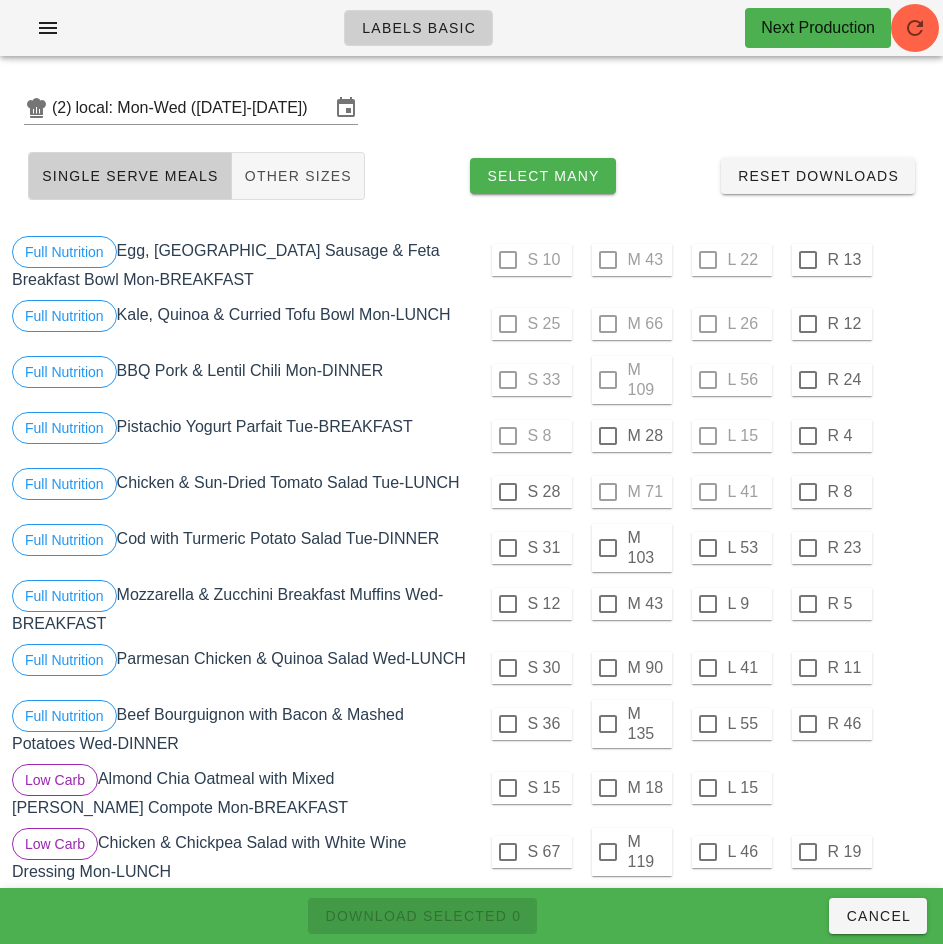 click on "S 30 M 90 L 41 R 11" at bounding box center [704, 668] 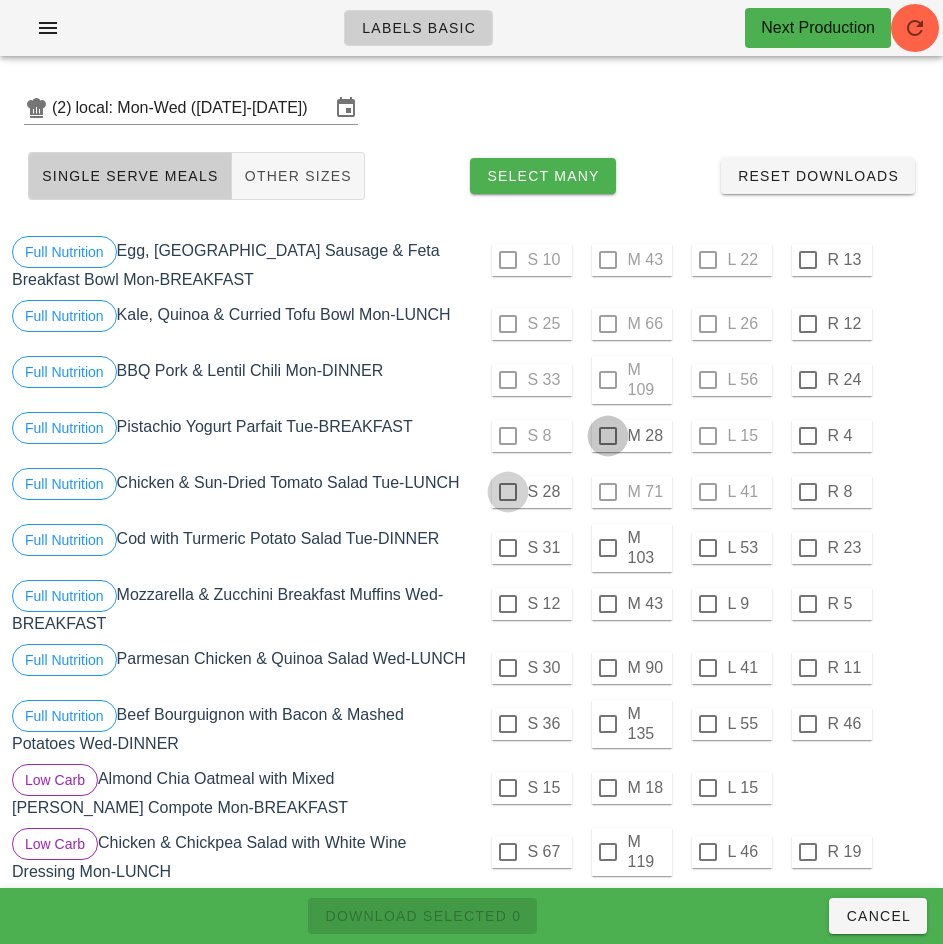 click at bounding box center [608, 436] 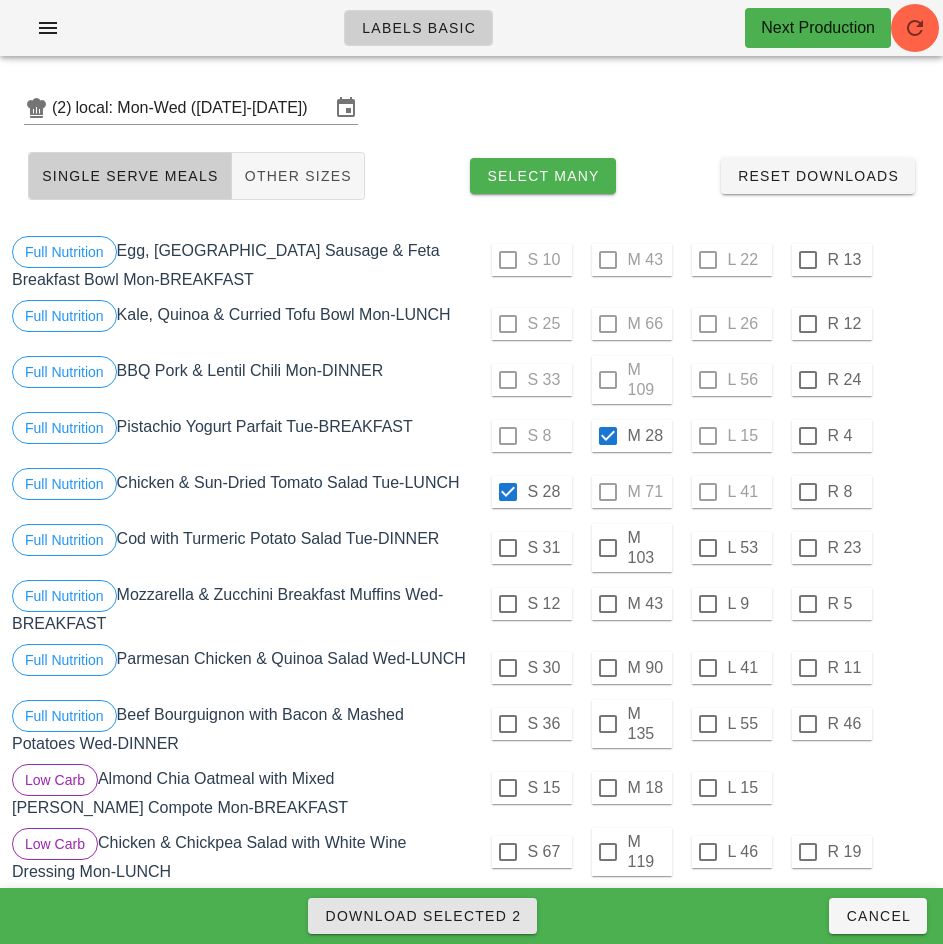 click on "Download Selected 2" at bounding box center [422, 916] 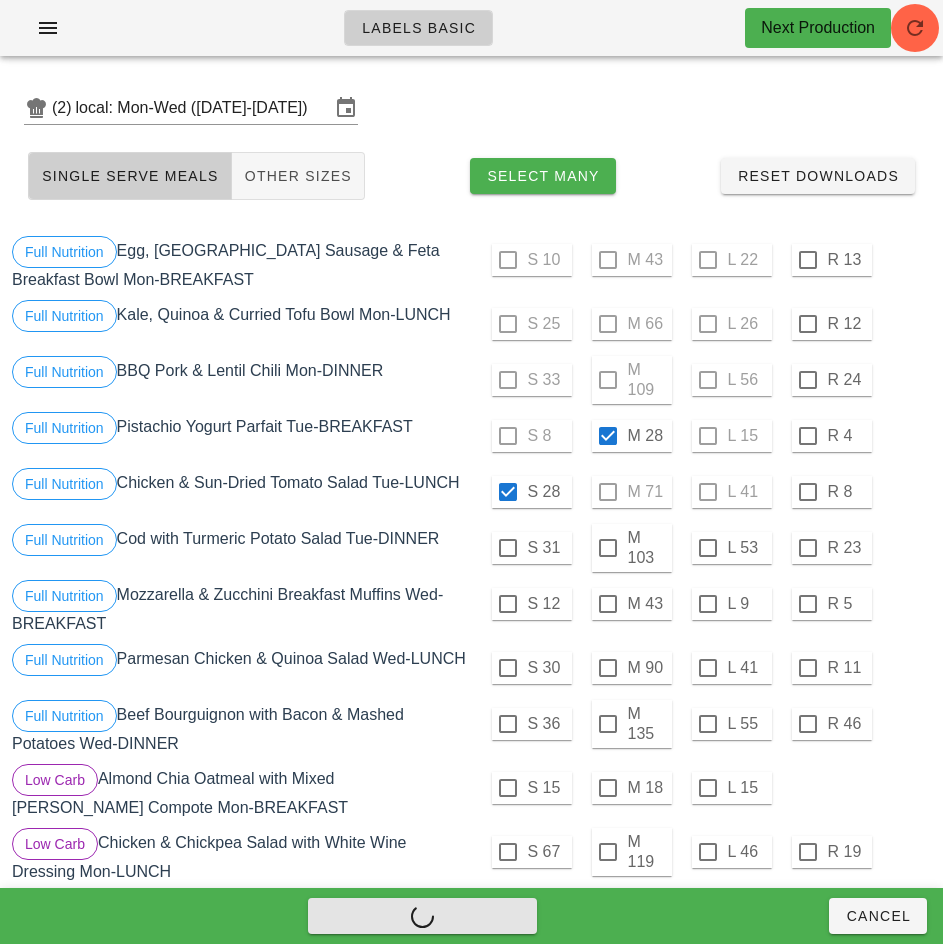 checkbox on "false" 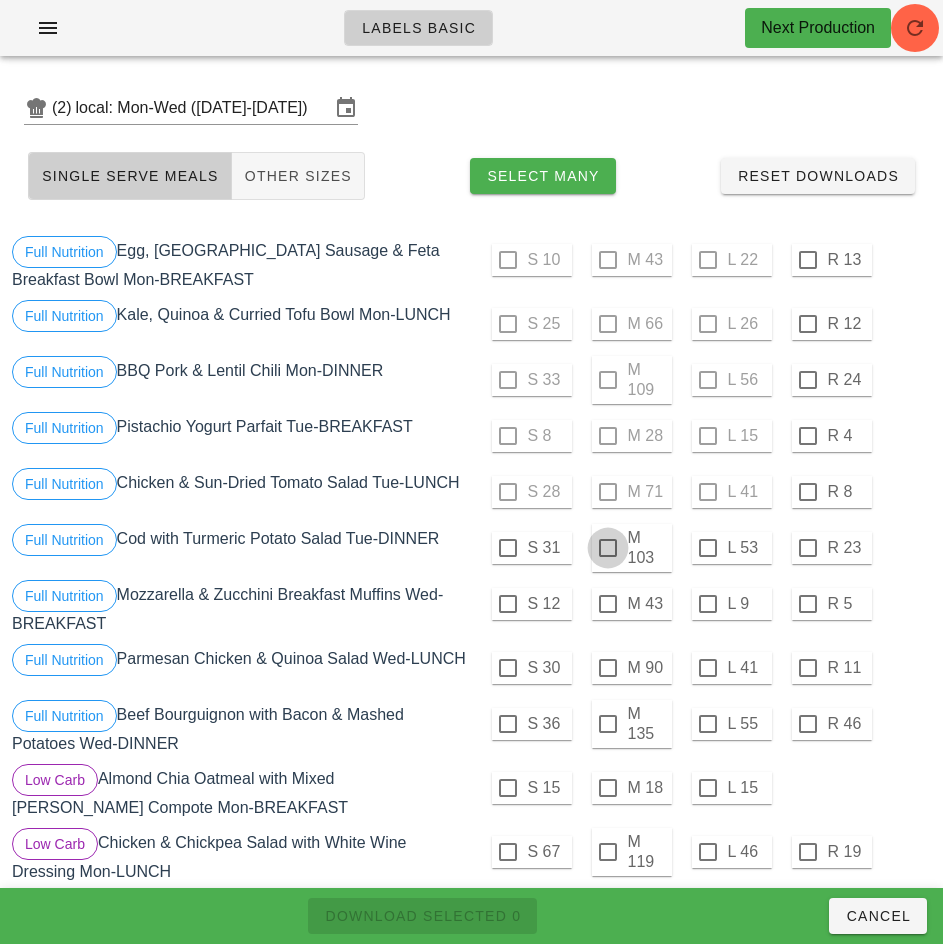 click at bounding box center [608, 548] 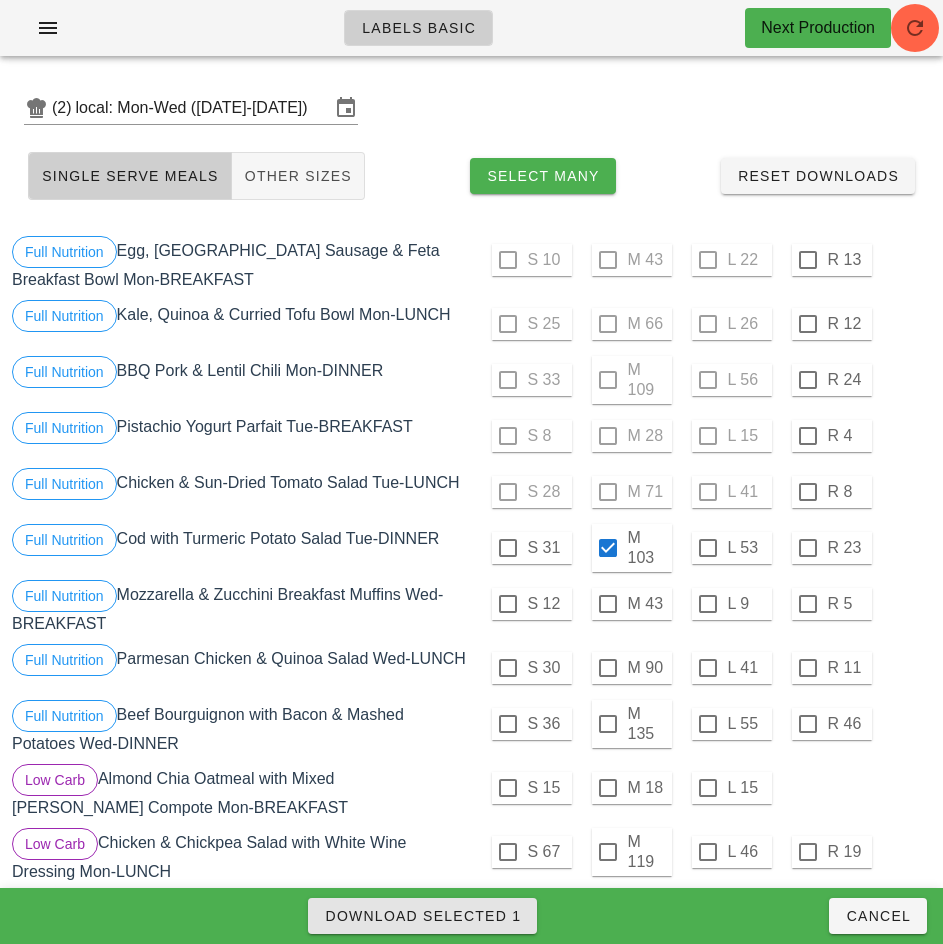 click on "Download Selected 1" at bounding box center [422, 916] 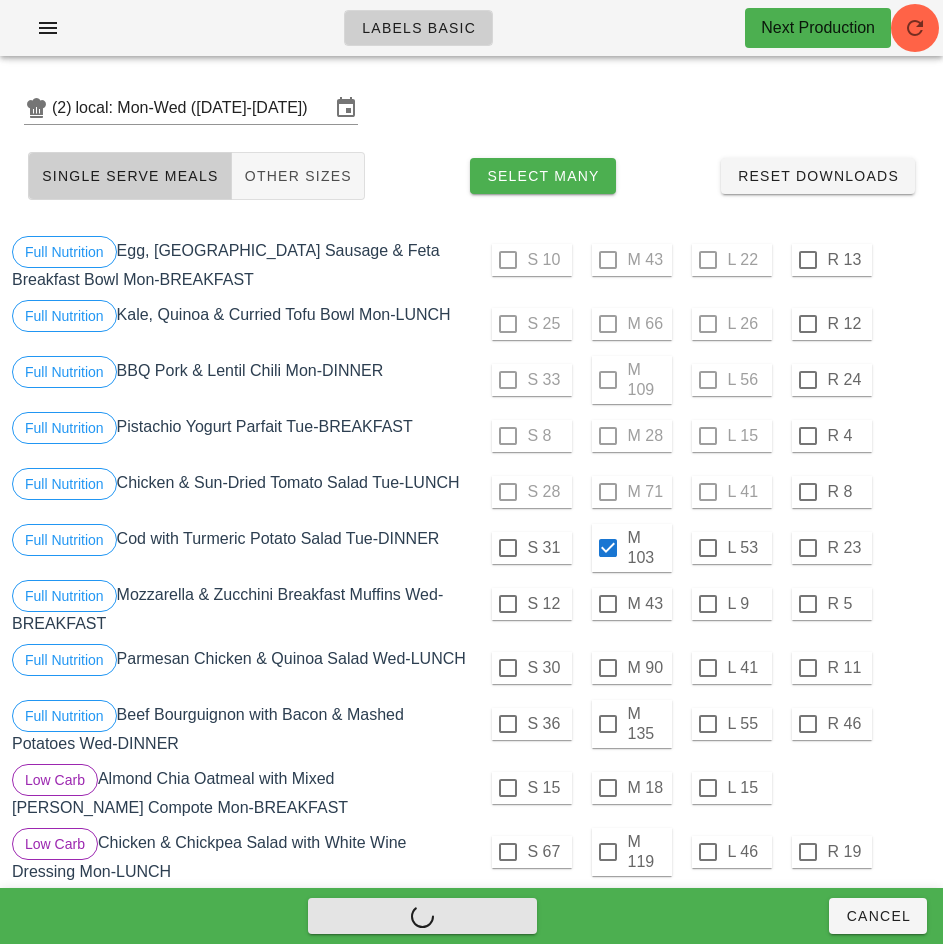 checkbox on "false" 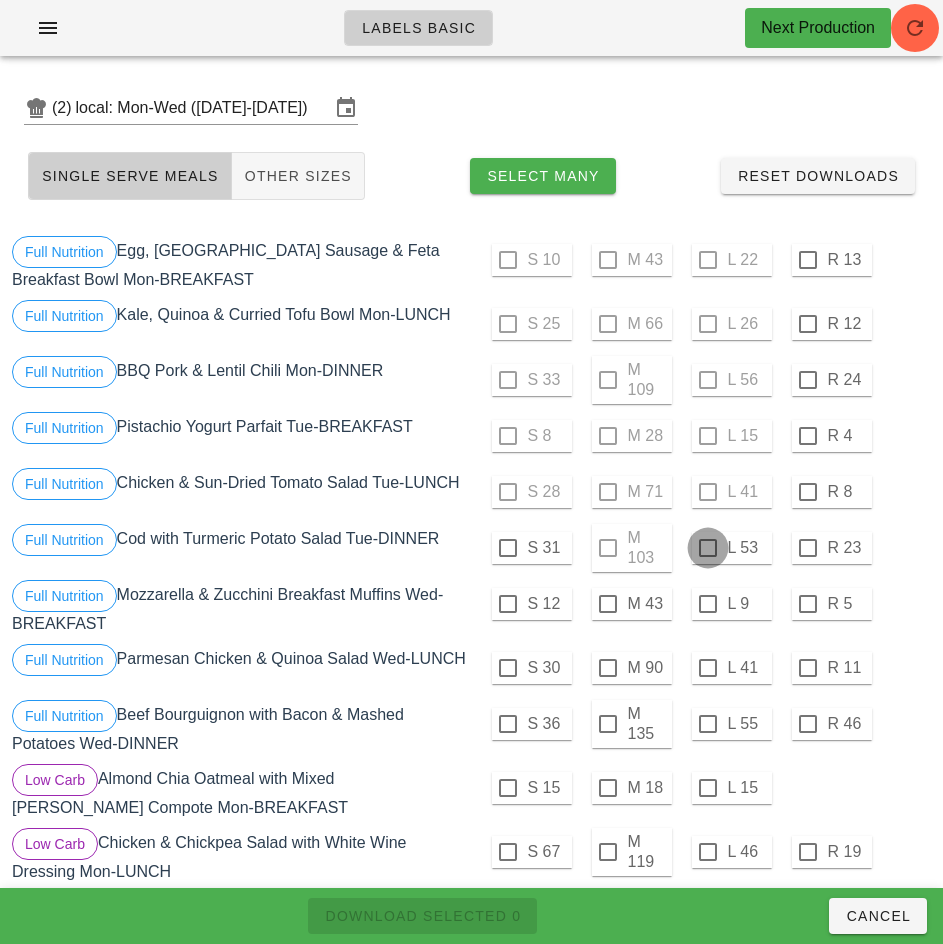 click at bounding box center [708, 548] 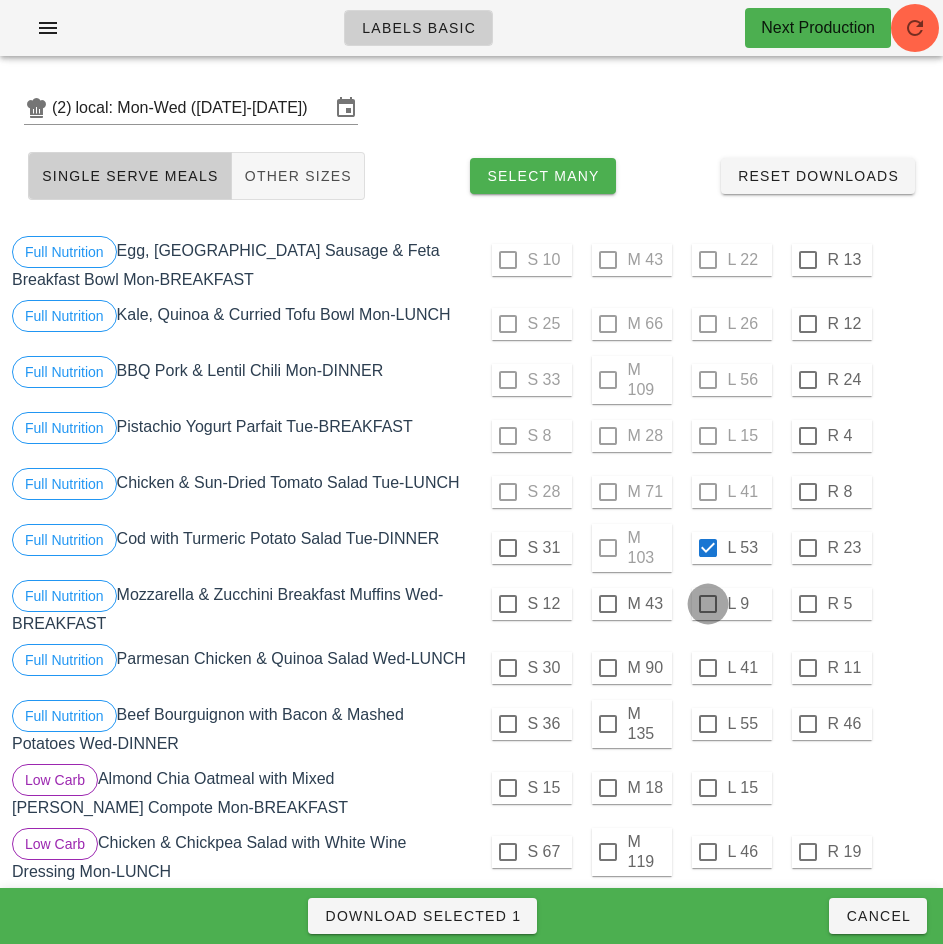 click at bounding box center [708, 604] 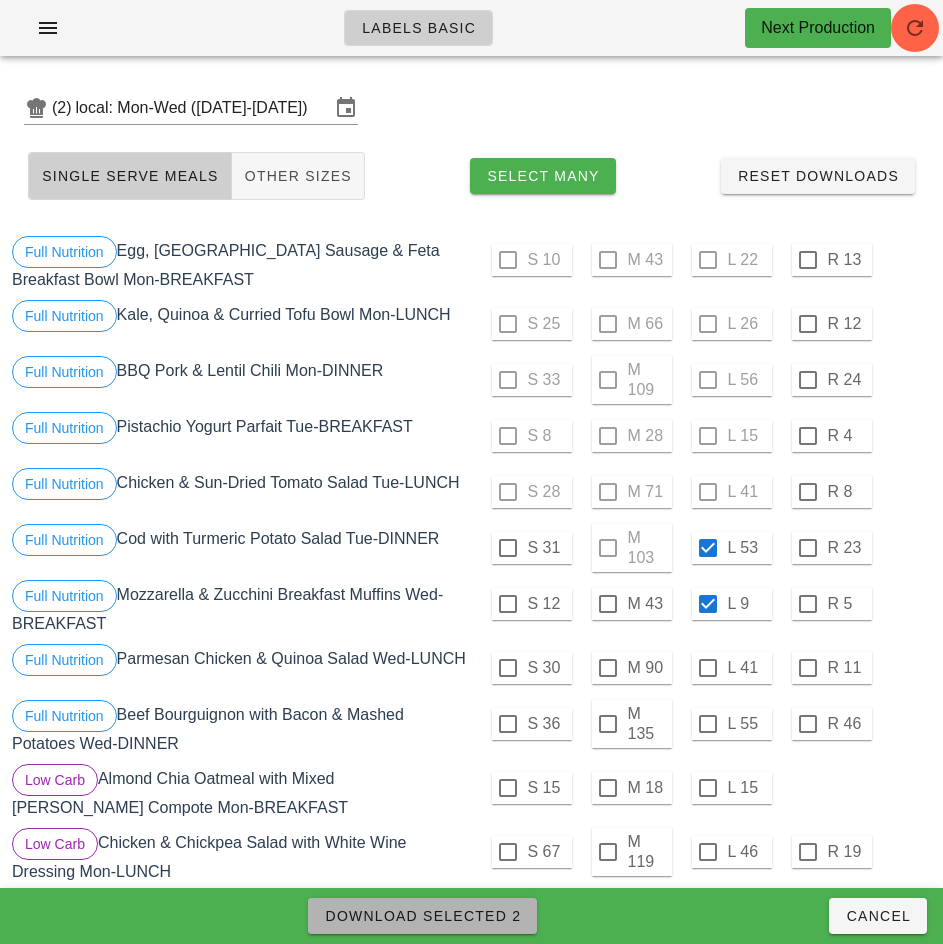 click on "Download Selected 2" at bounding box center [422, 916] 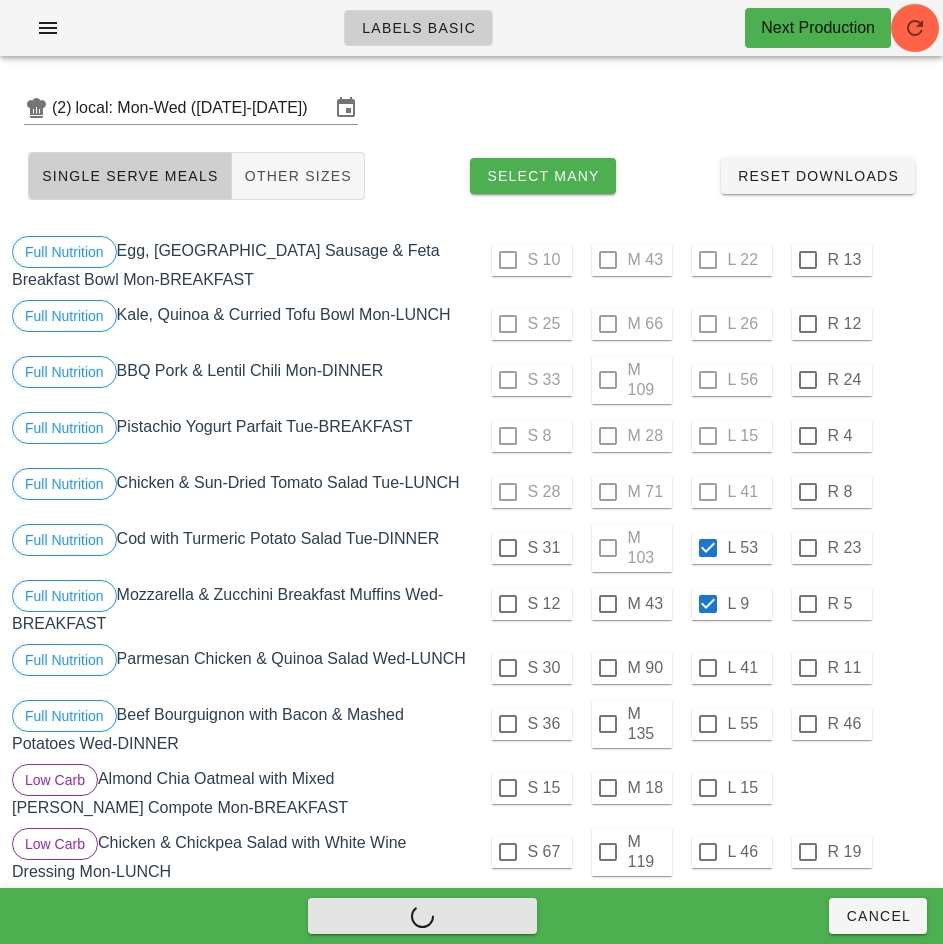 checkbox on "false" 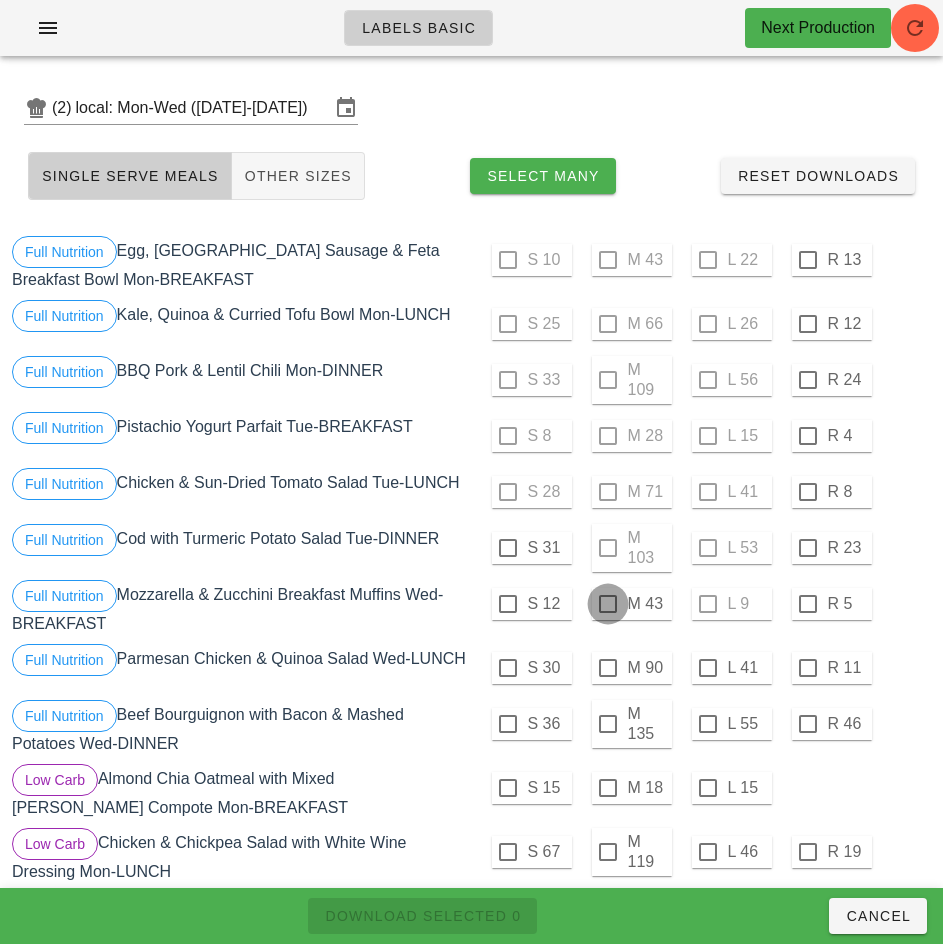 click at bounding box center [608, 604] 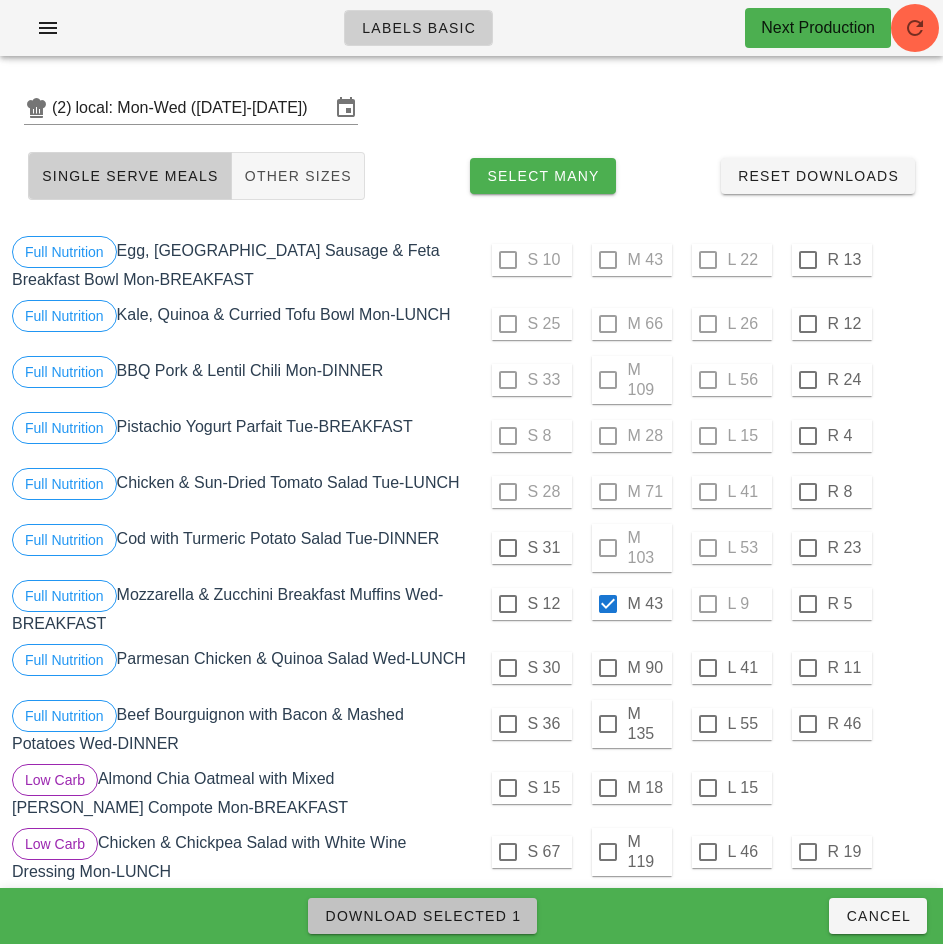click on "Download Selected 1" at bounding box center (422, 916) 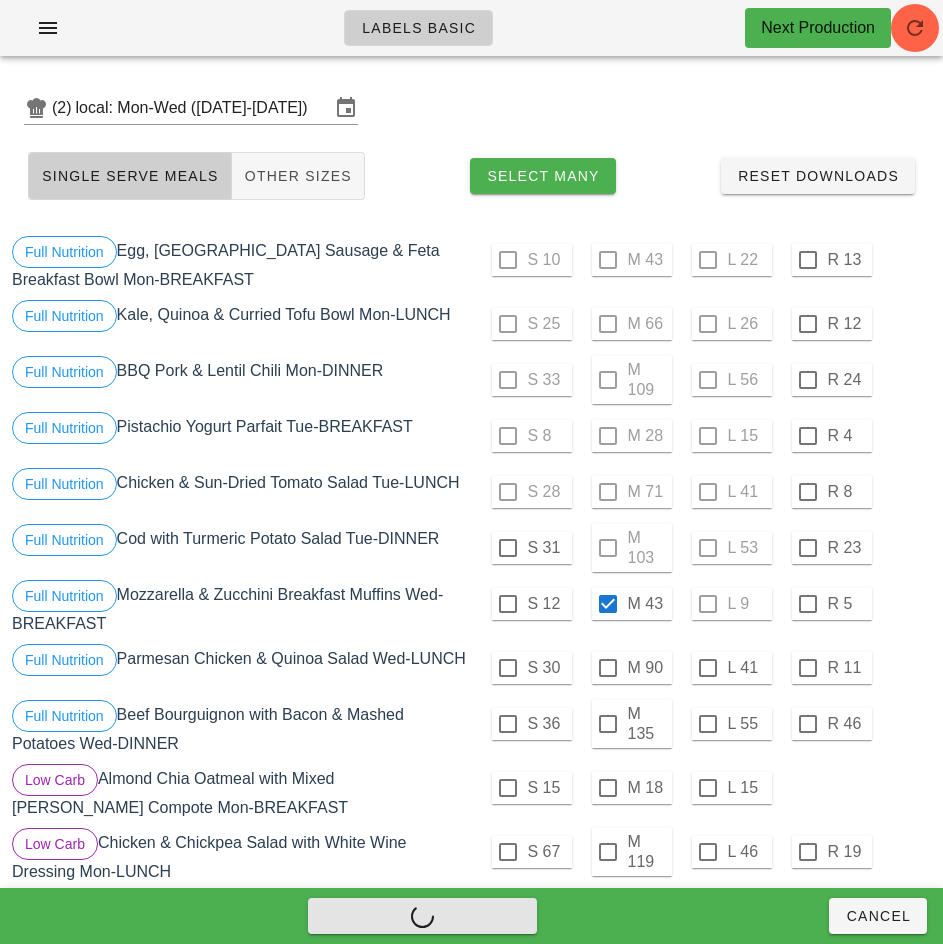 checkbox on "false" 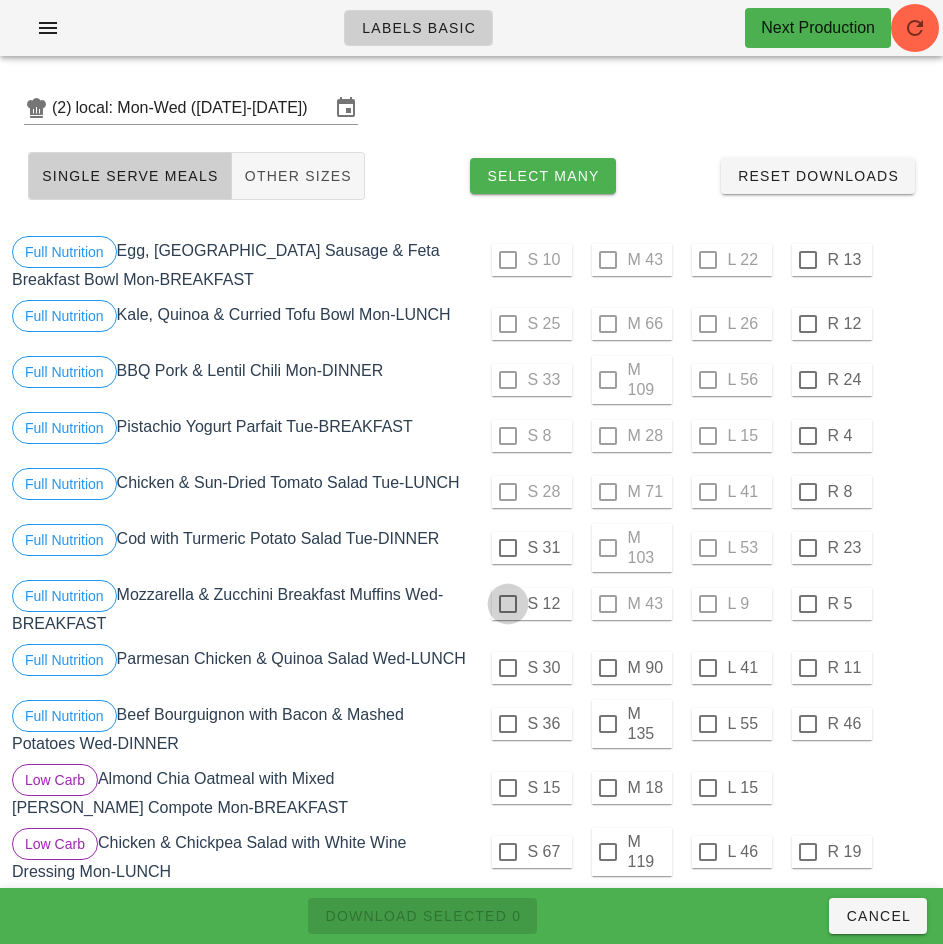 click at bounding box center [508, 548] 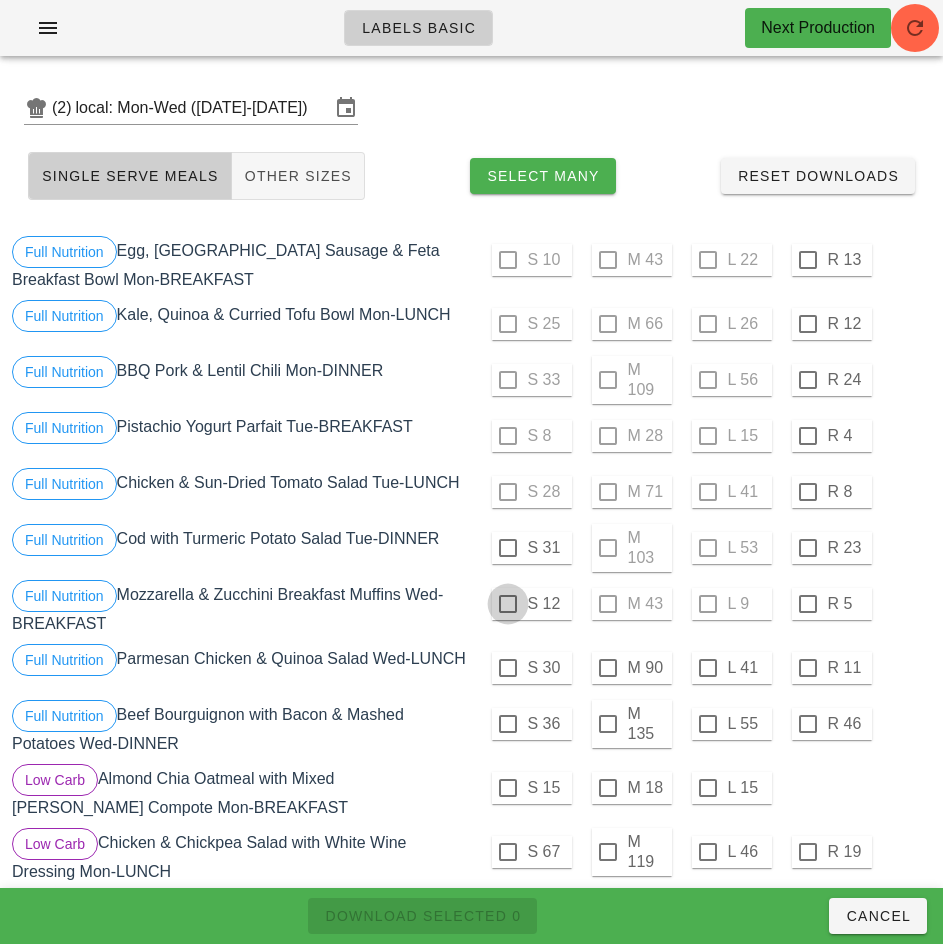 click at bounding box center (508, 604) 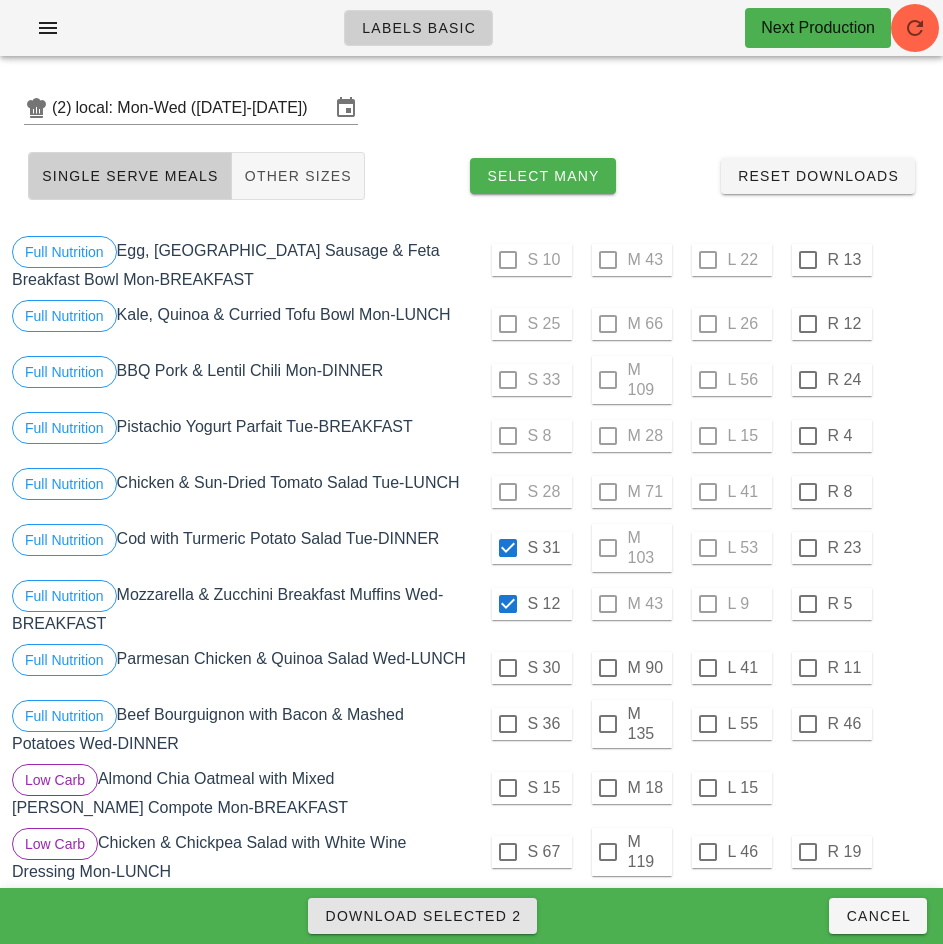 click on "Download Selected 2" at bounding box center (422, 916) 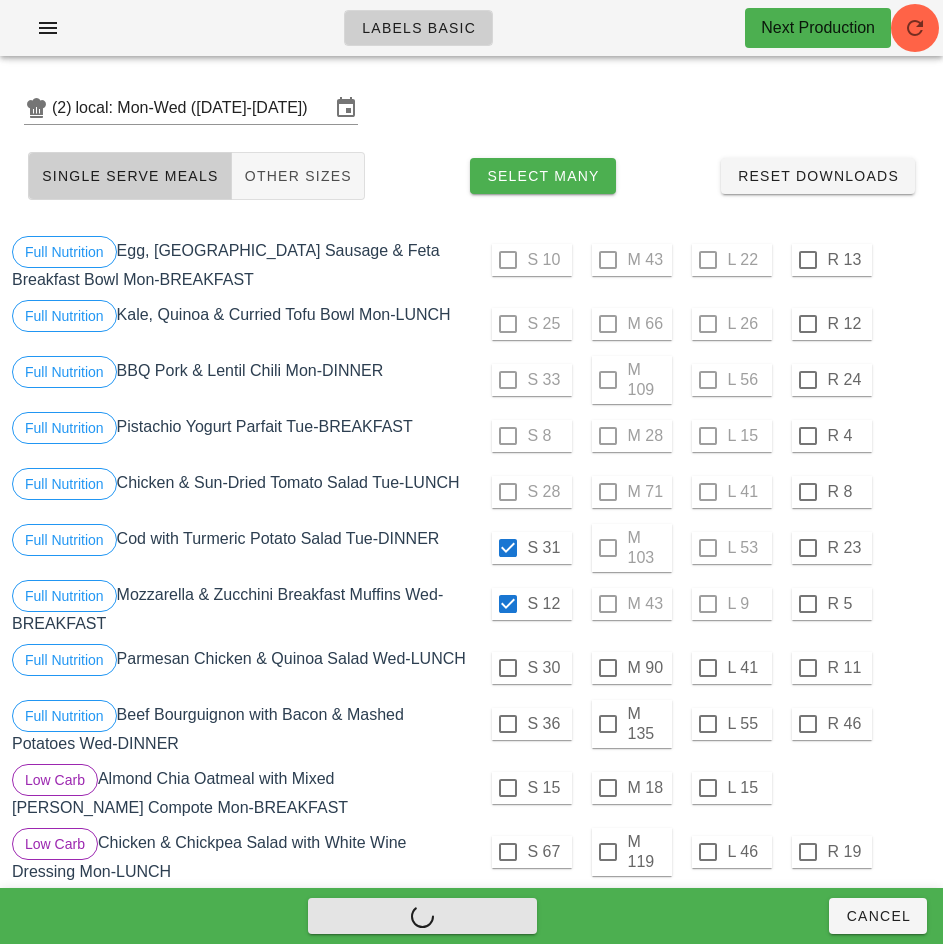 checkbox on "false" 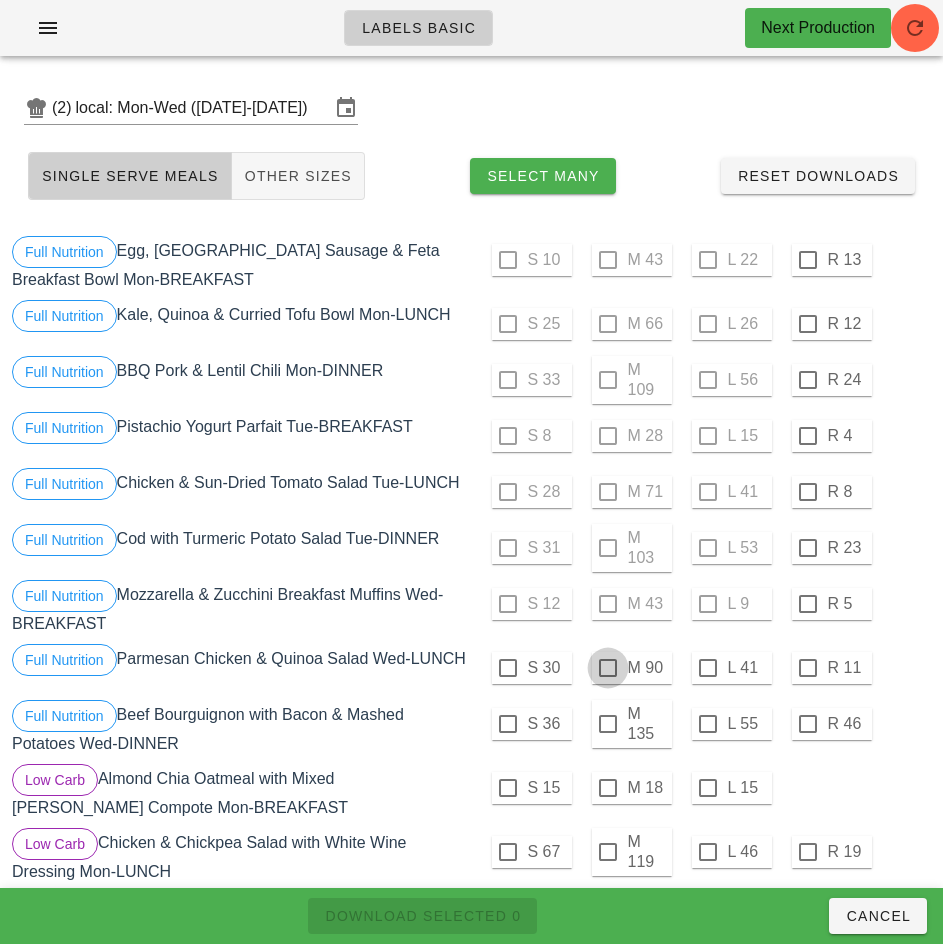 click at bounding box center [608, 668] 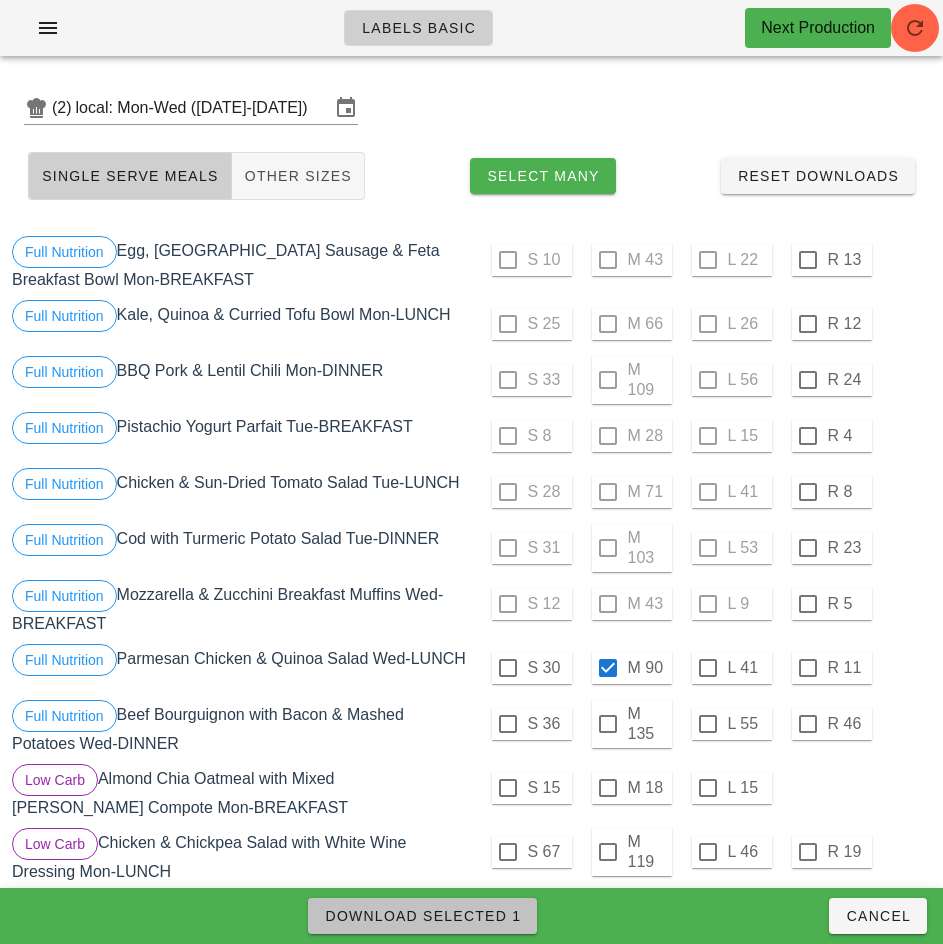 click on "Download Selected 1" at bounding box center [422, 916] 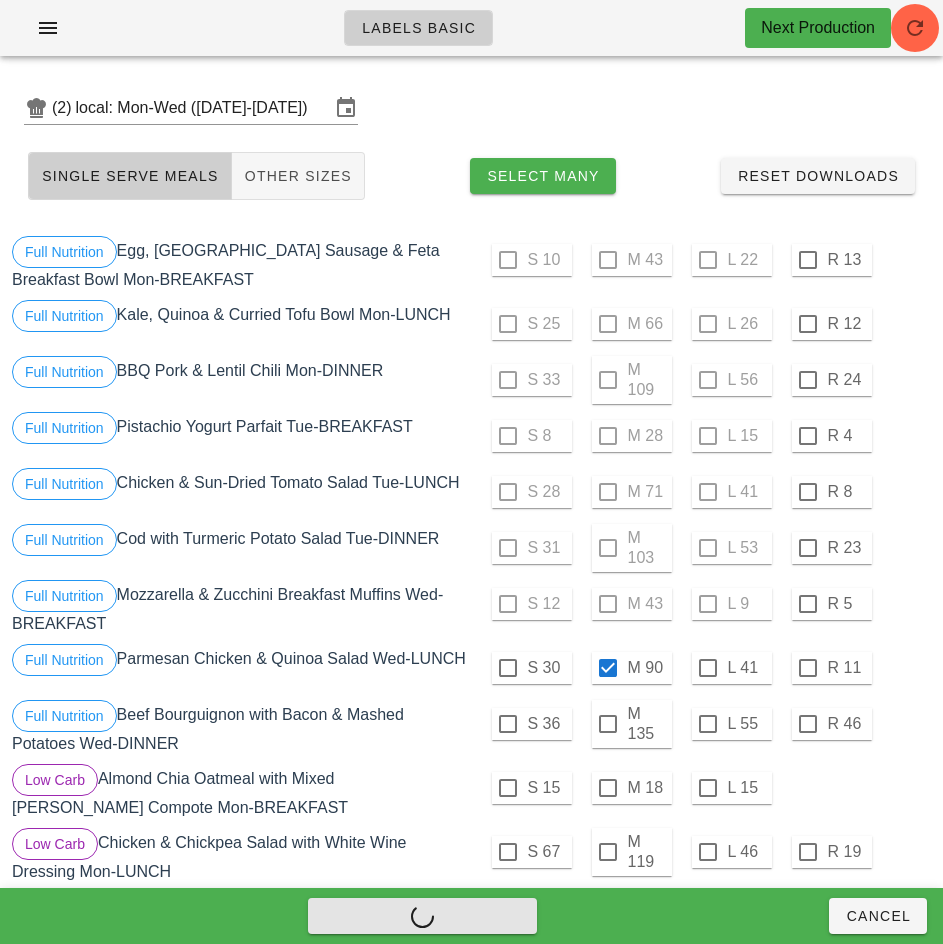checkbox on "false" 